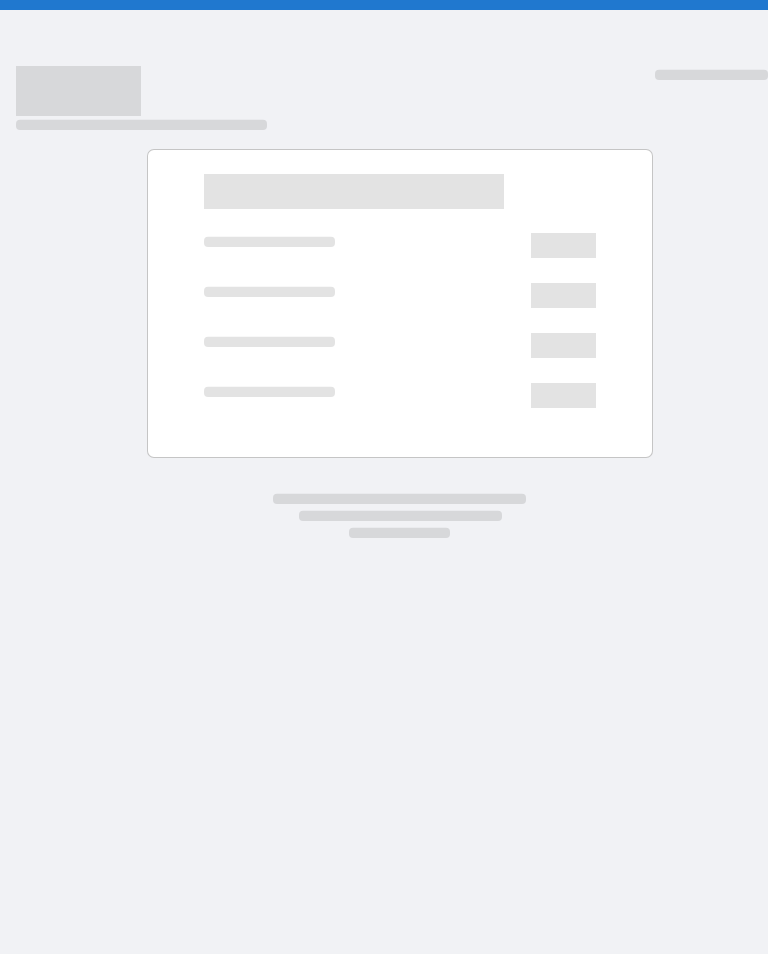 scroll, scrollTop: 0, scrollLeft: 0, axis: both 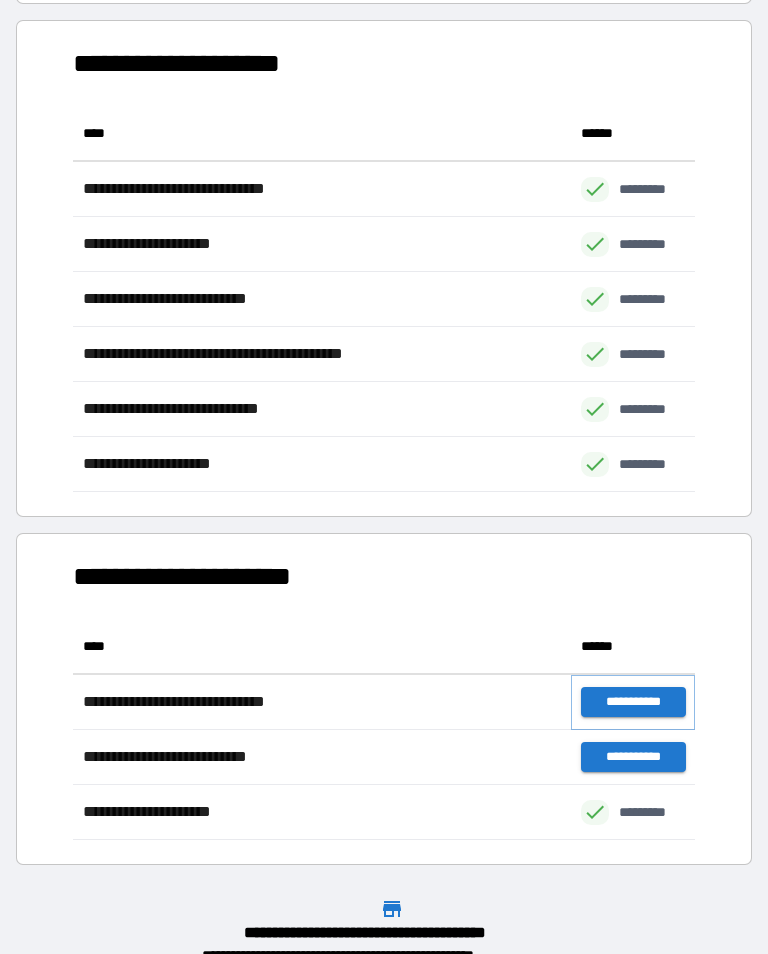 click on "**********" at bounding box center [633, 702] 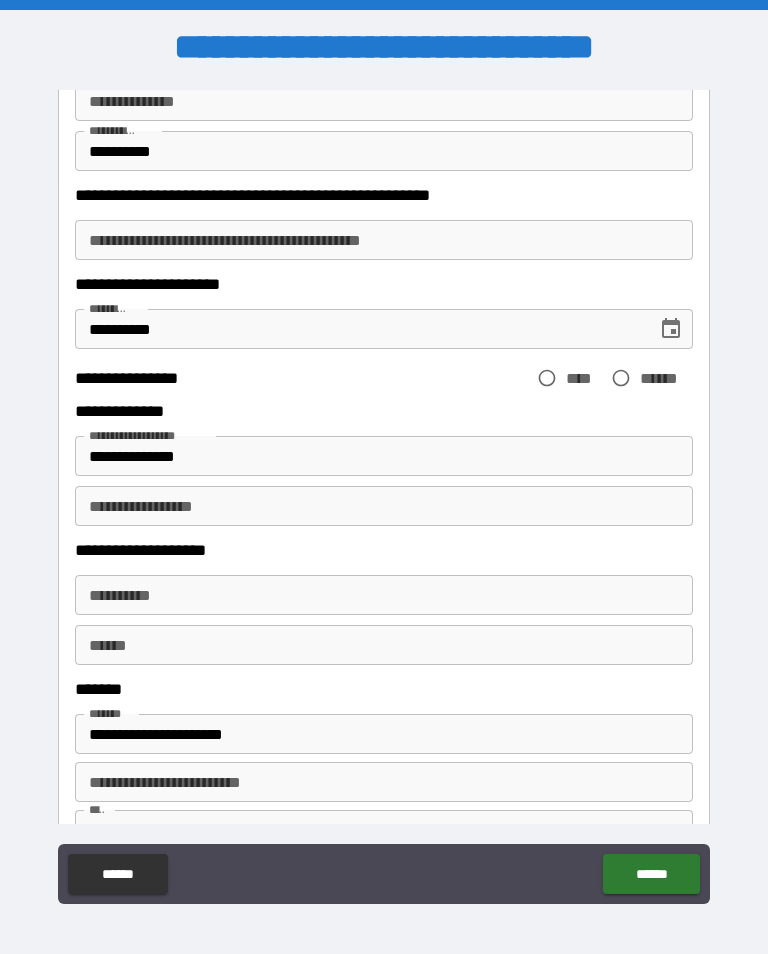 scroll, scrollTop: 150, scrollLeft: 0, axis: vertical 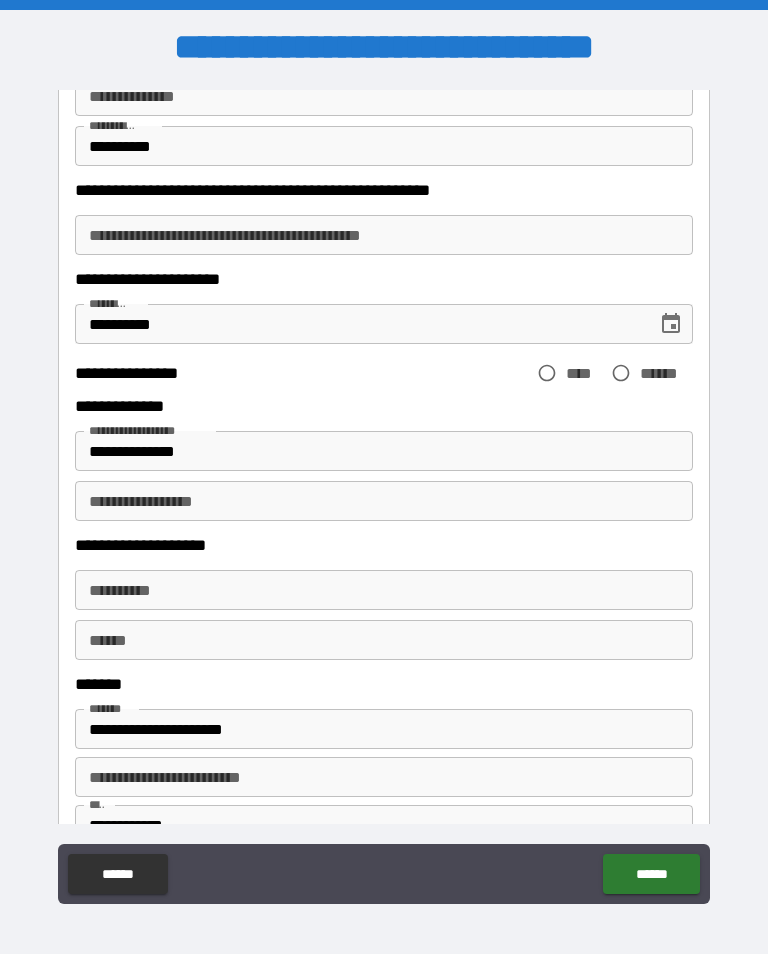 click 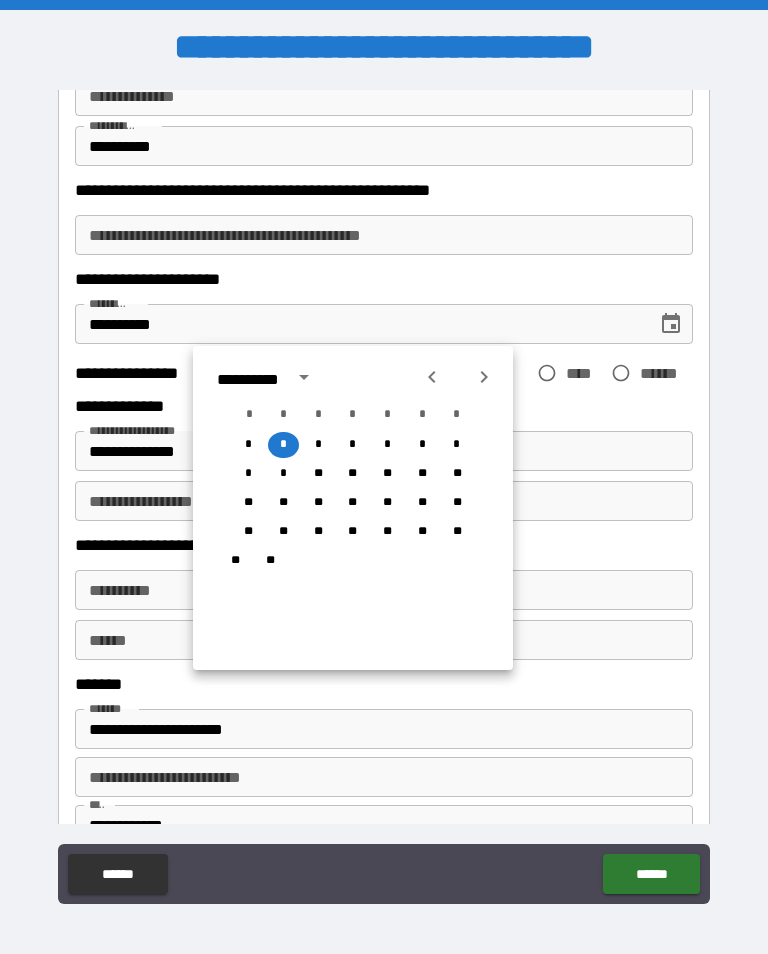 click on "*" at bounding box center [318, 445] 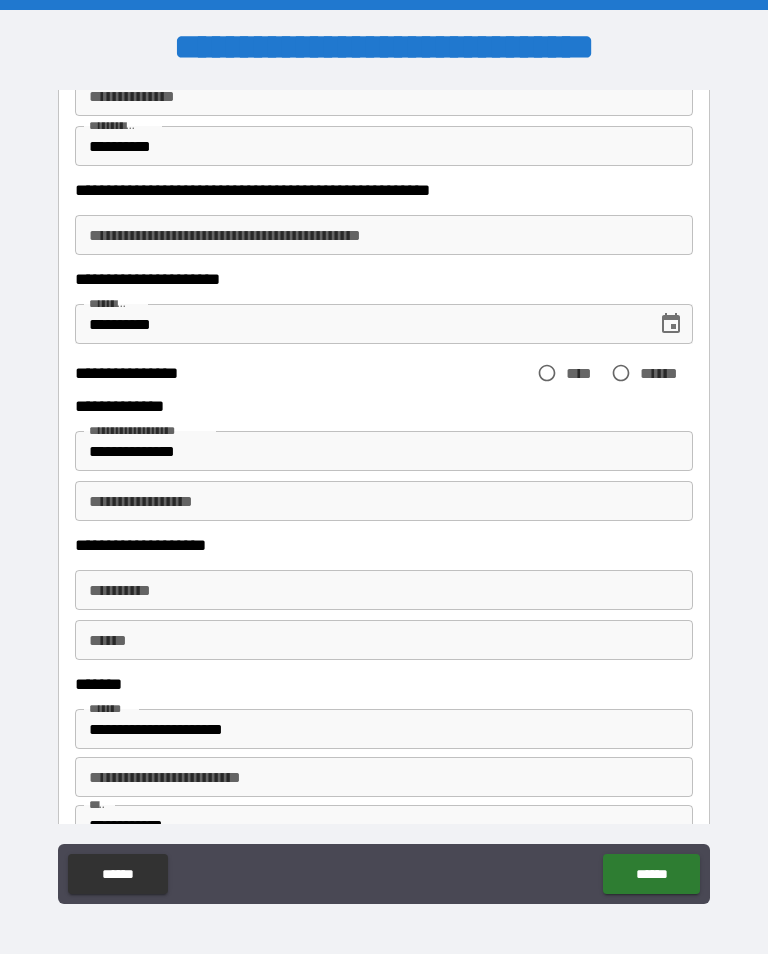type on "**********" 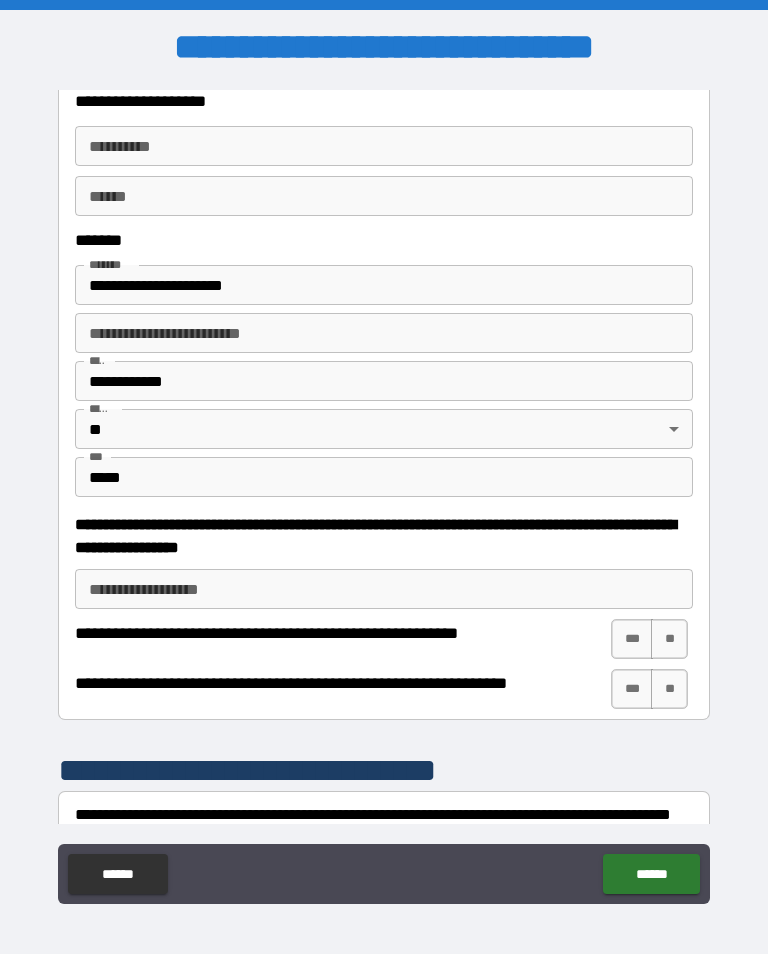 scroll, scrollTop: 595, scrollLeft: 0, axis: vertical 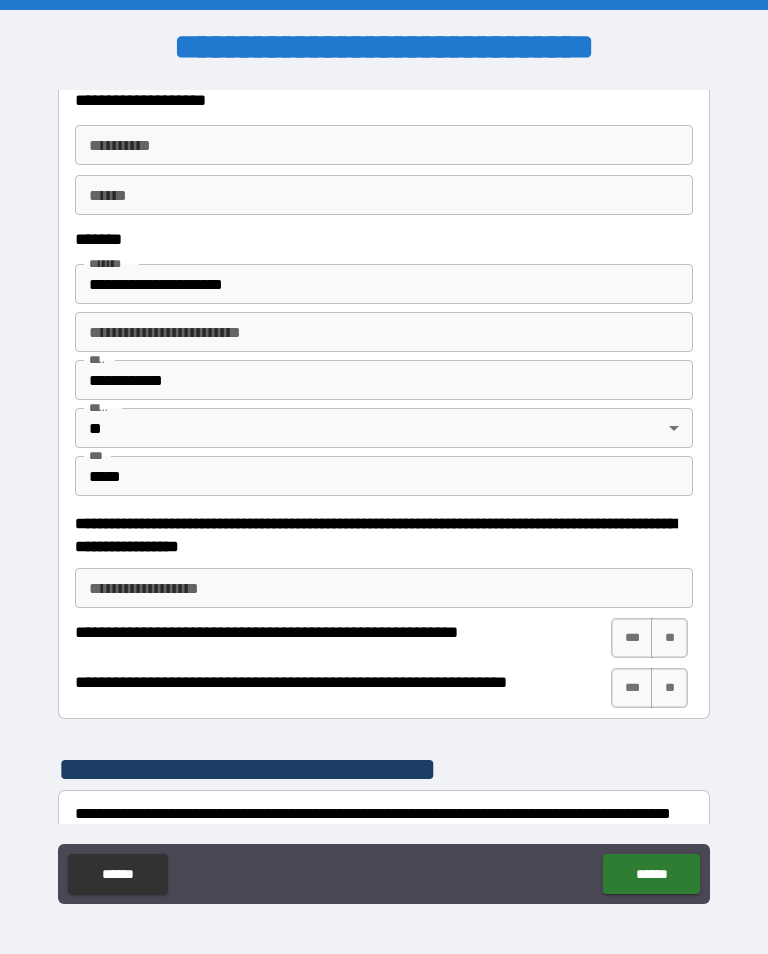 click on "***" at bounding box center [632, 638] 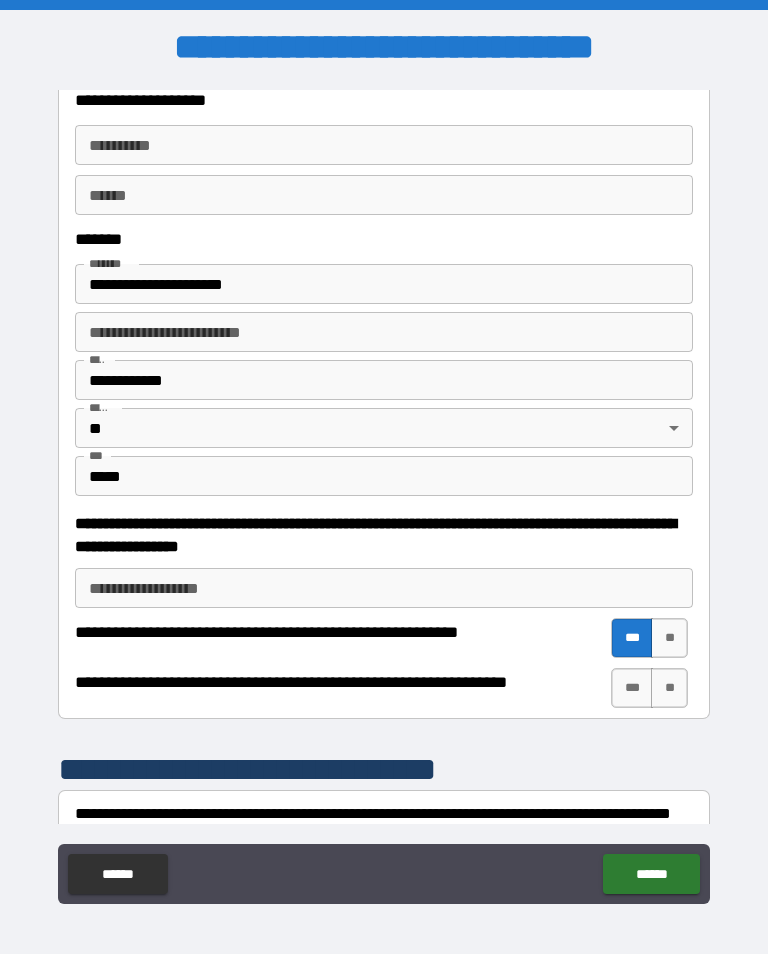 click on "***" at bounding box center [632, 688] 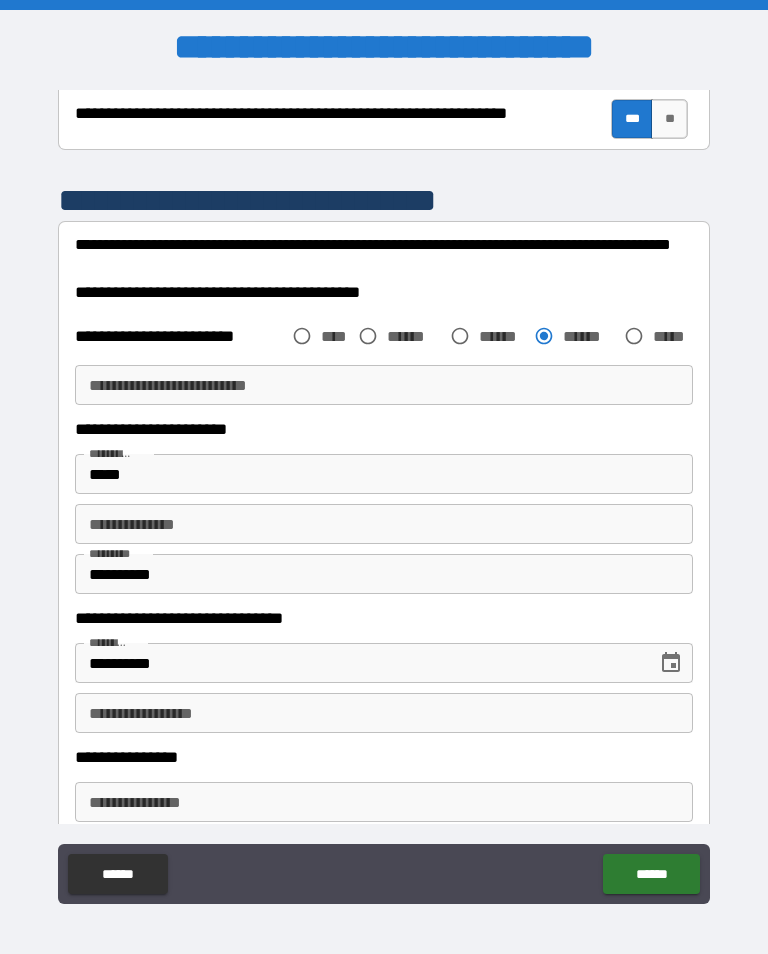 scroll, scrollTop: 1165, scrollLeft: 0, axis: vertical 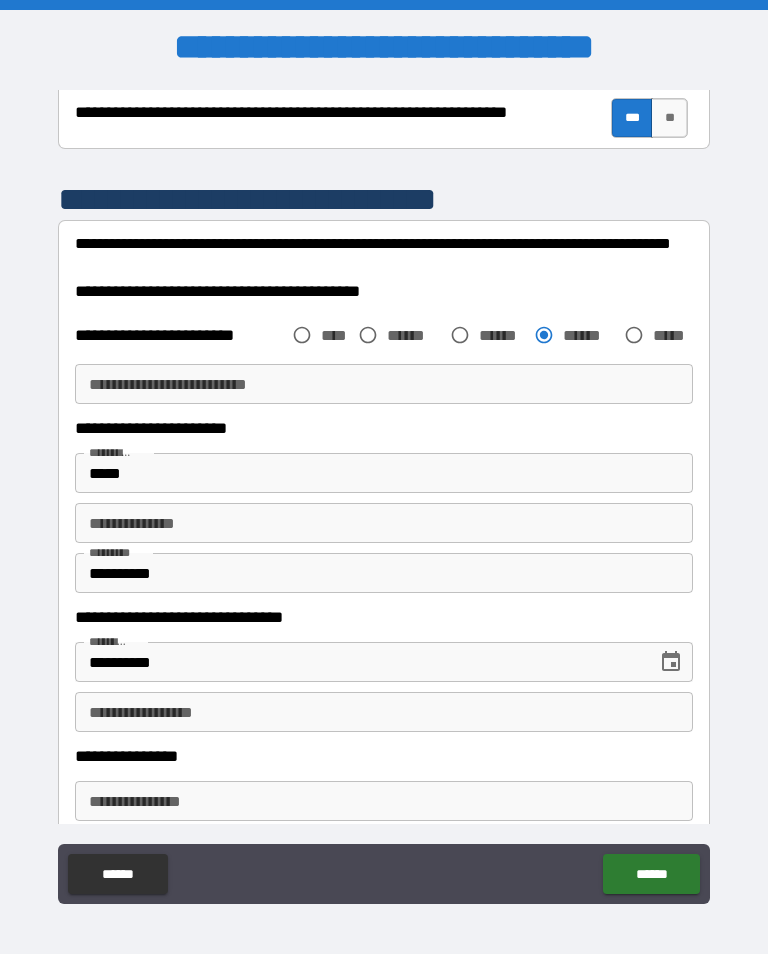 click 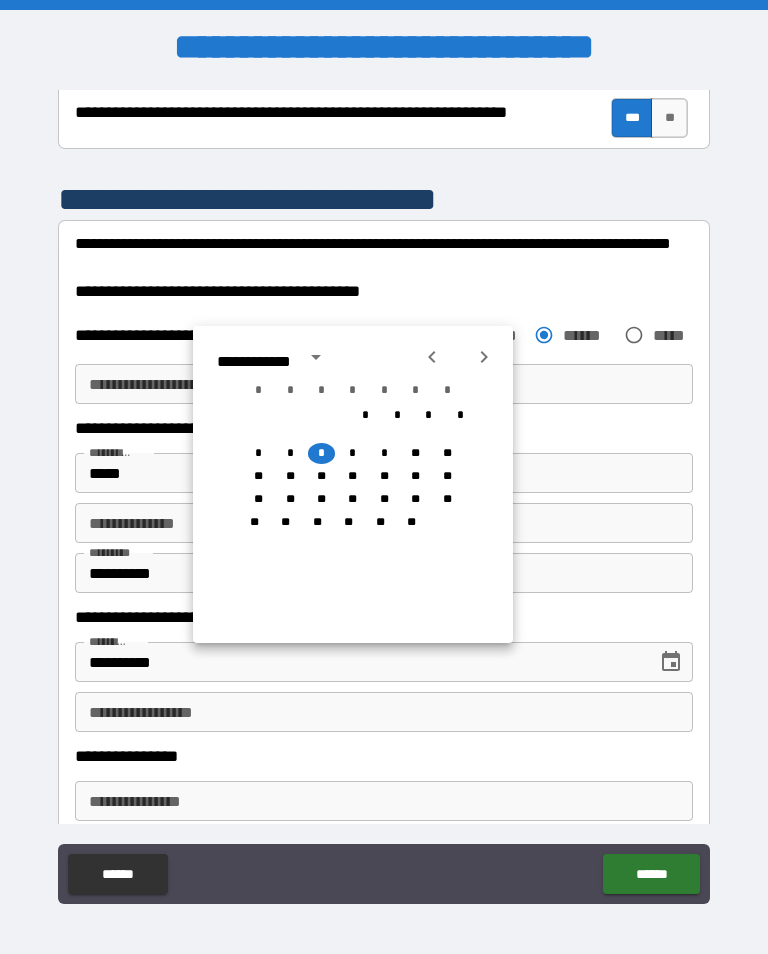 click on "*" at bounding box center (352, 453) 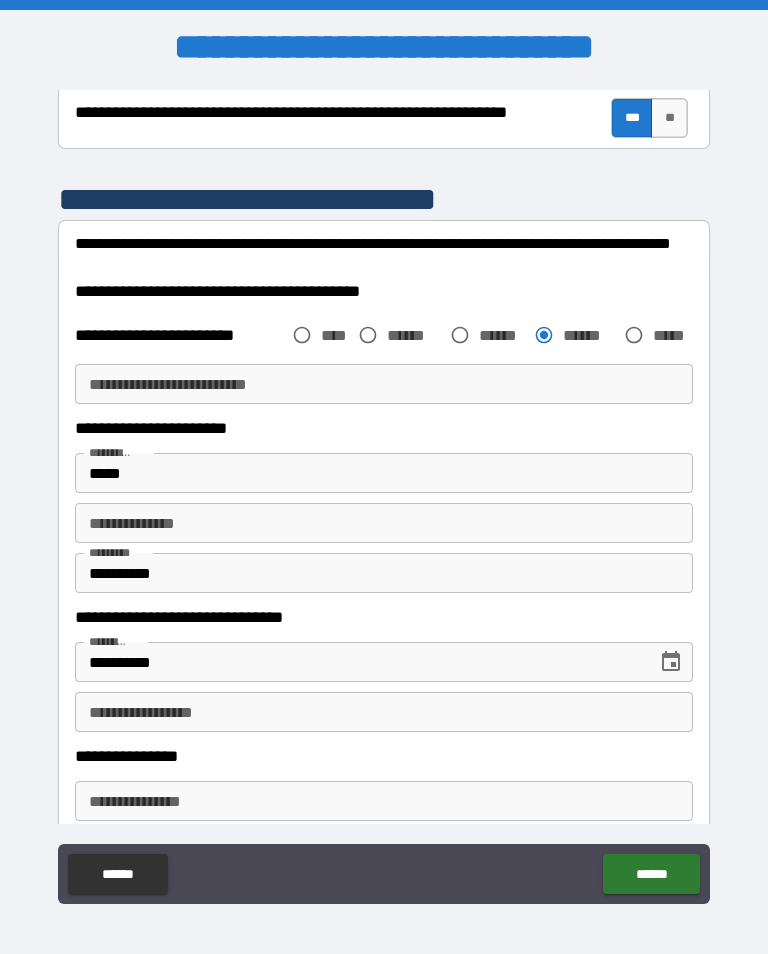 type on "**********" 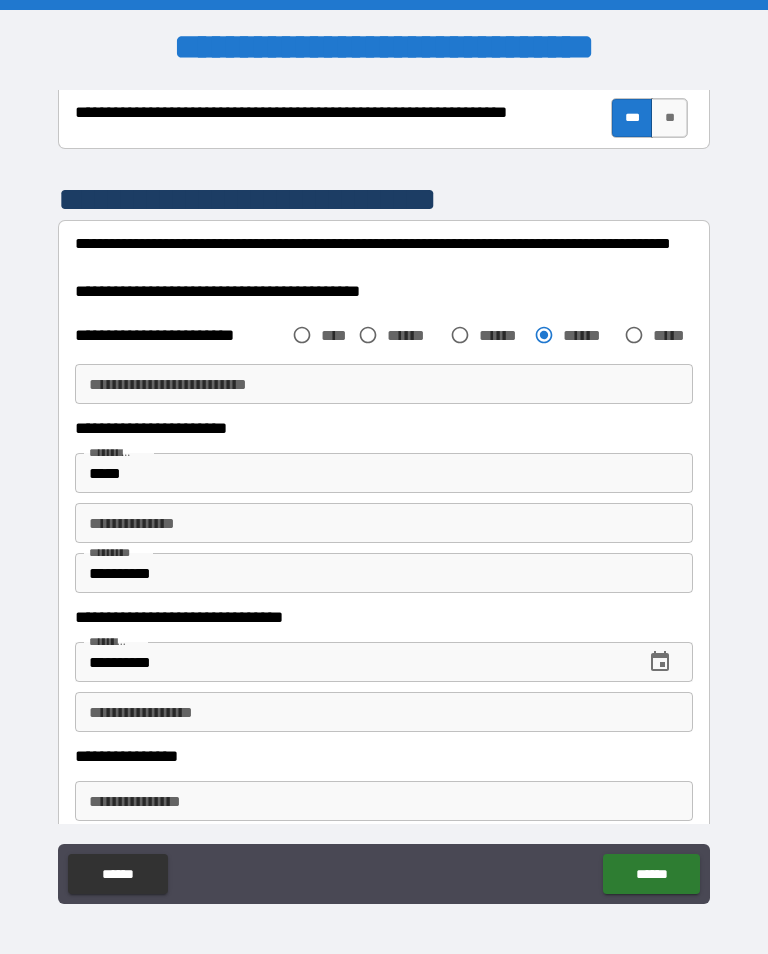 click on "**********" at bounding box center (384, 712) 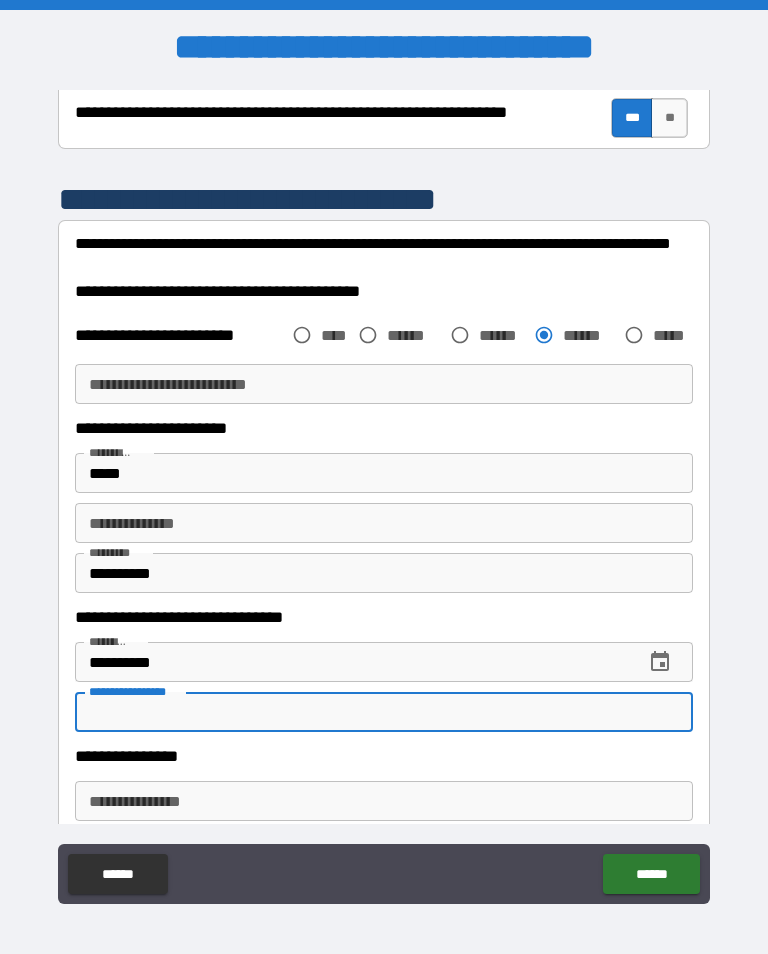 scroll, scrollTop: 344, scrollLeft: 0, axis: vertical 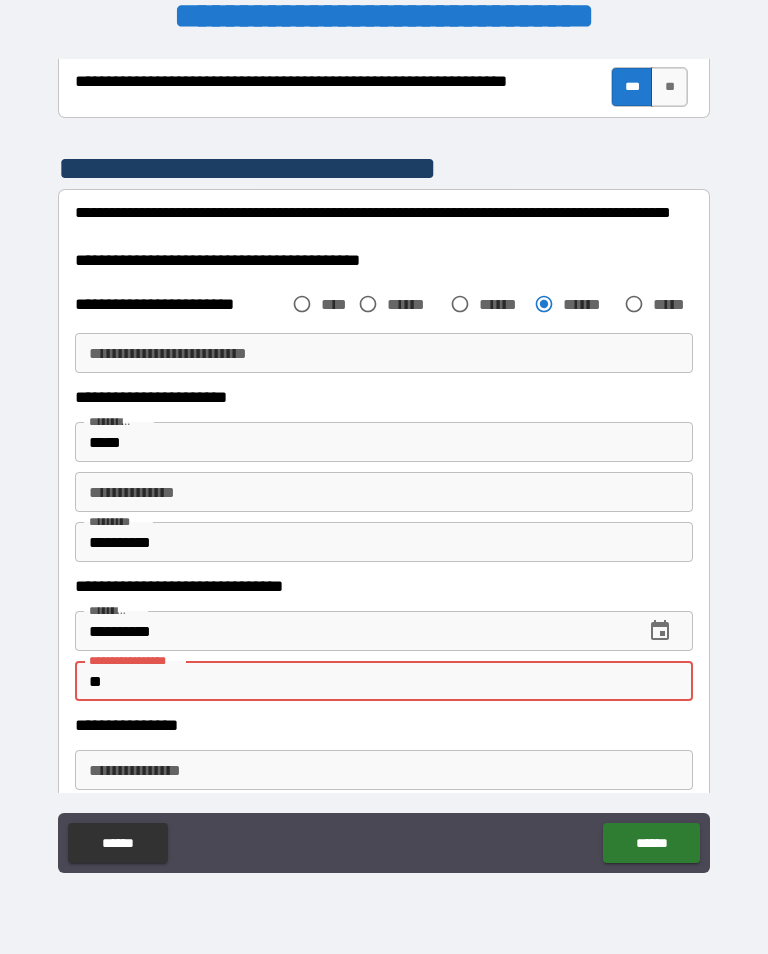type on "*" 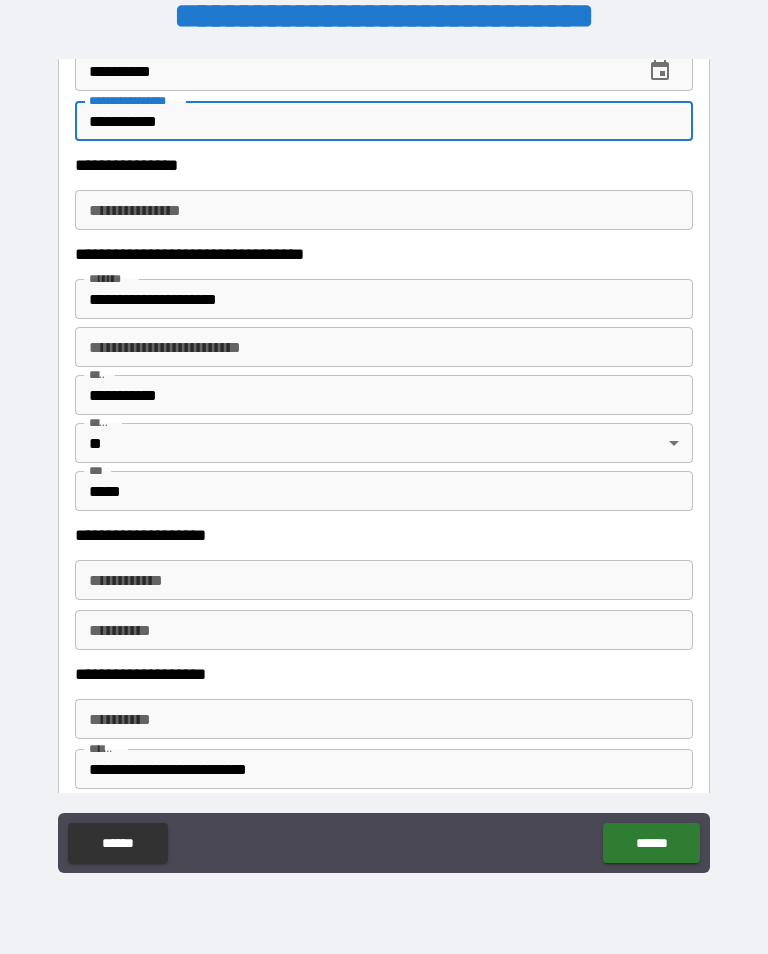 scroll, scrollTop: 1732, scrollLeft: 0, axis: vertical 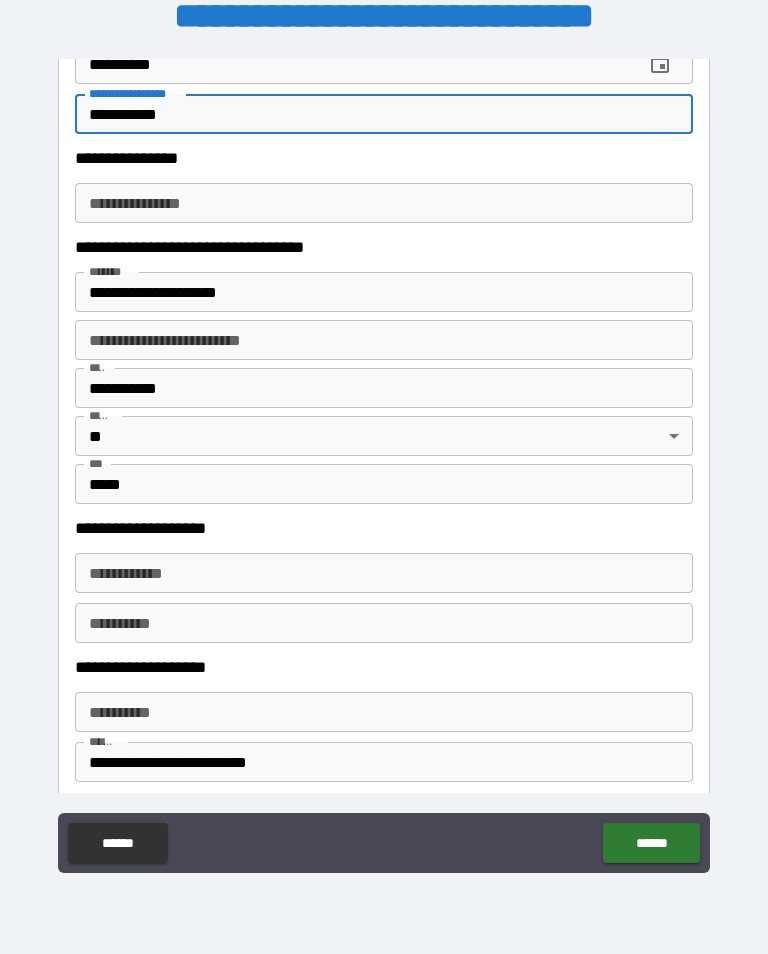 type on "**********" 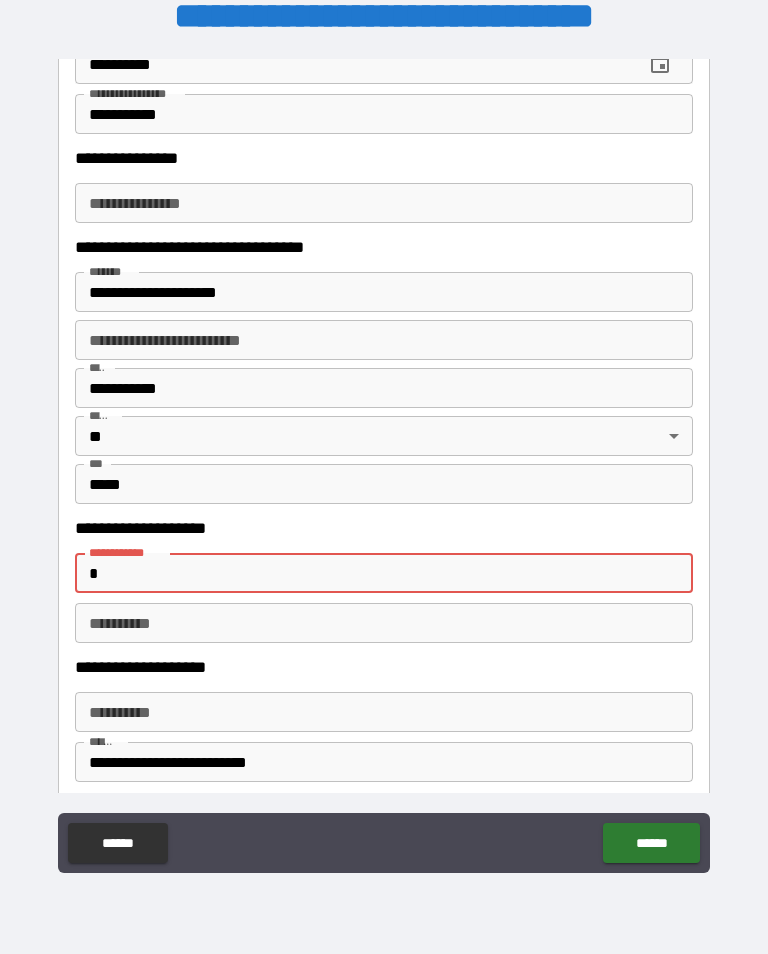 scroll, scrollTop: 31, scrollLeft: 0, axis: vertical 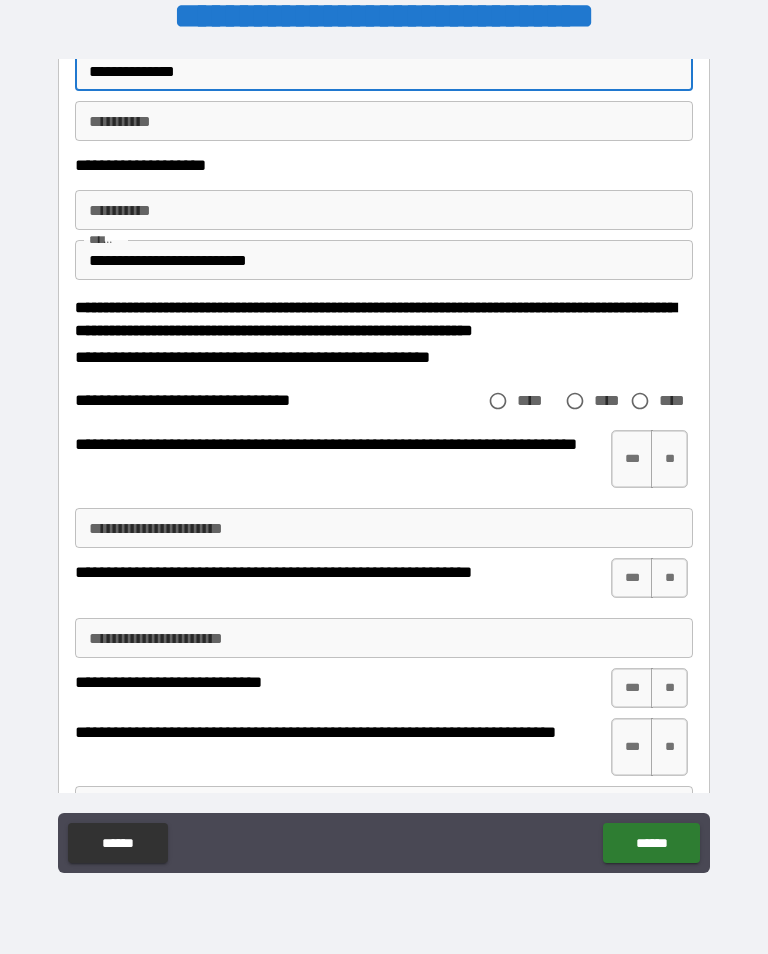 type on "**********" 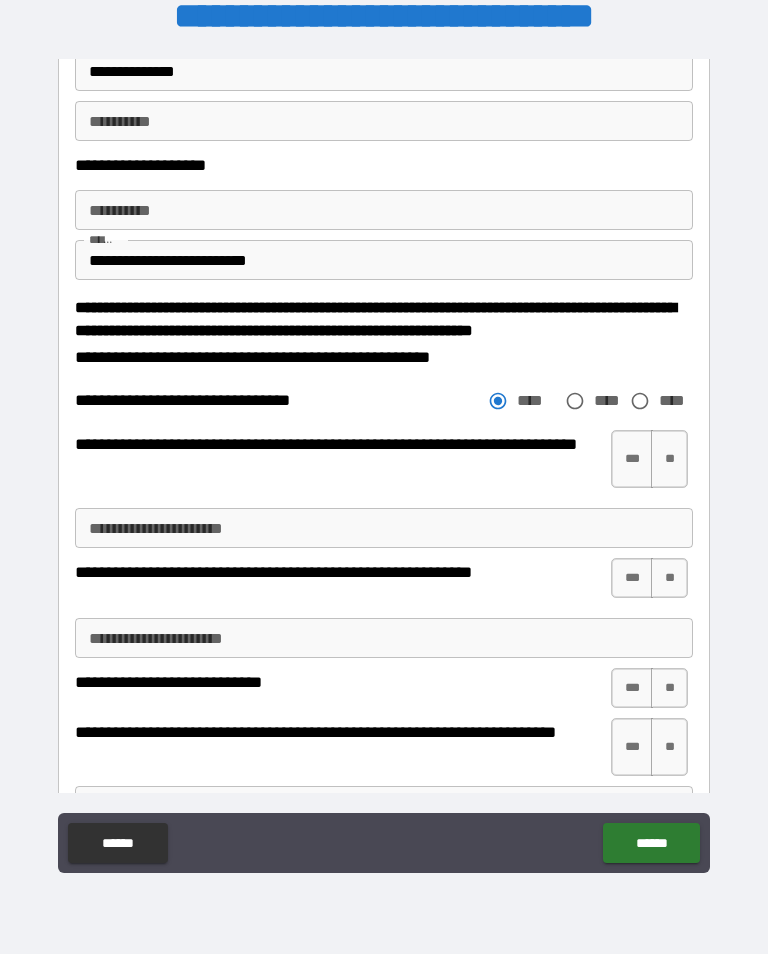 click on "**" at bounding box center (669, 459) 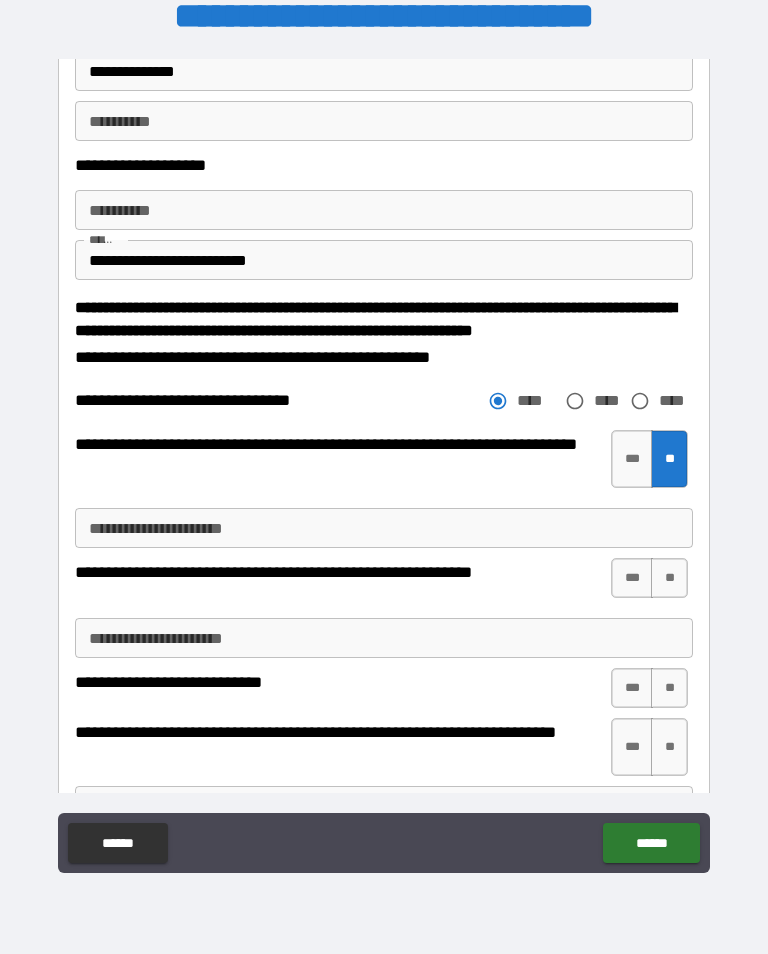 click on "**" at bounding box center (669, 578) 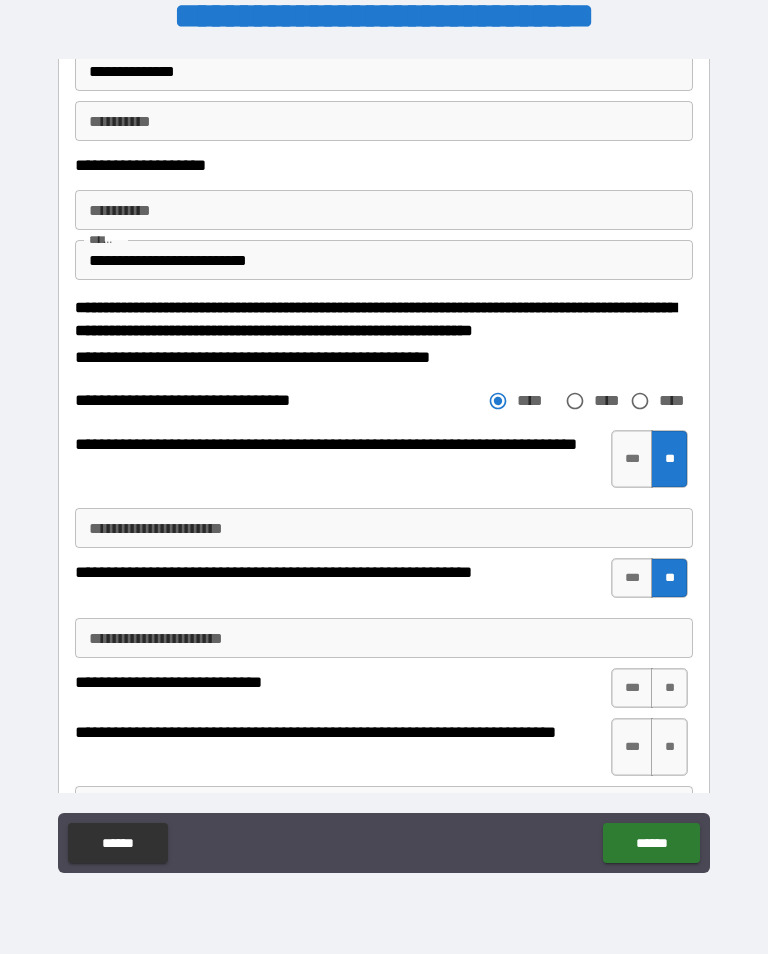 click on "**" at bounding box center [669, 688] 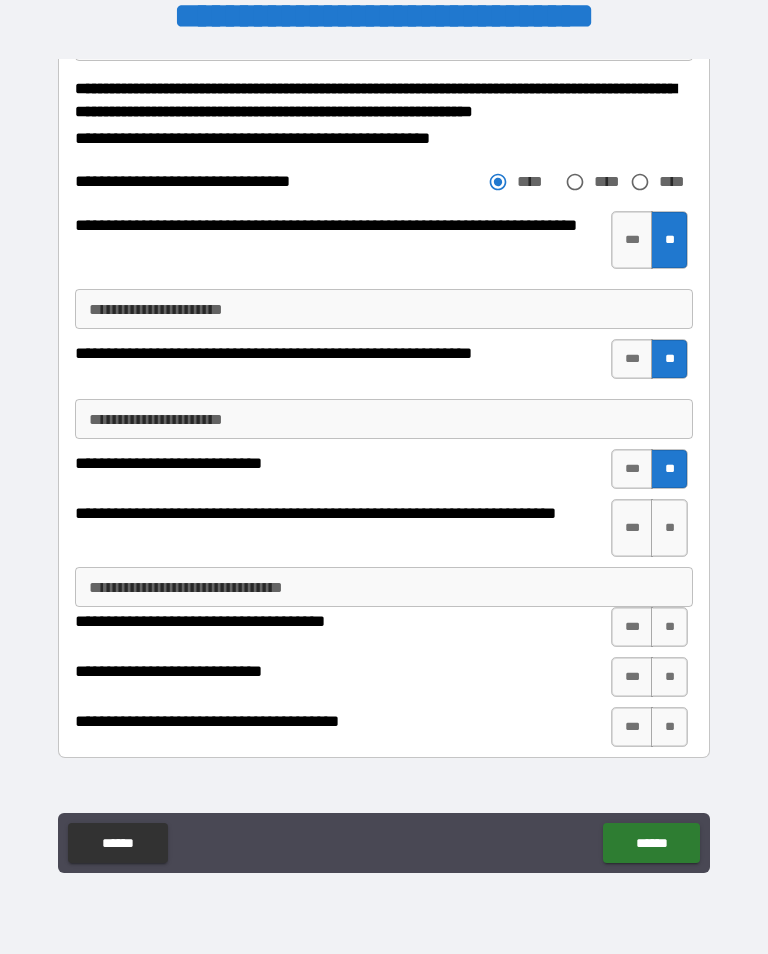 scroll, scrollTop: 2458, scrollLeft: 0, axis: vertical 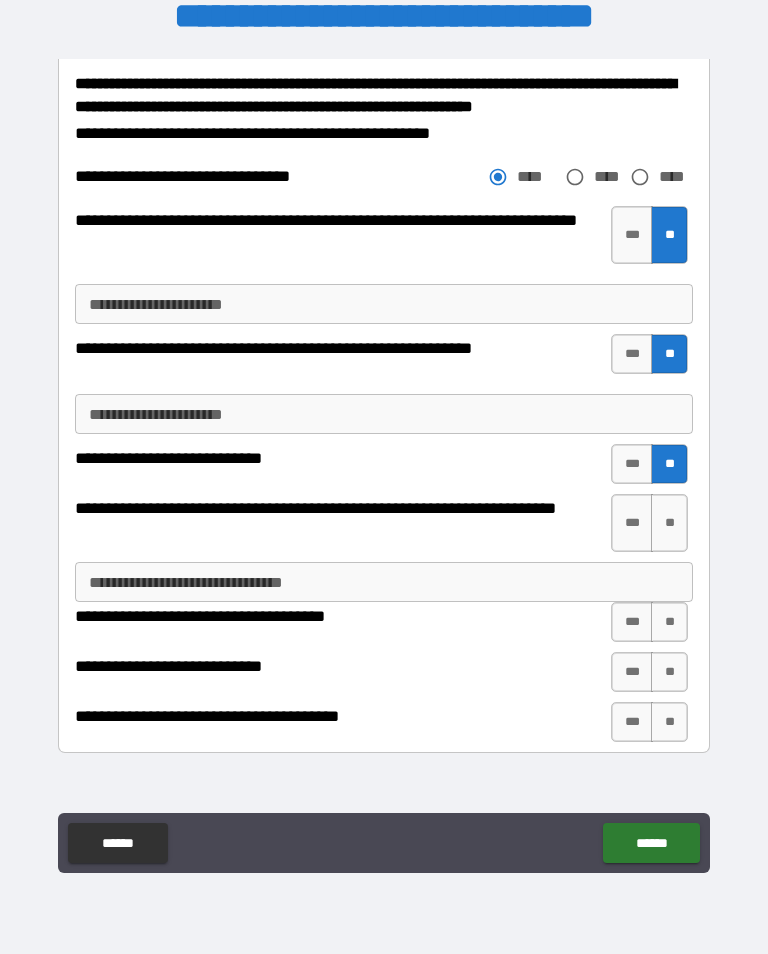 click on "**" at bounding box center [669, 523] 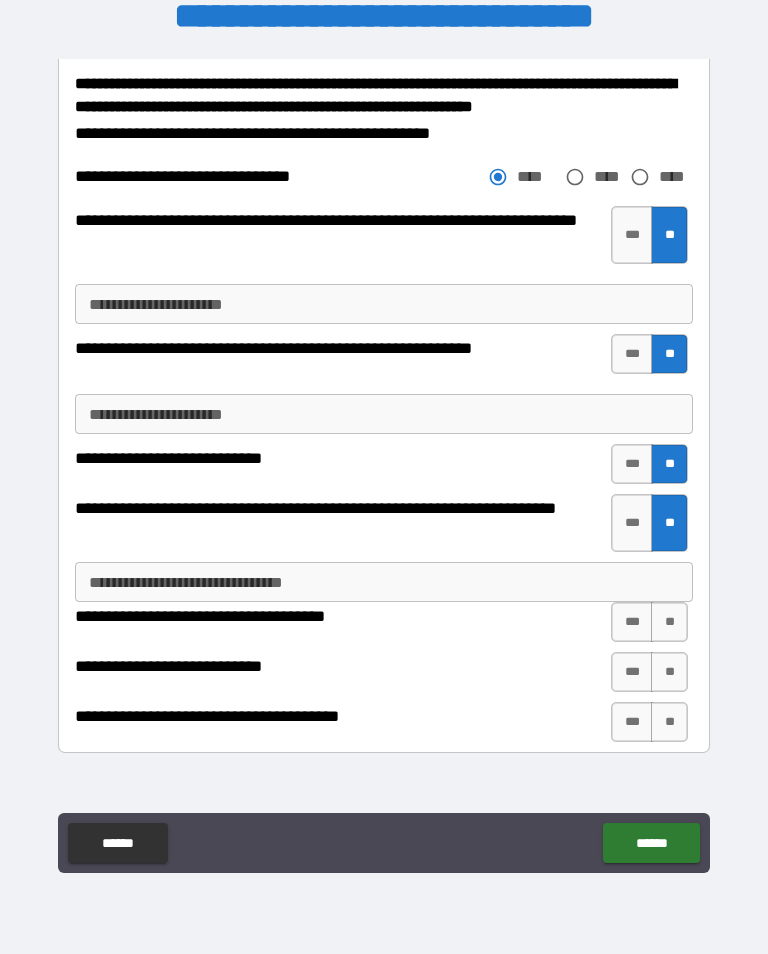 click on "**" at bounding box center (669, 622) 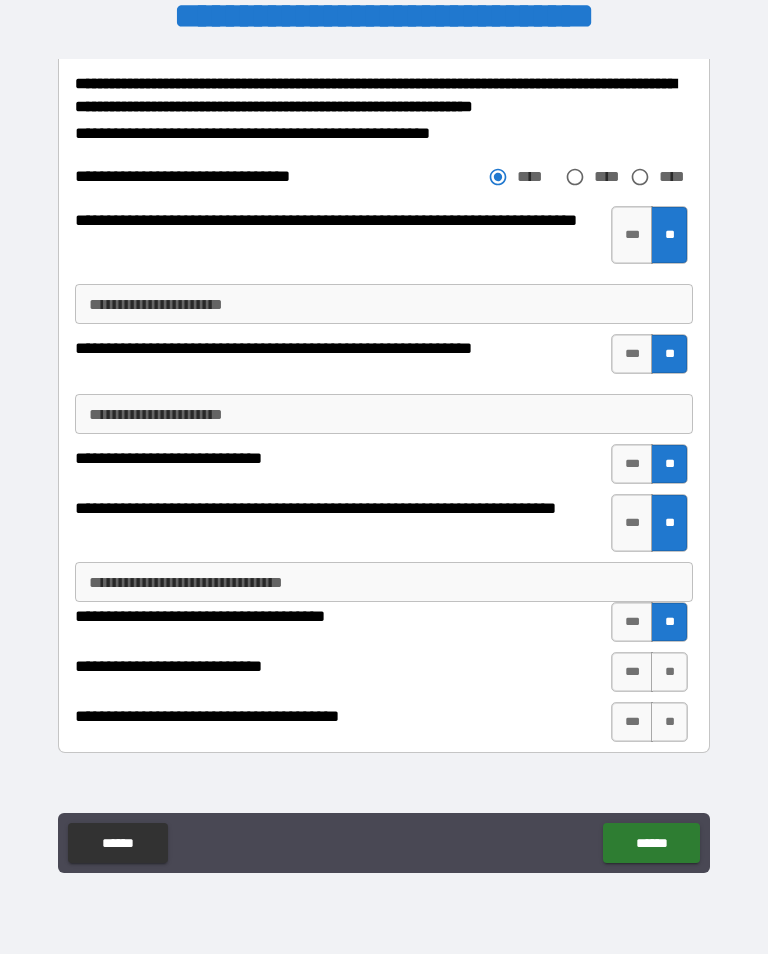 click on "***" at bounding box center [632, 672] 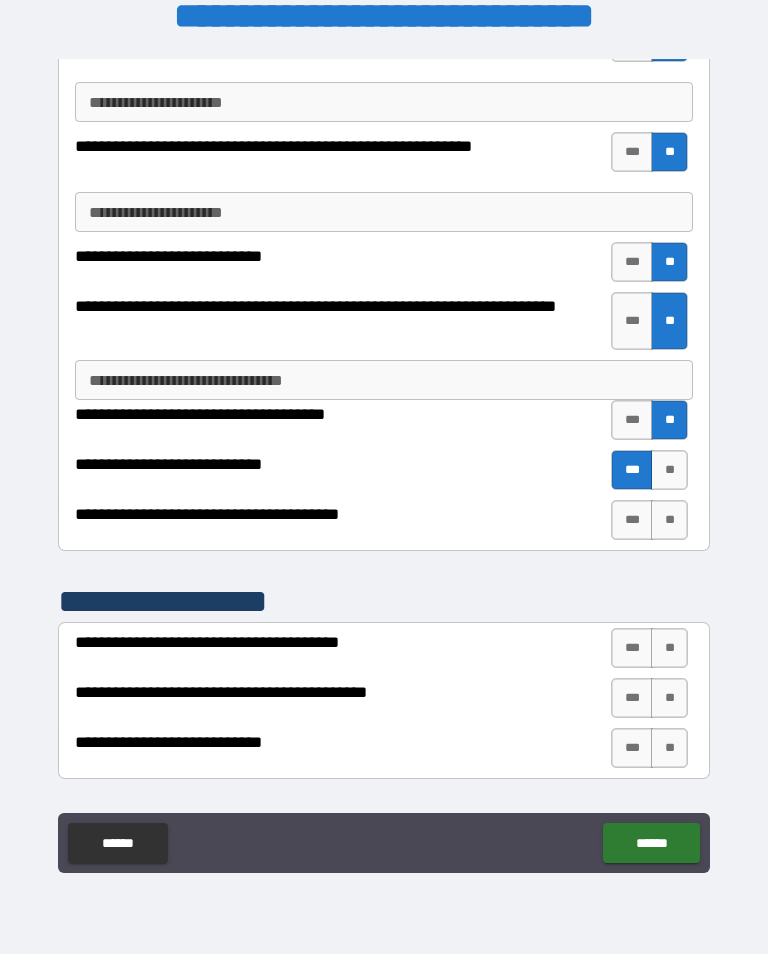 scroll, scrollTop: 2685, scrollLeft: 0, axis: vertical 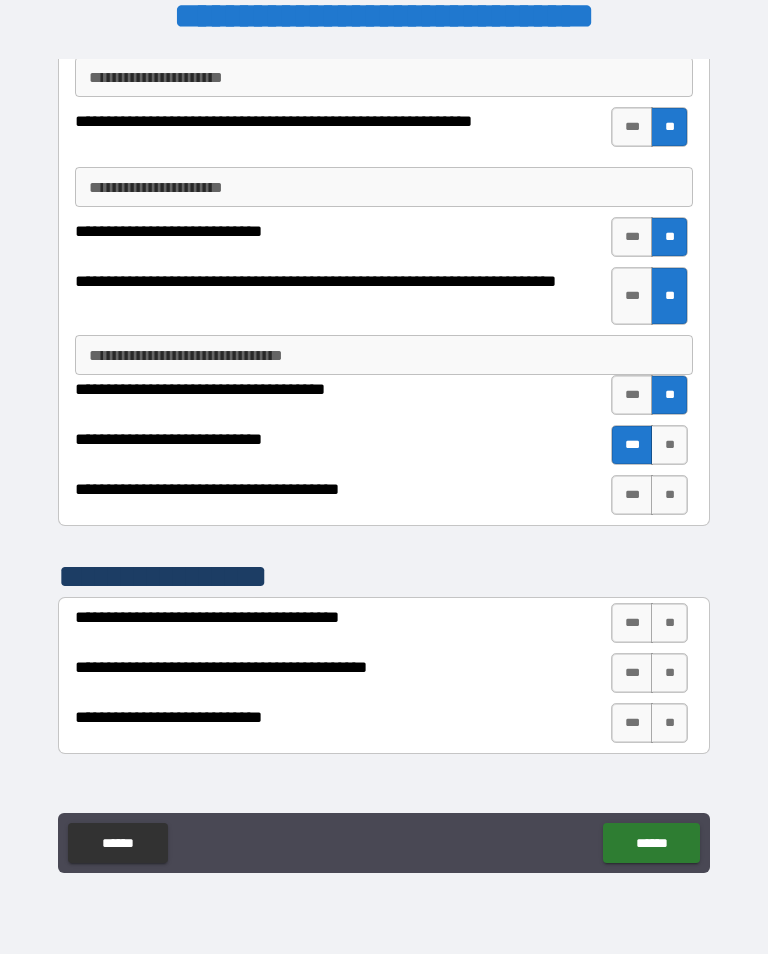 click on "***" at bounding box center (632, 495) 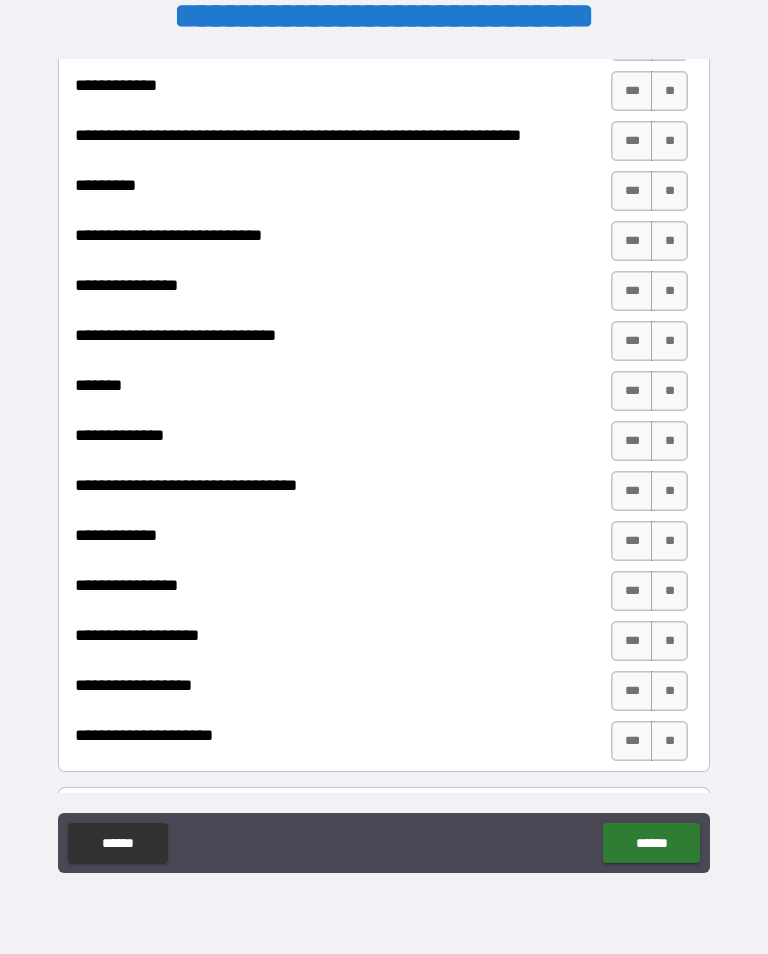 scroll, scrollTop: 4249, scrollLeft: 0, axis: vertical 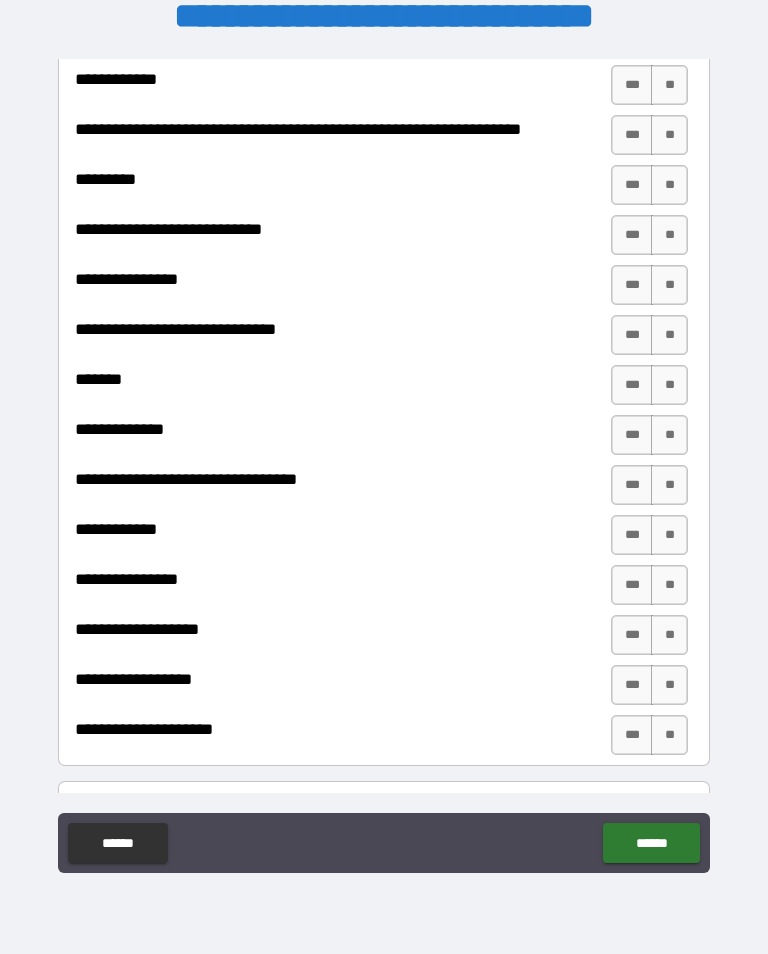 click on "***" at bounding box center (632, 635) 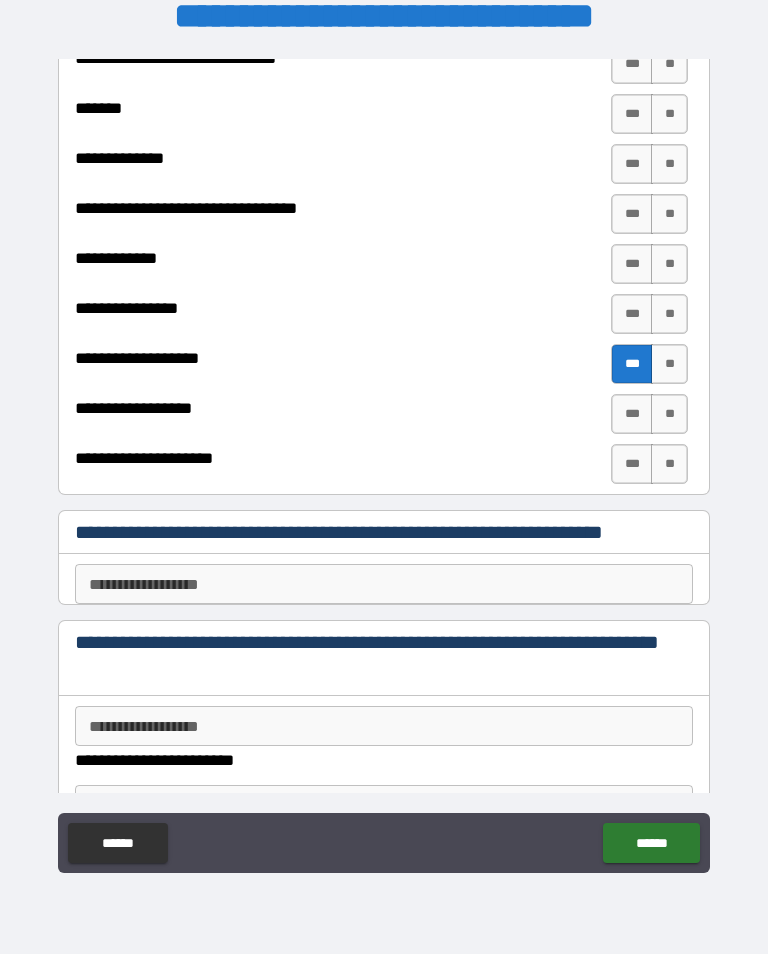 scroll, scrollTop: 4521, scrollLeft: 0, axis: vertical 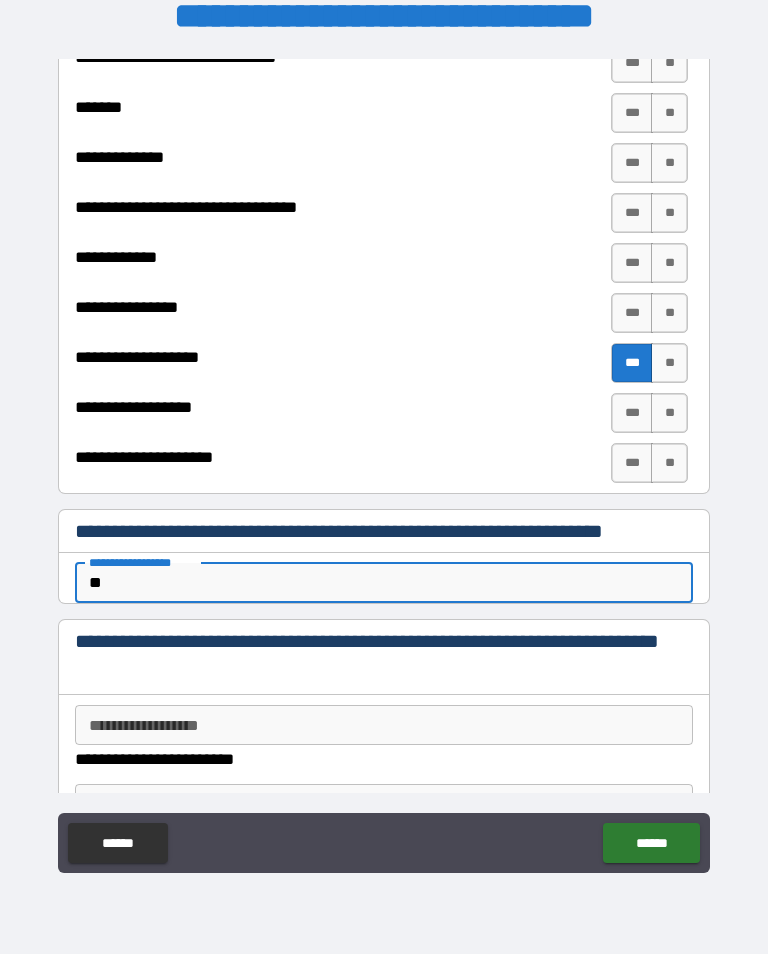 type on "*" 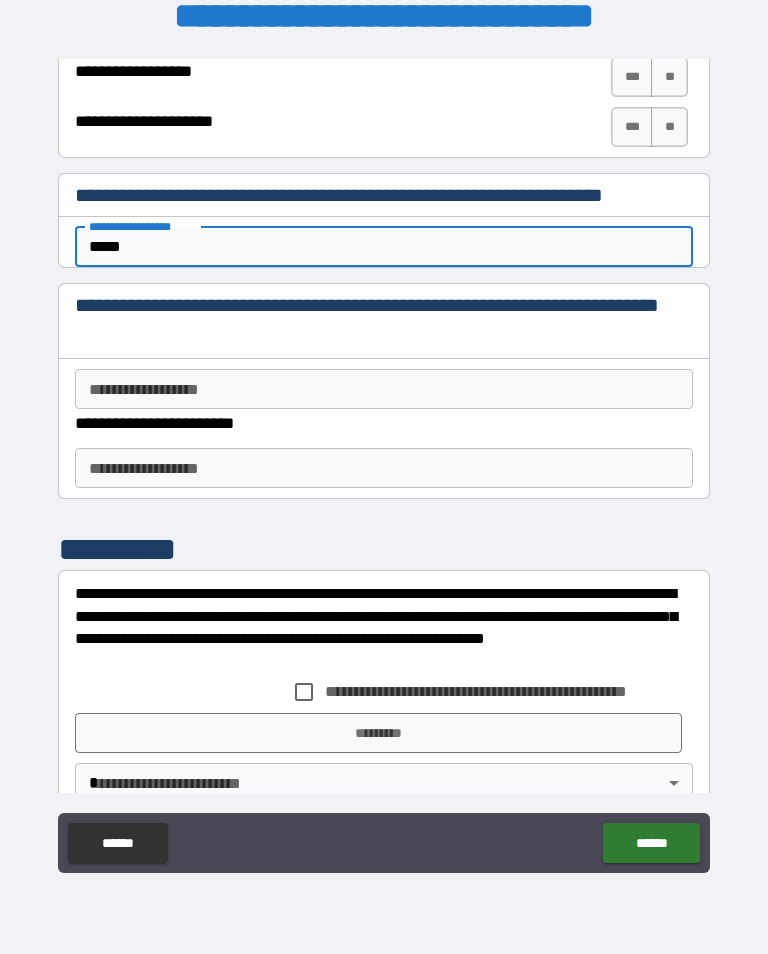 scroll, scrollTop: 4863, scrollLeft: 0, axis: vertical 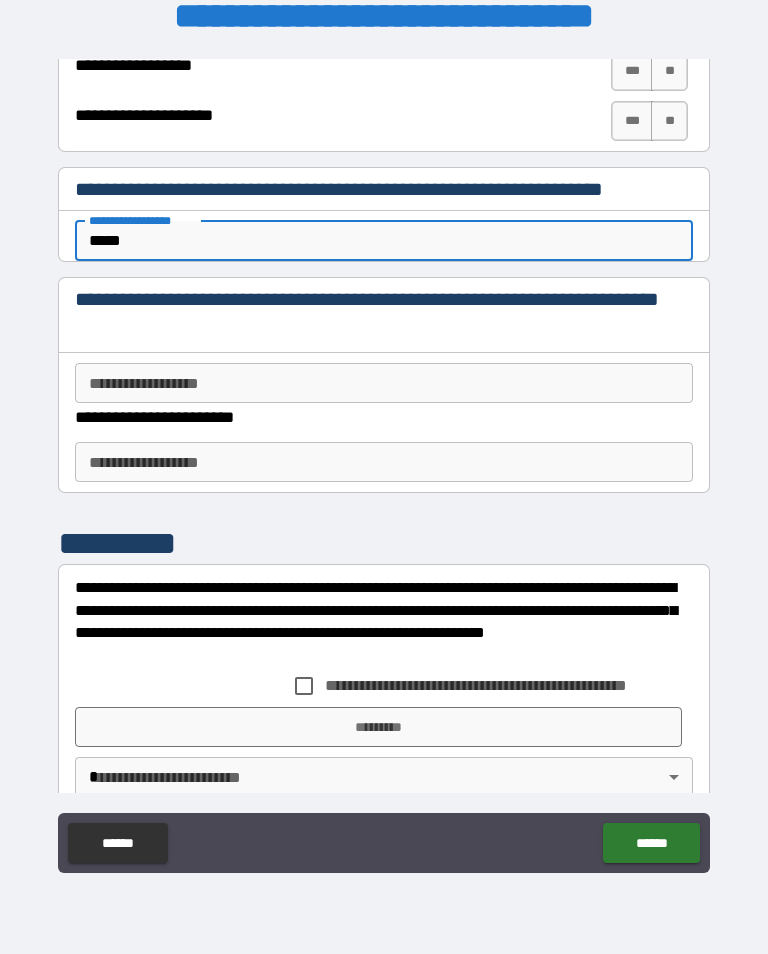 type on "*****" 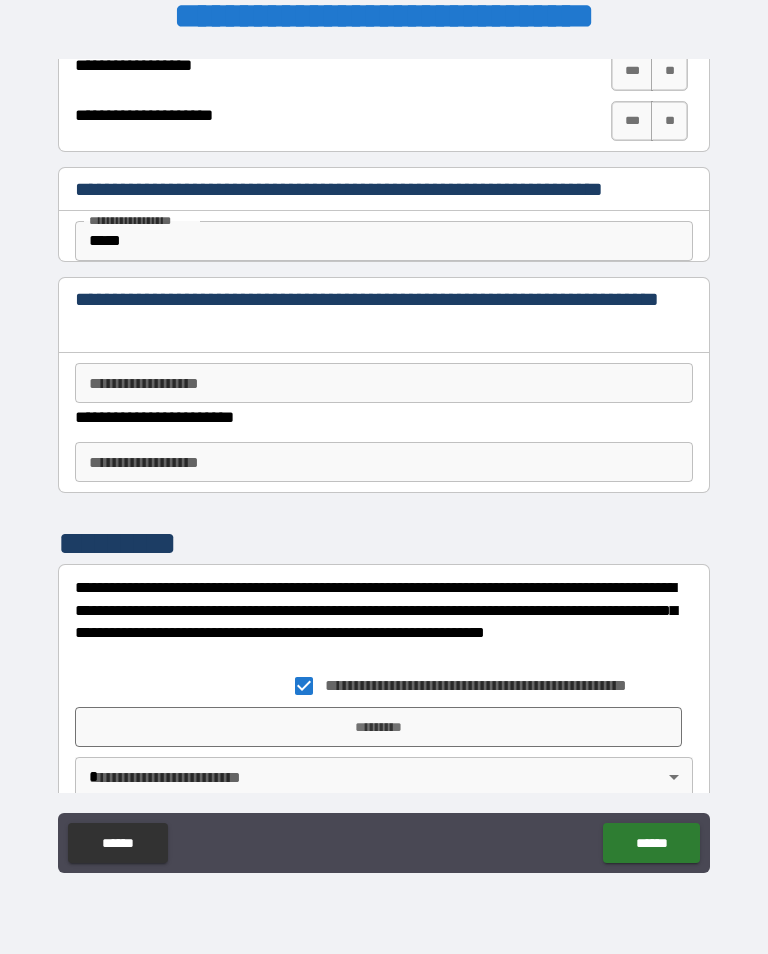 scroll, scrollTop: 31, scrollLeft: 0, axis: vertical 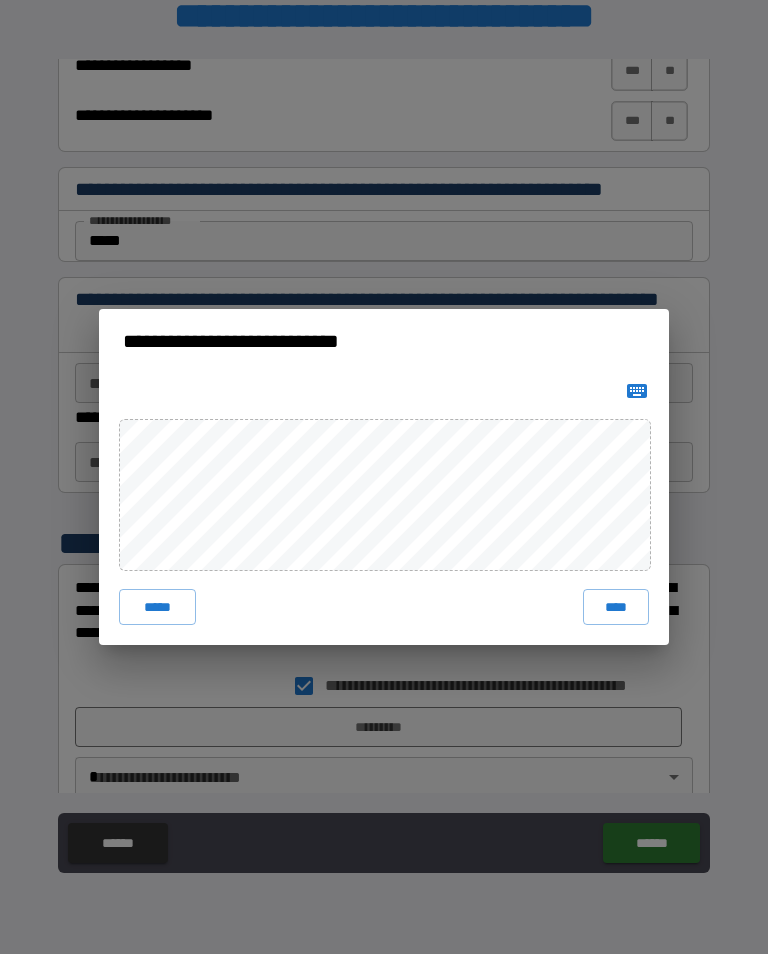 click on "****" at bounding box center (616, 607) 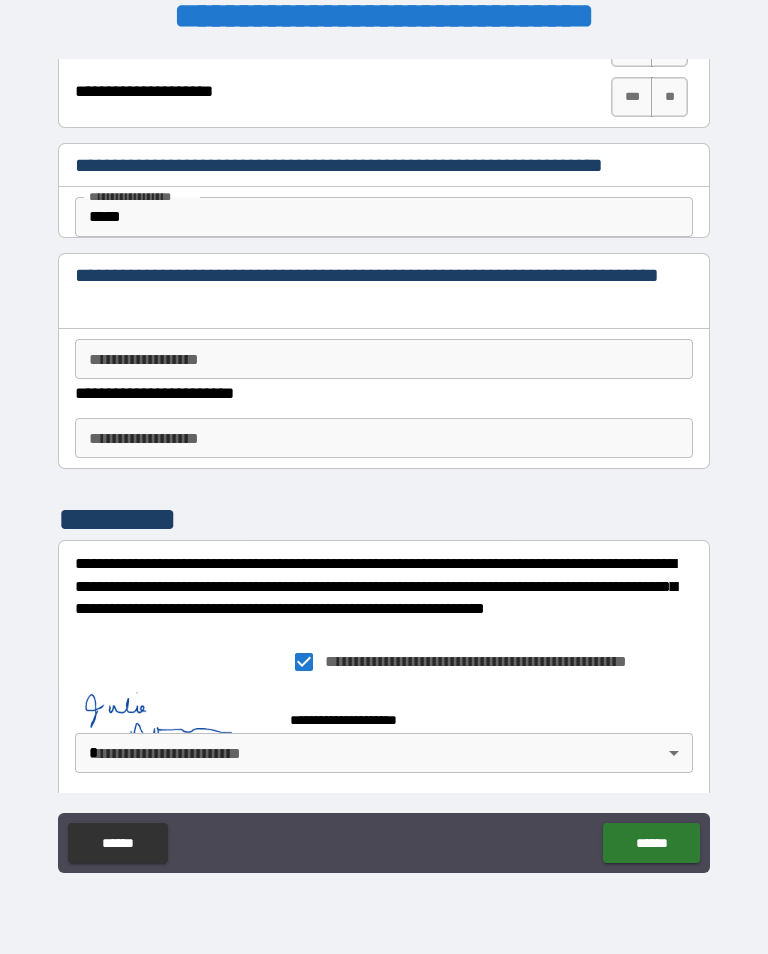 scroll, scrollTop: 4912, scrollLeft: 0, axis: vertical 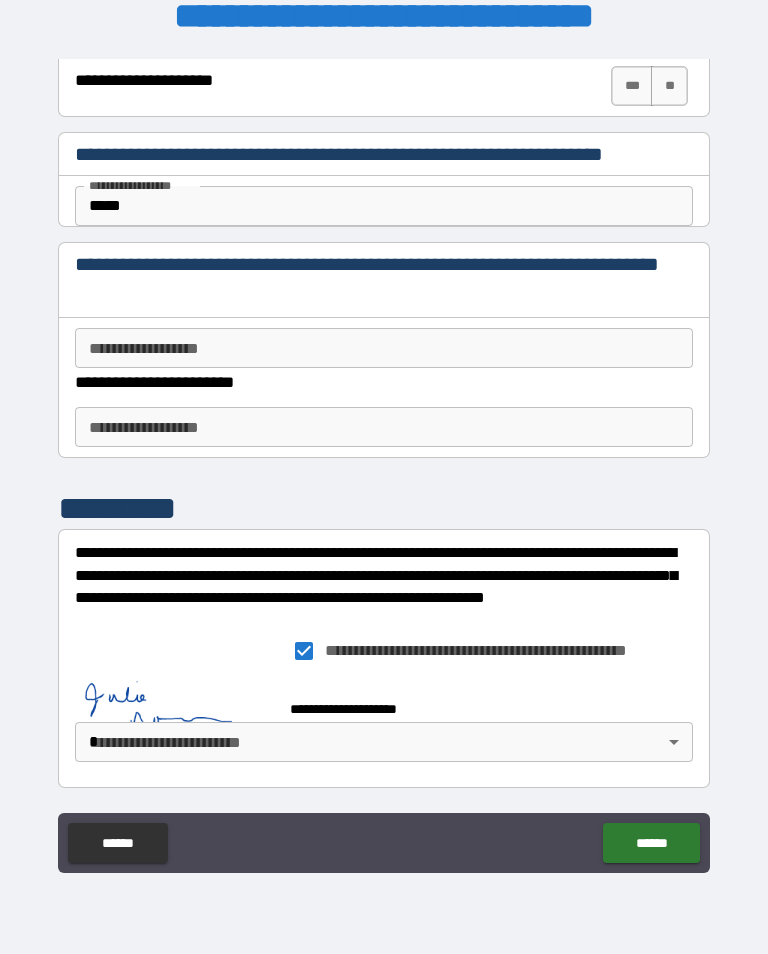 click on "**********" at bounding box center [384, 461] 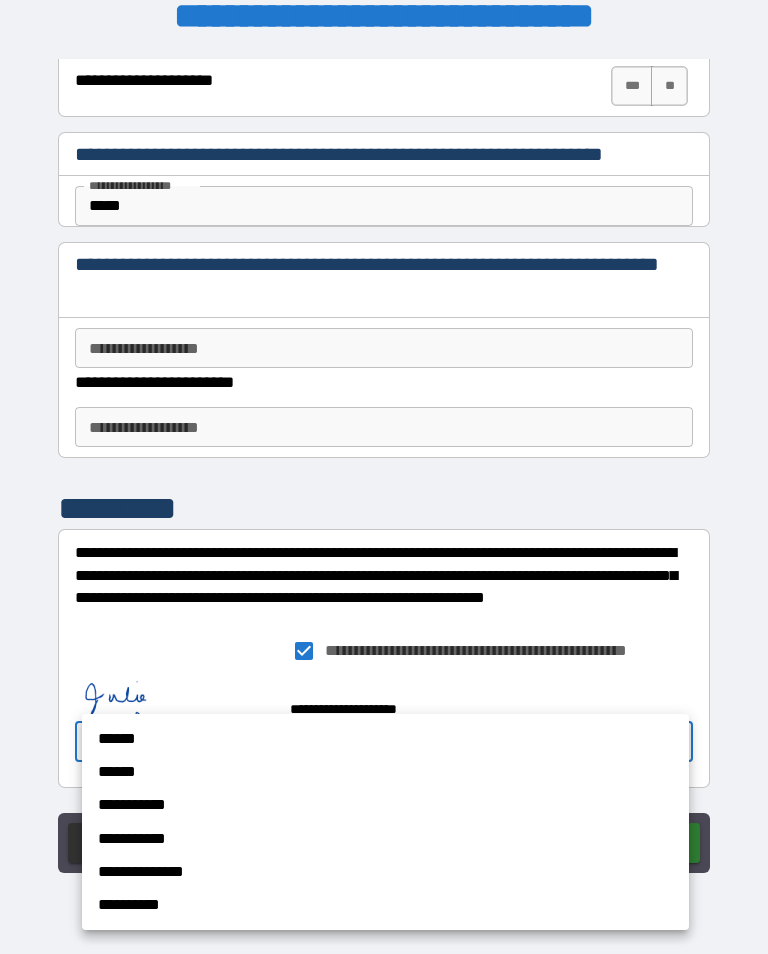 scroll, scrollTop: 4907, scrollLeft: 0, axis: vertical 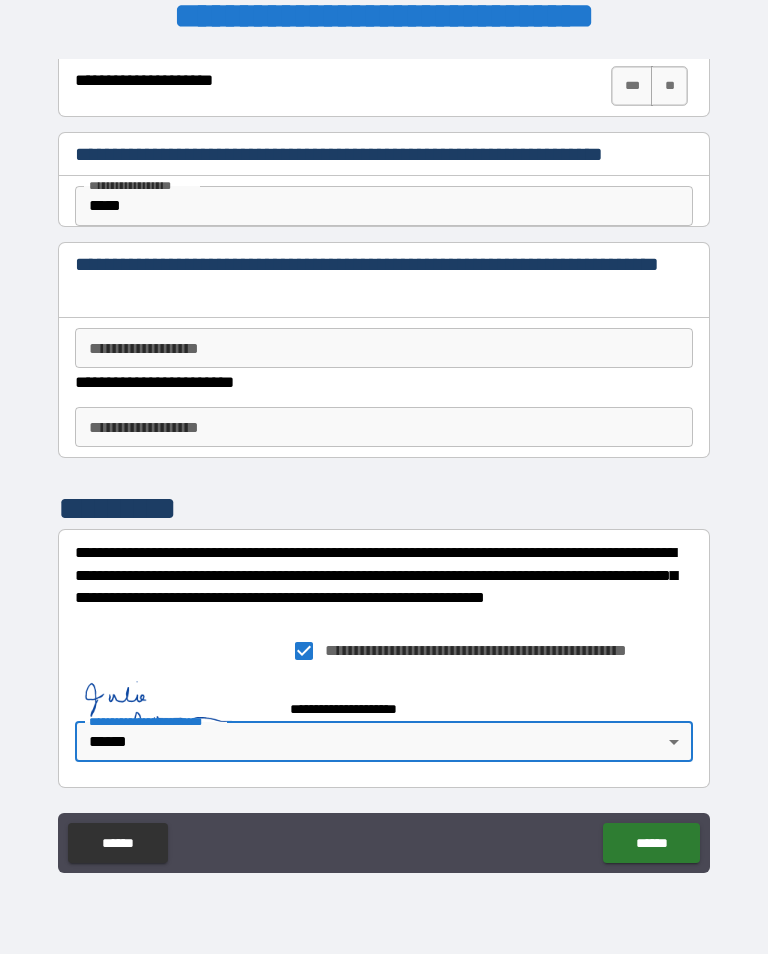type on "******" 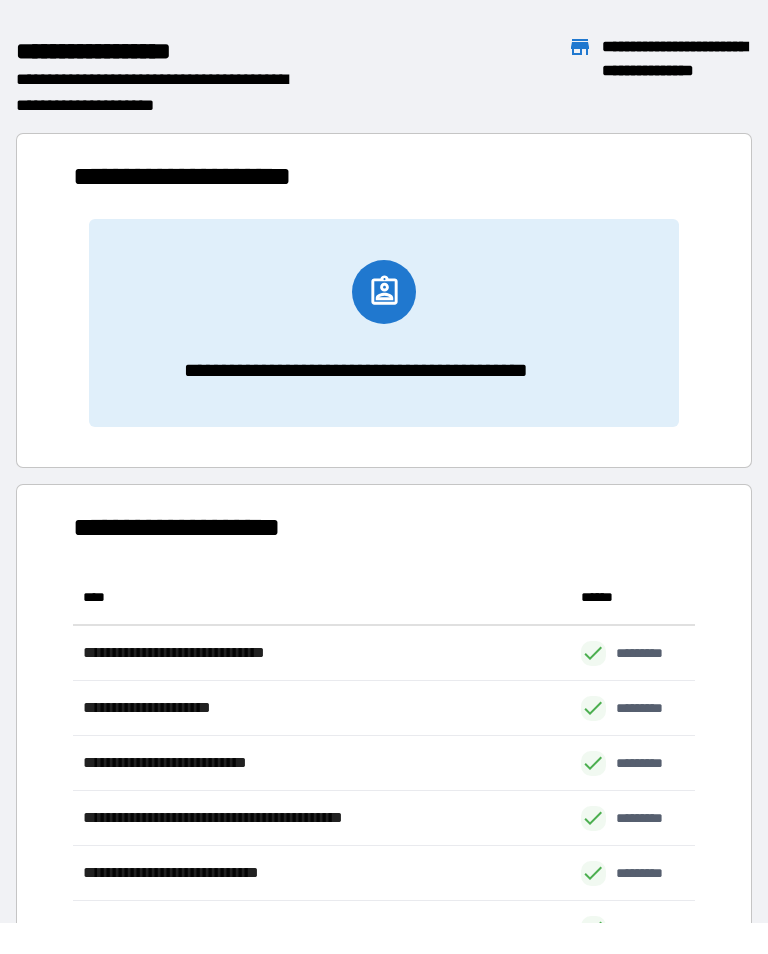scroll, scrollTop: 1, scrollLeft: 1, axis: both 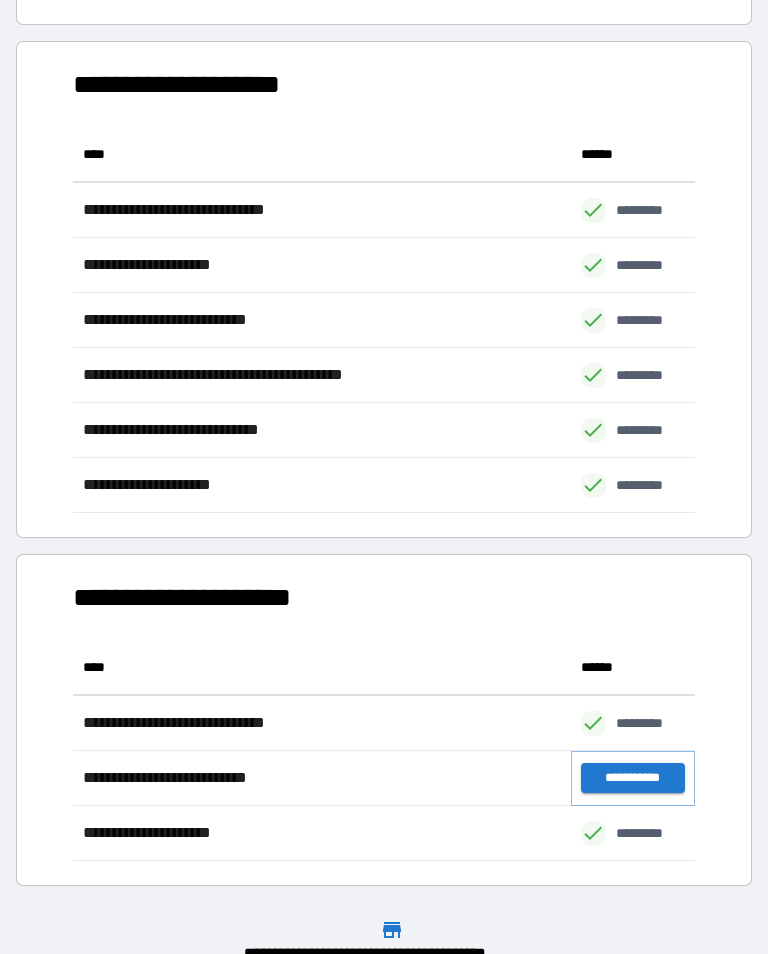 click on "**********" at bounding box center (633, 778) 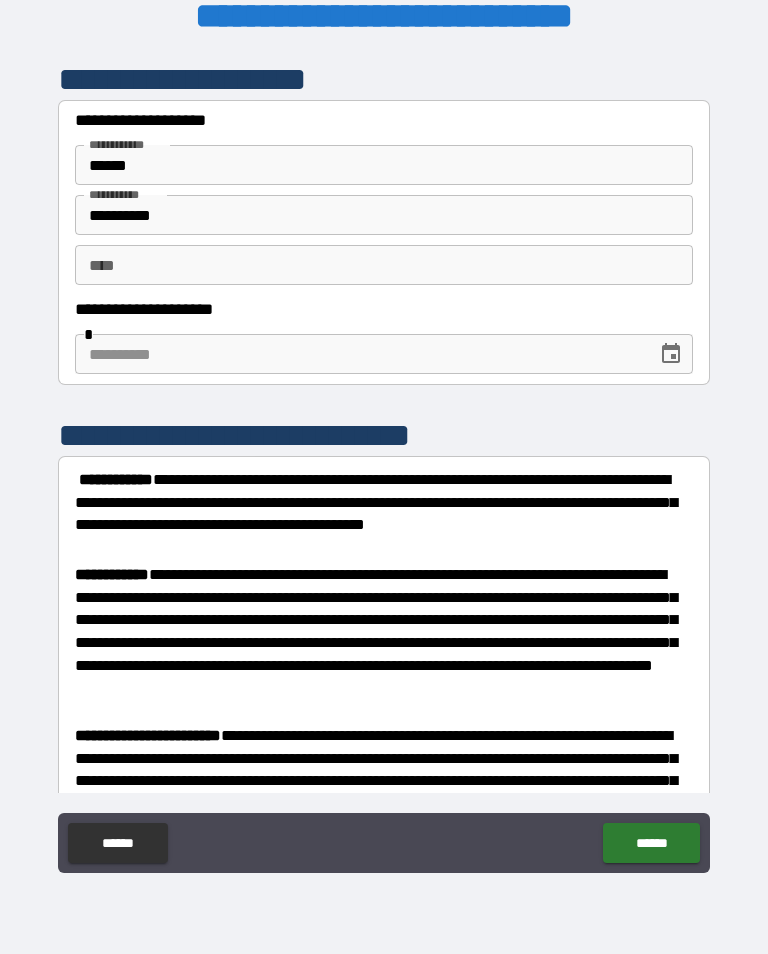 click on "**   *" at bounding box center (384, 265) 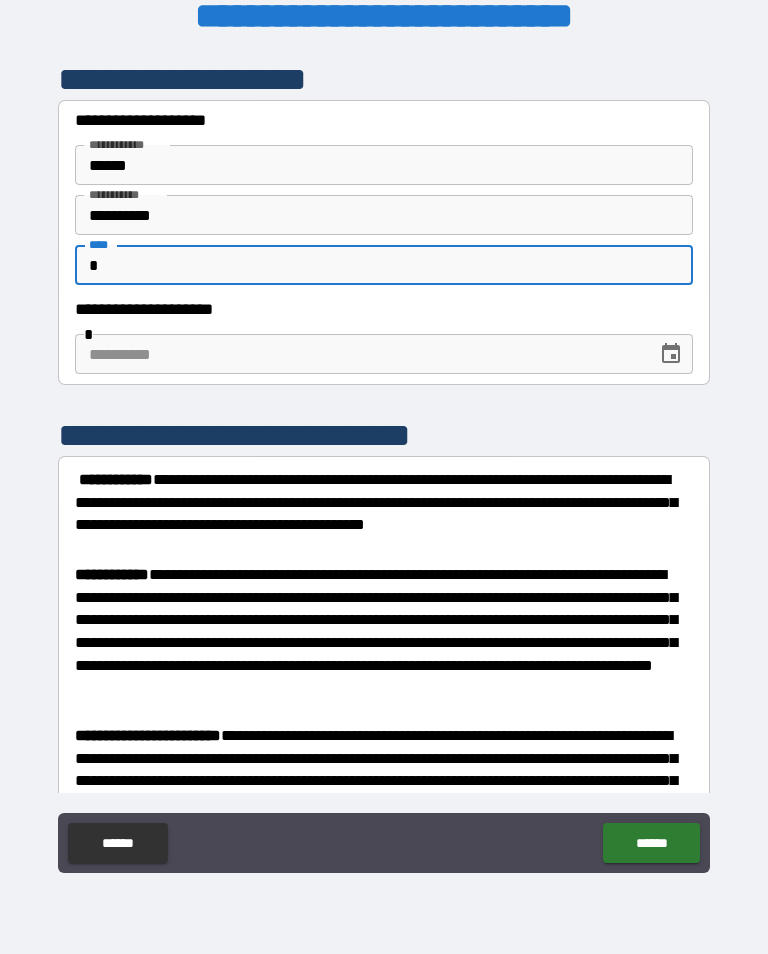 type on "*" 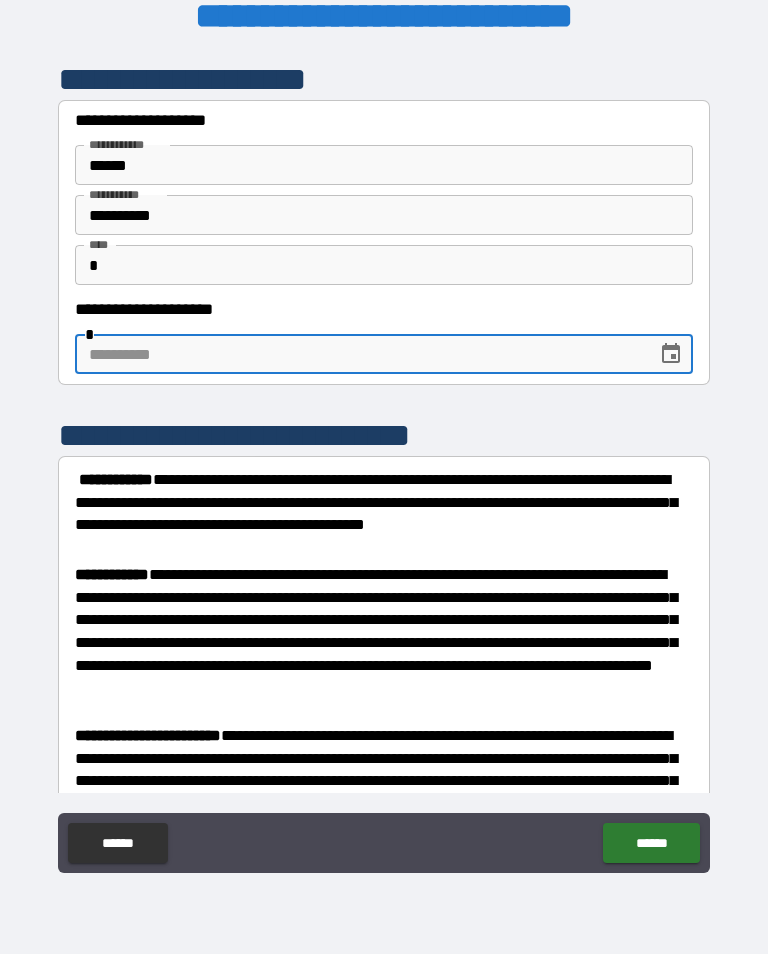 click 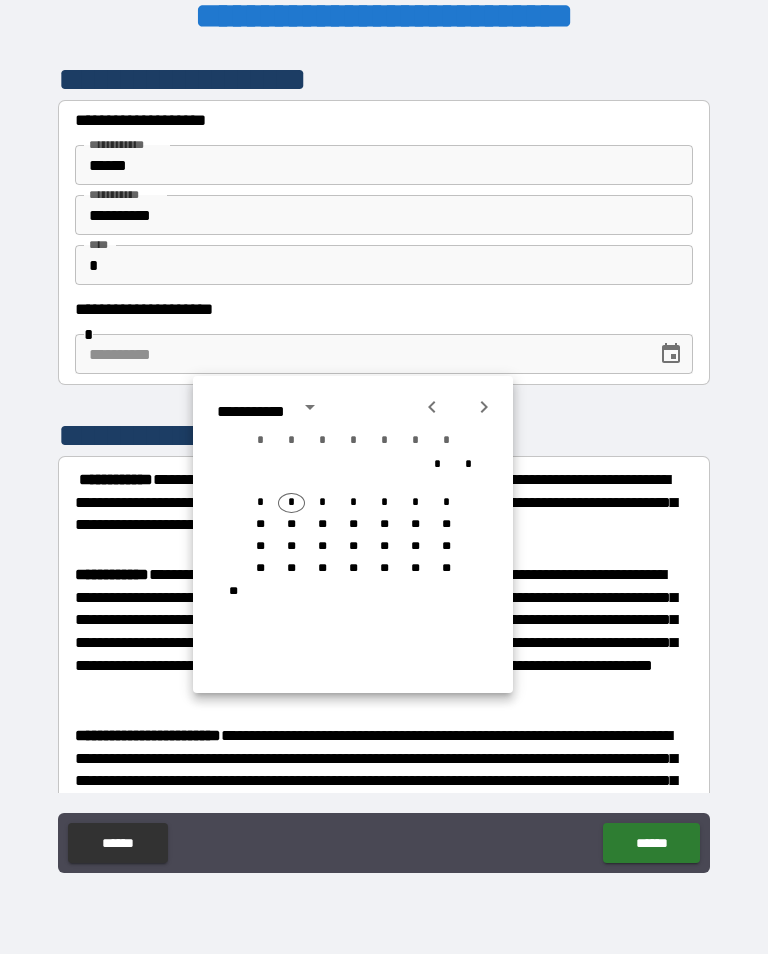 click 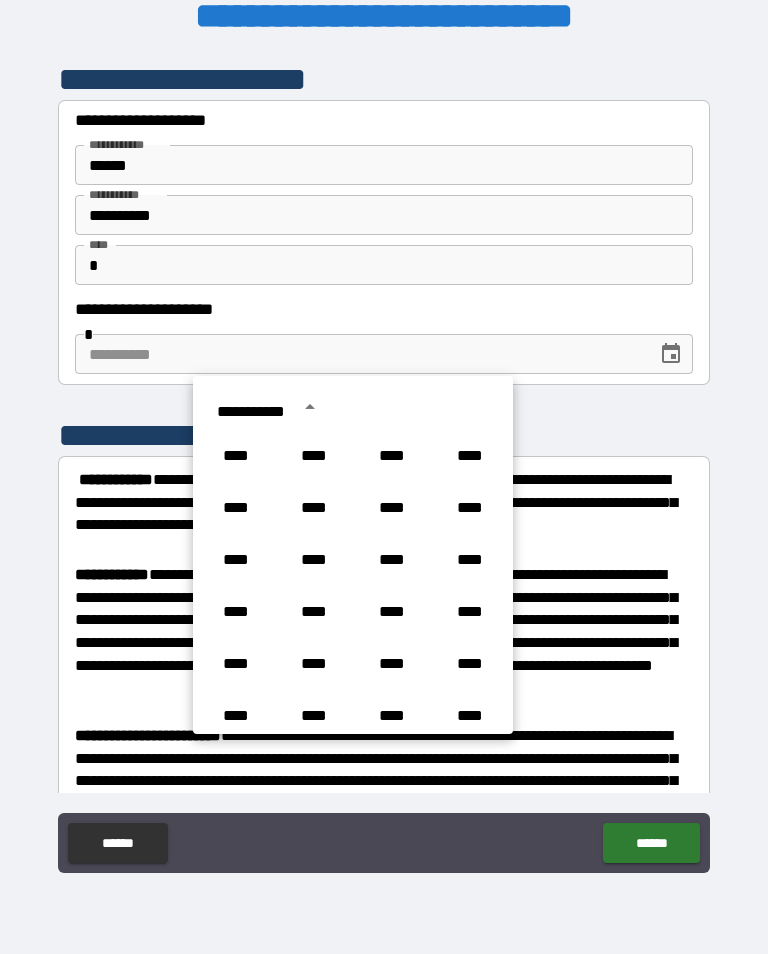 scroll, scrollTop: 1486, scrollLeft: 0, axis: vertical 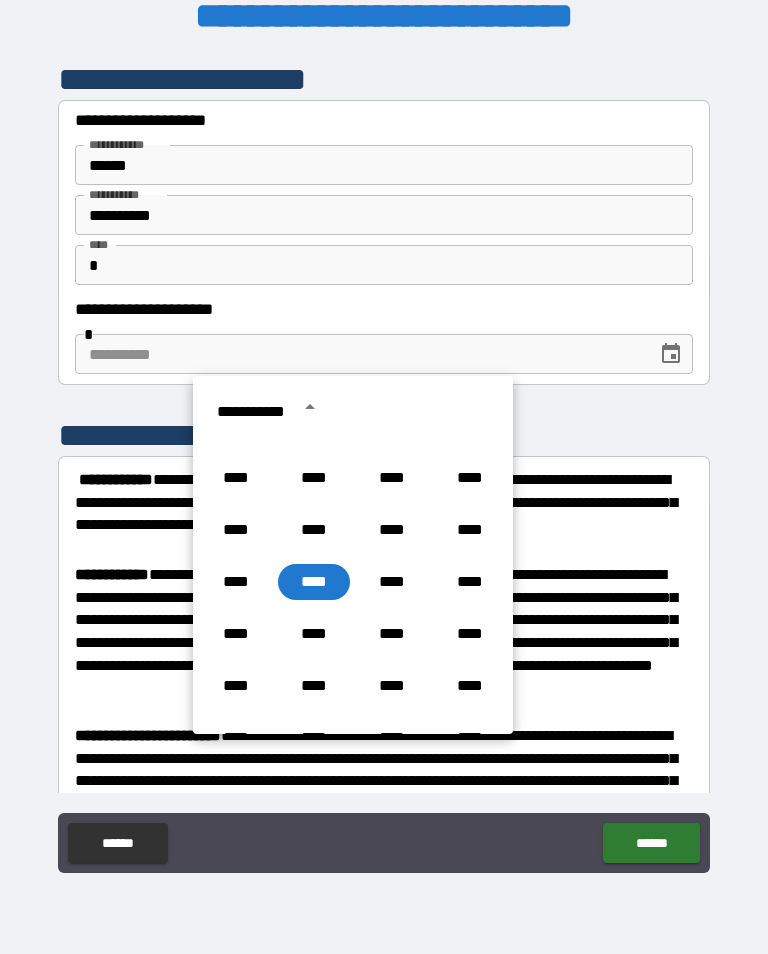click on "****" at bounding box center (392, 478) 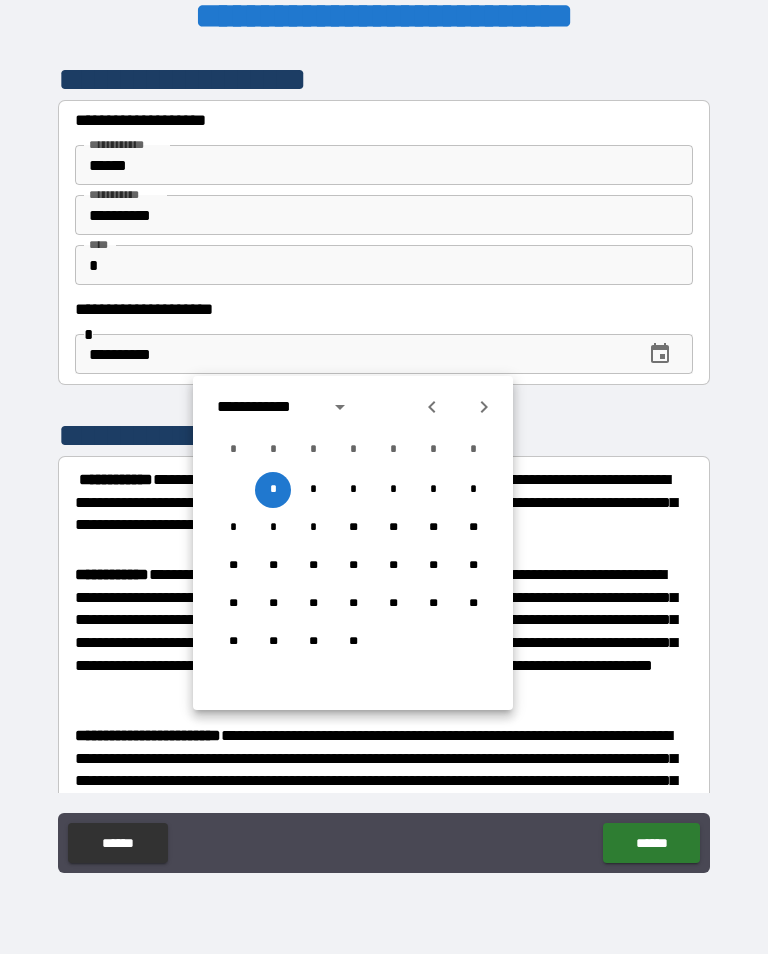 click 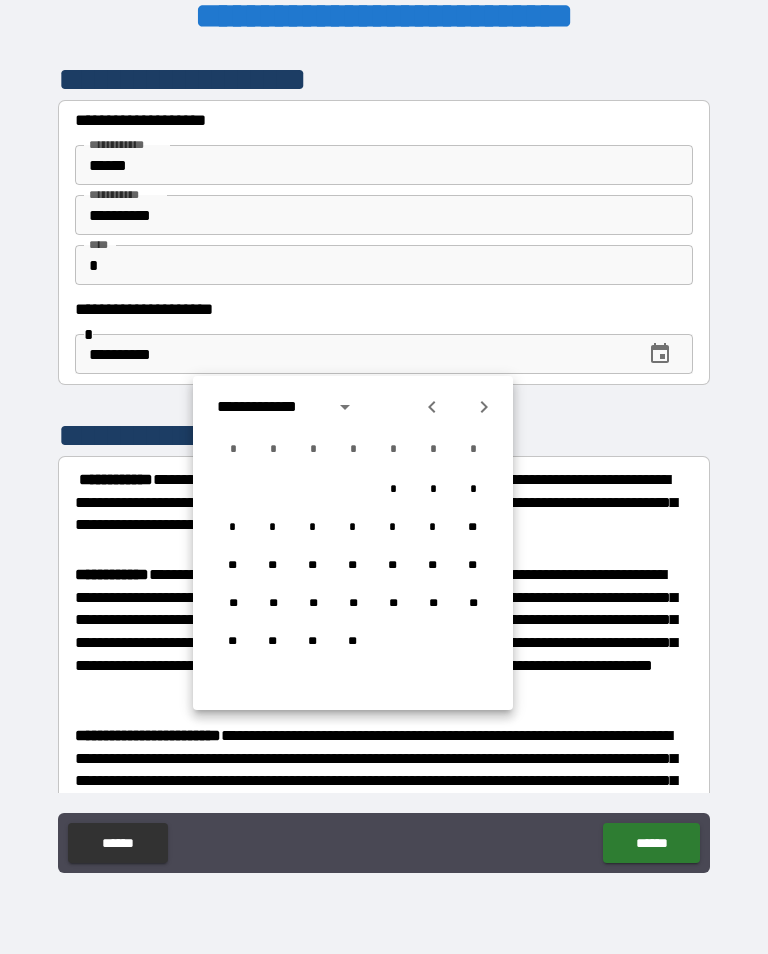 click 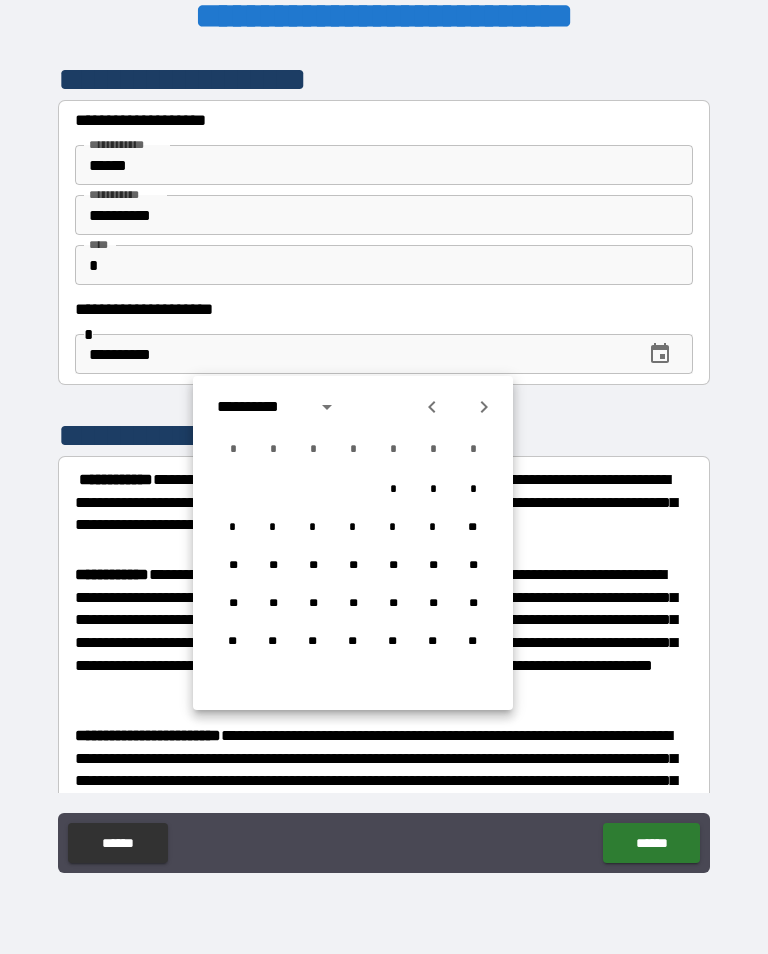 click 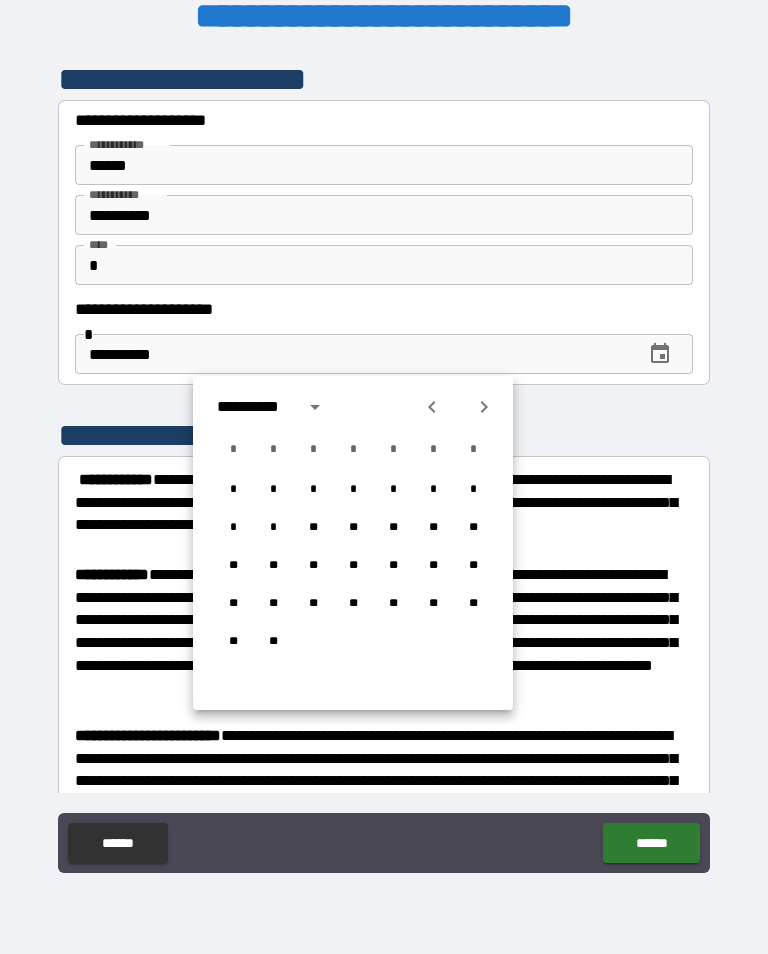 click on "*" at bounding box center [313, 490] 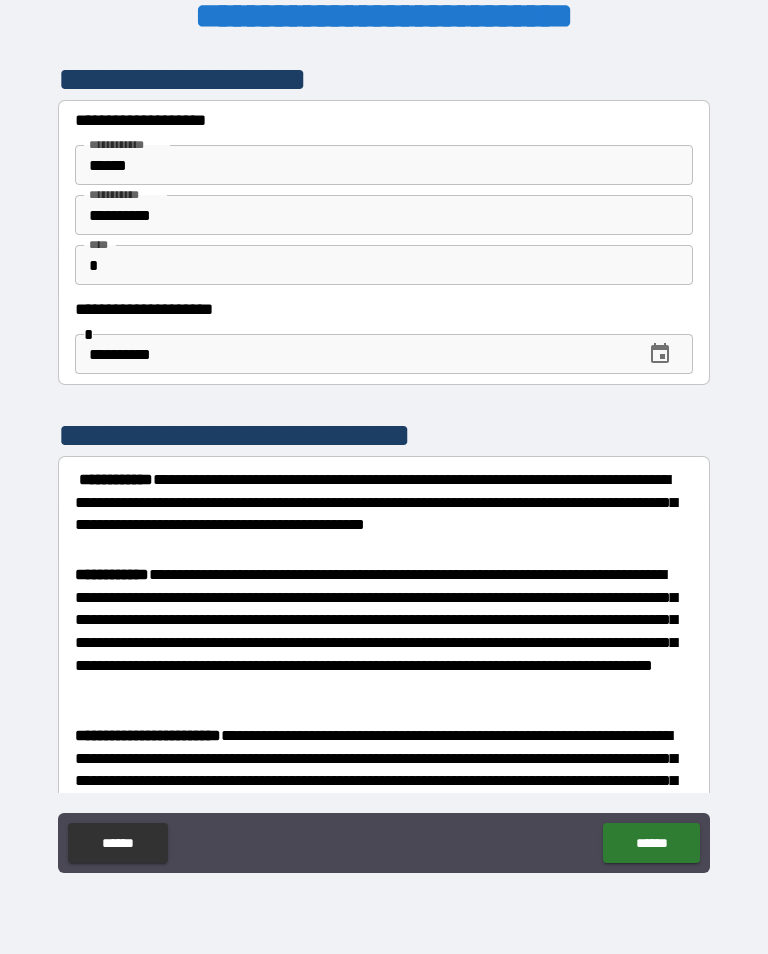 type on "**********" 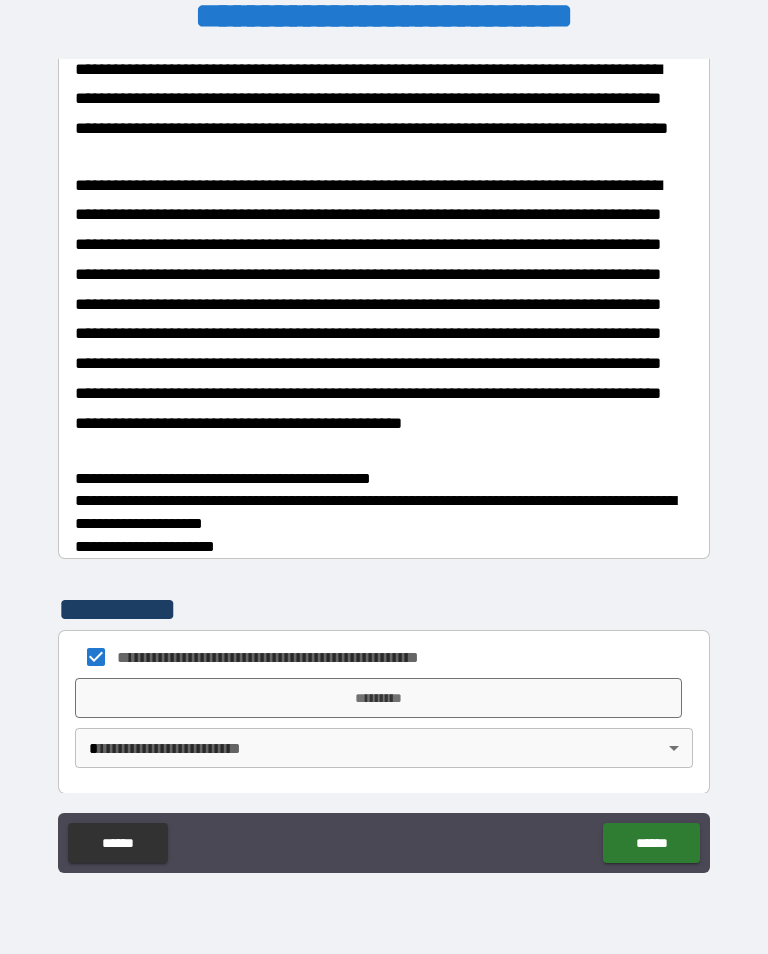 scroll, scrollTop: 2016, scrollLeft: 0, axis: vertical 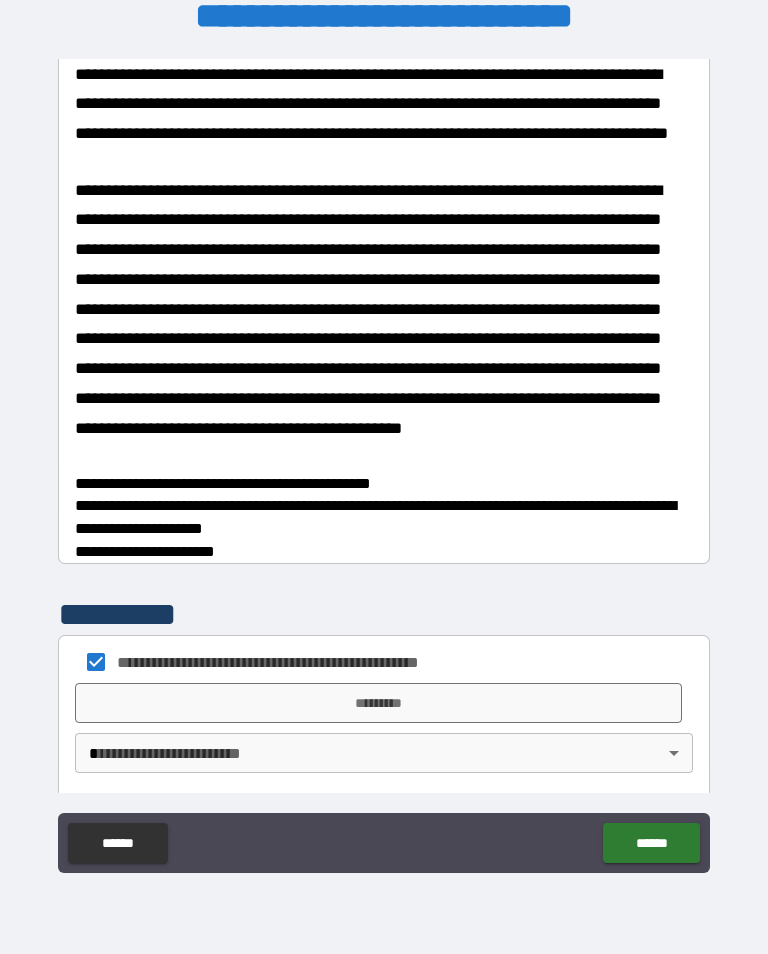 click on "*********" at bounding box center [378, 703] 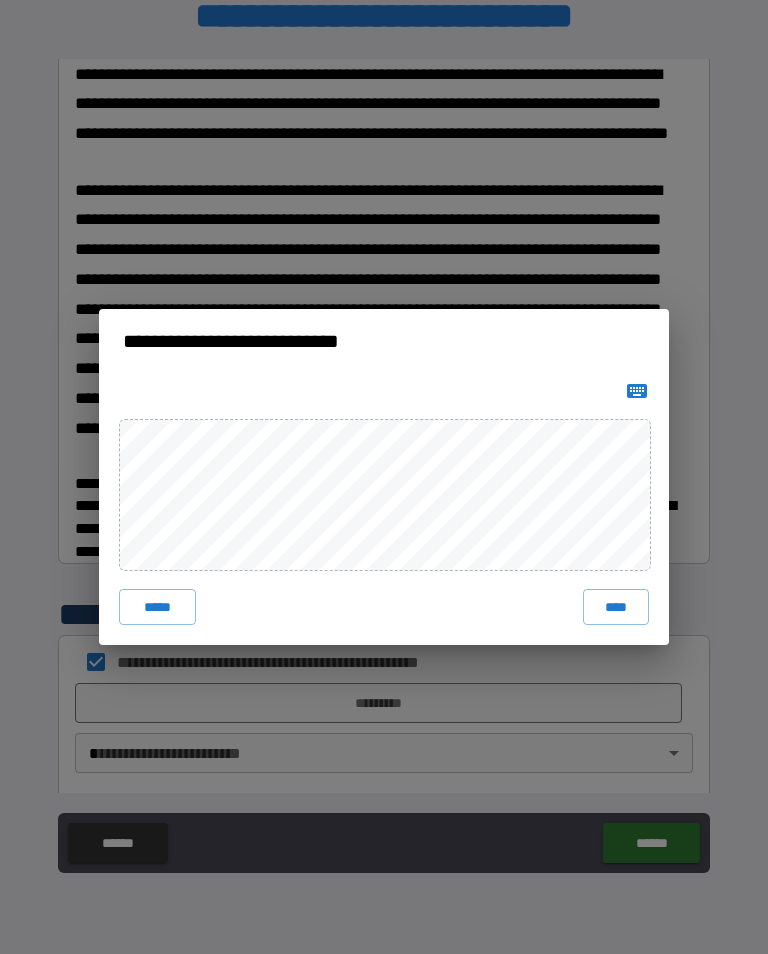 click on "****" at bounding box center (616, 607) 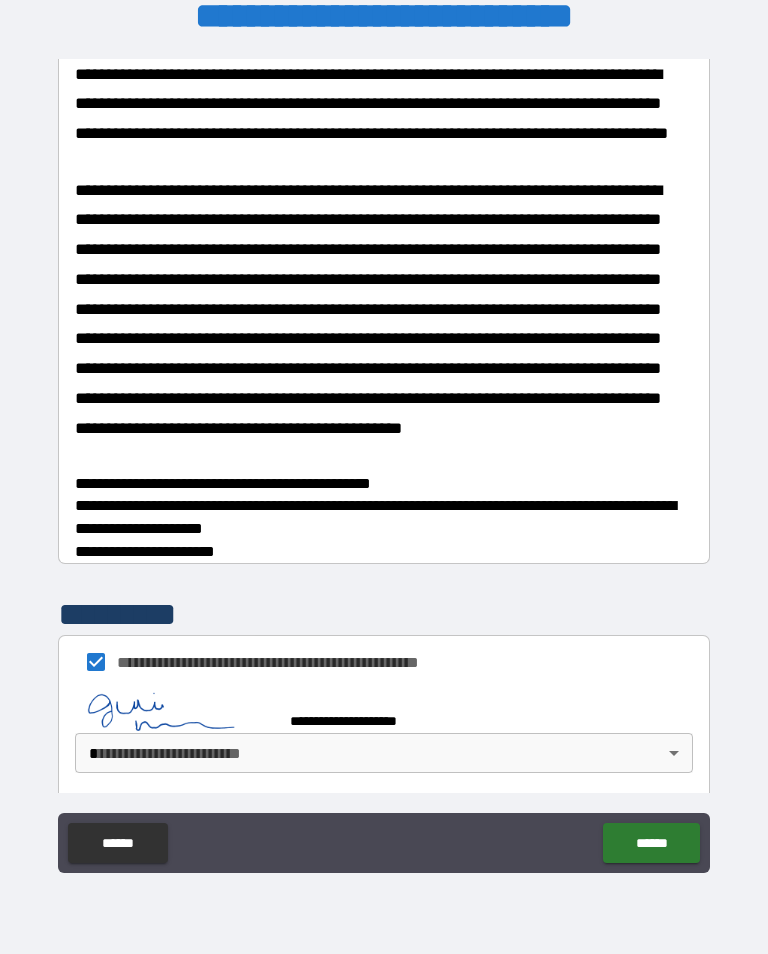 click on "**********" at bounding box center (384, 461) 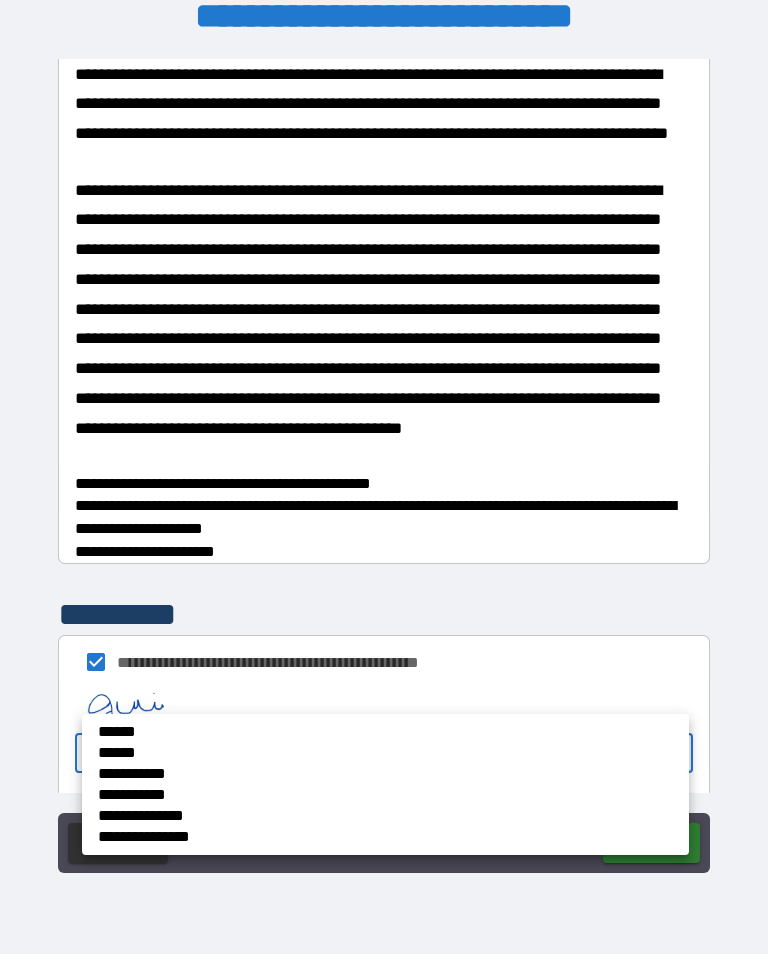 click on "******" at bounding box center (312, 732) 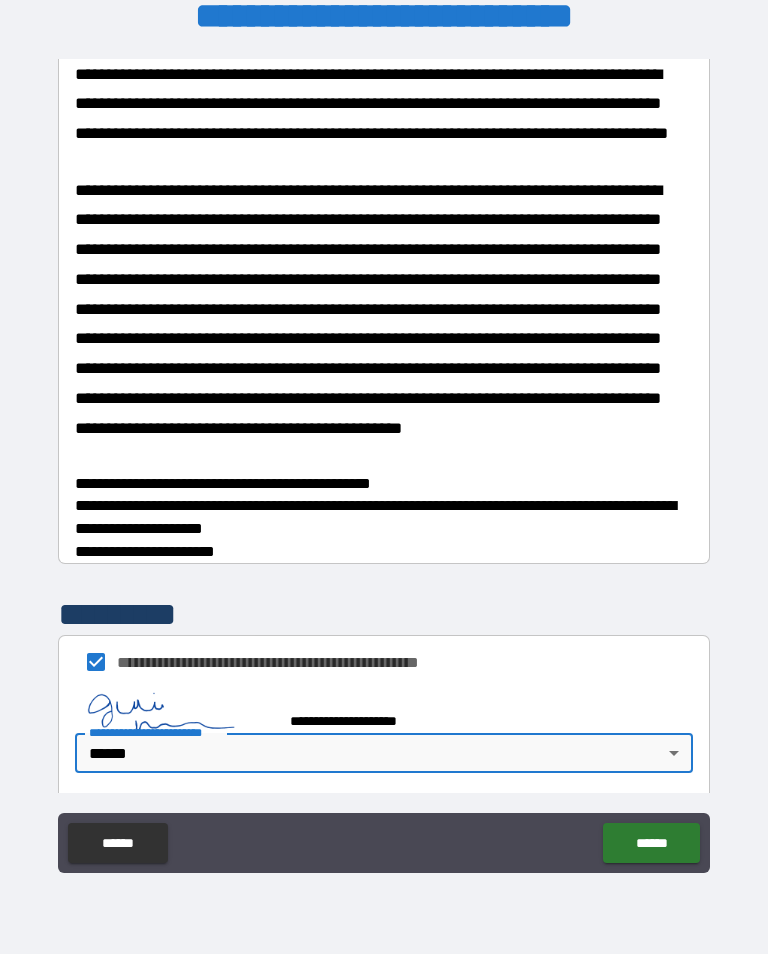 click on "******" at bounding box center [651, 843] 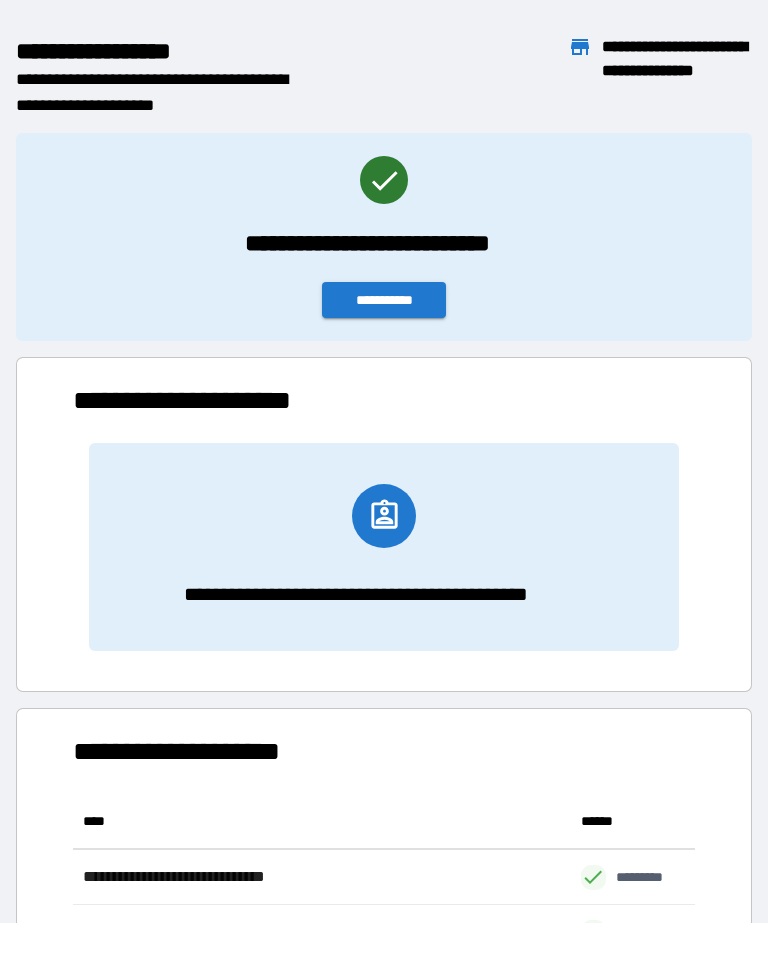 scroll, scrollTop: 1, scrollLeft: 1, axis: both 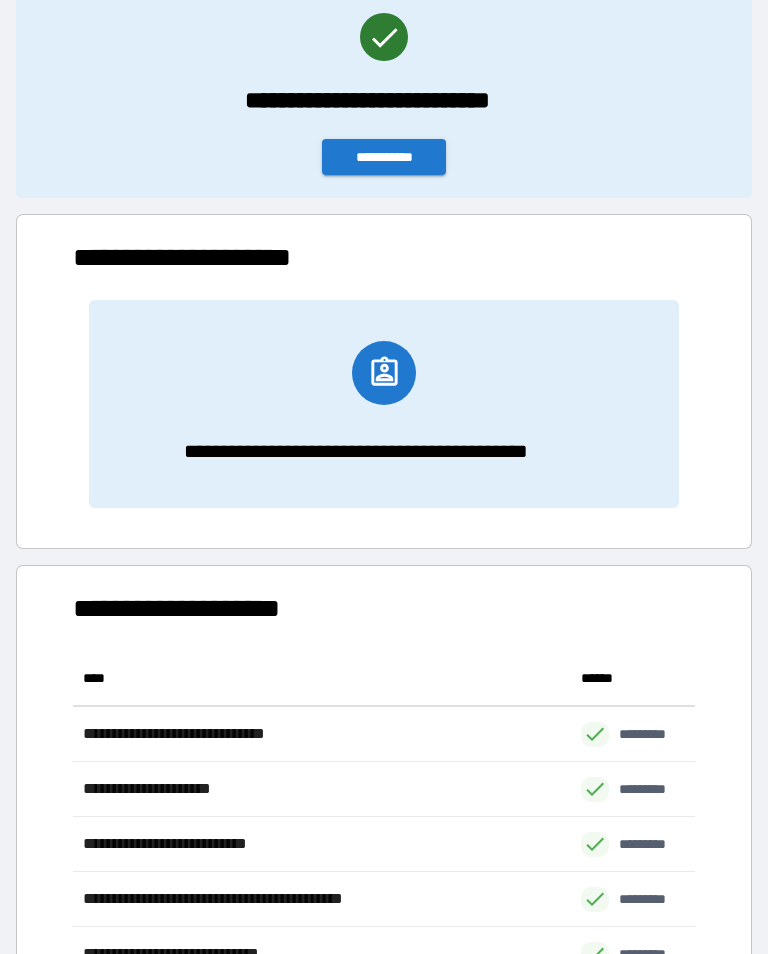 click on "**********" at bounding box center (384, 157) 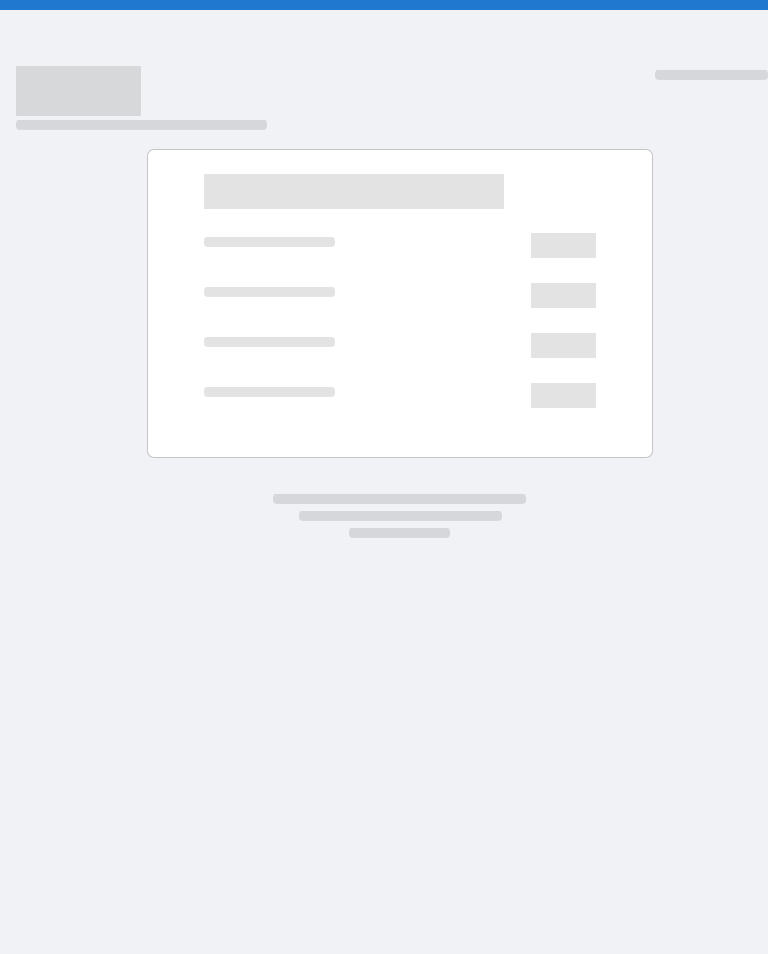 scroll, scrollTop: 0, scrollLeft: 0, axis: both 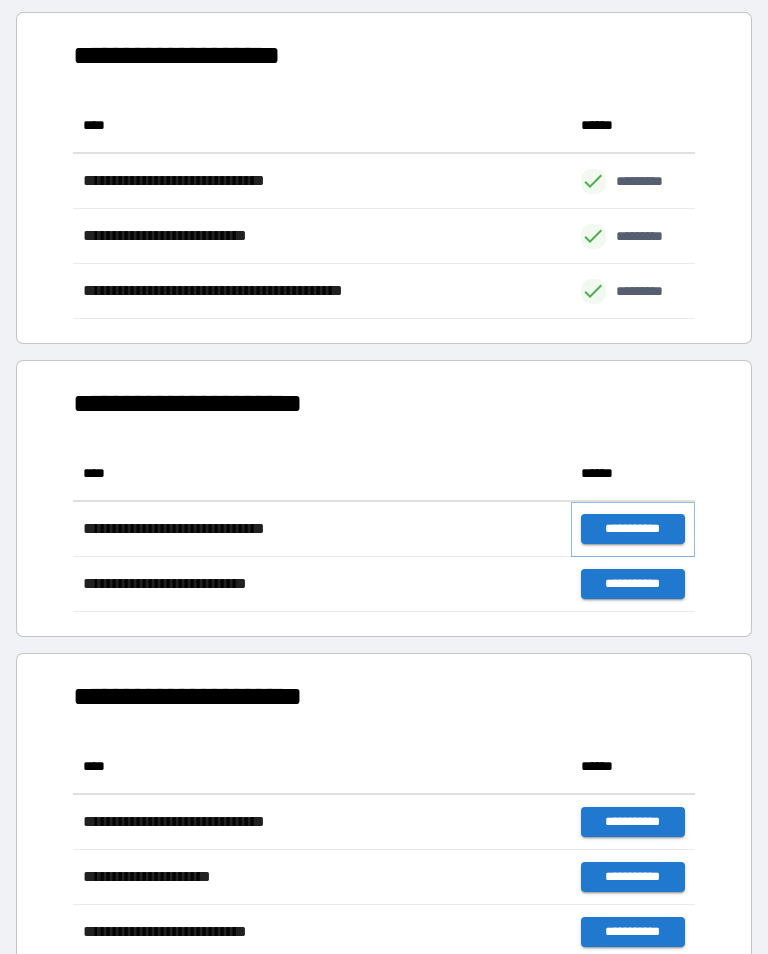 click on "**********" at bounding box center (633, 529) 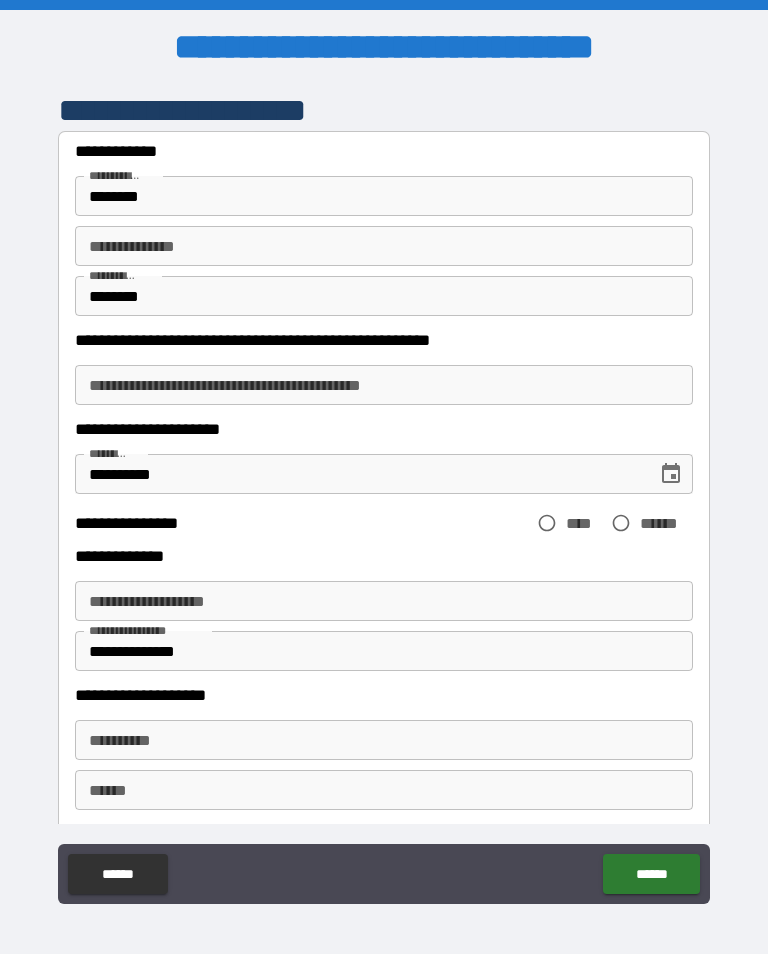 click on "**********" at bounding box center [384, 246] 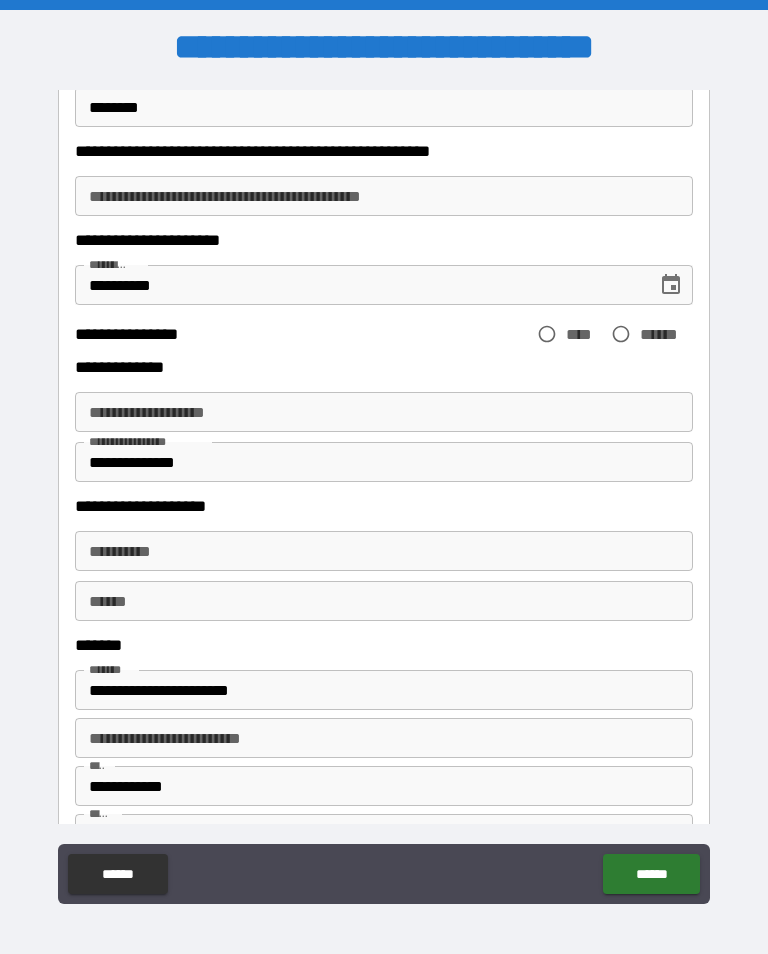 scroll, scrollTop: 190, scrollLeft: 0, axis: vertical 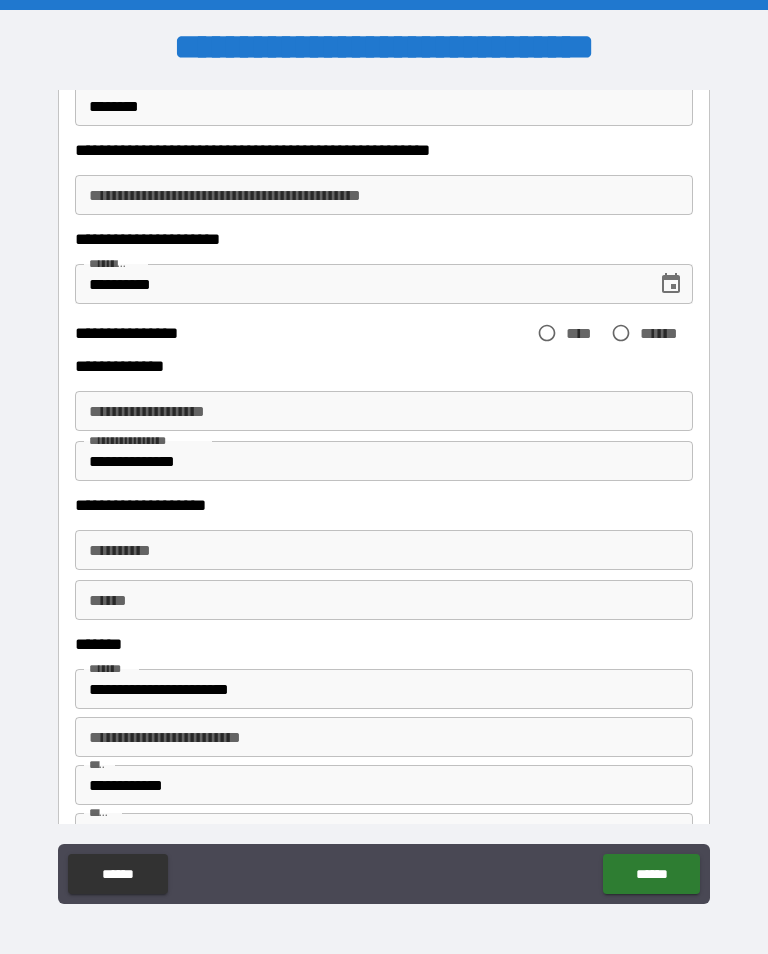 type on "*" 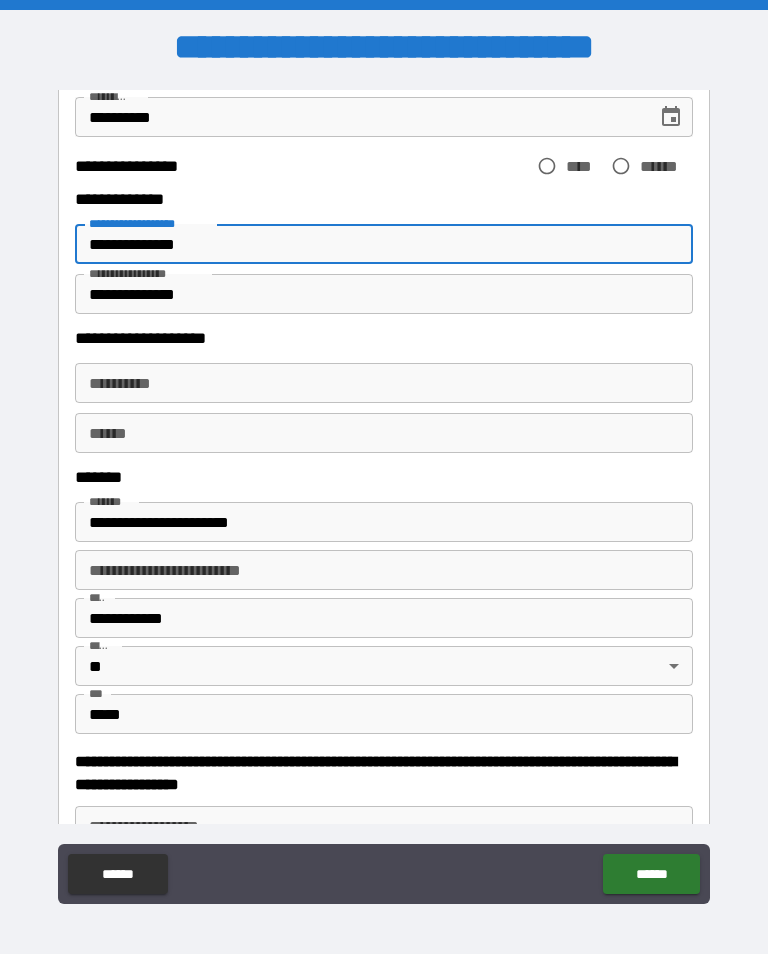 scroll, scrollTop: 358, scrollLeft: 0, axis: vertical 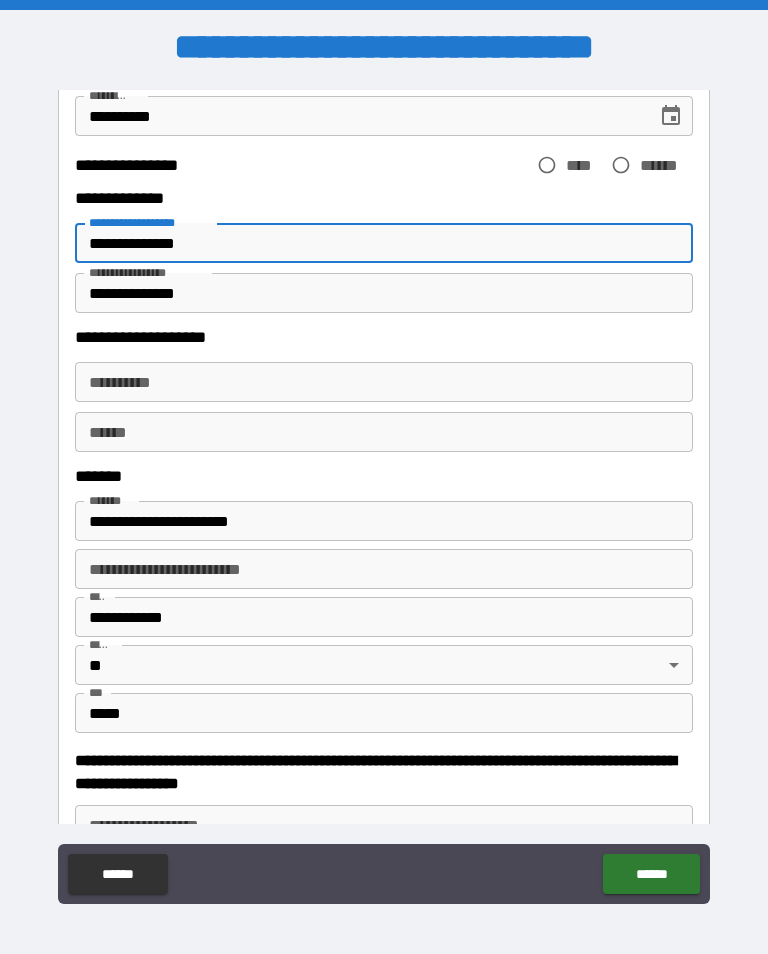type on "**********" 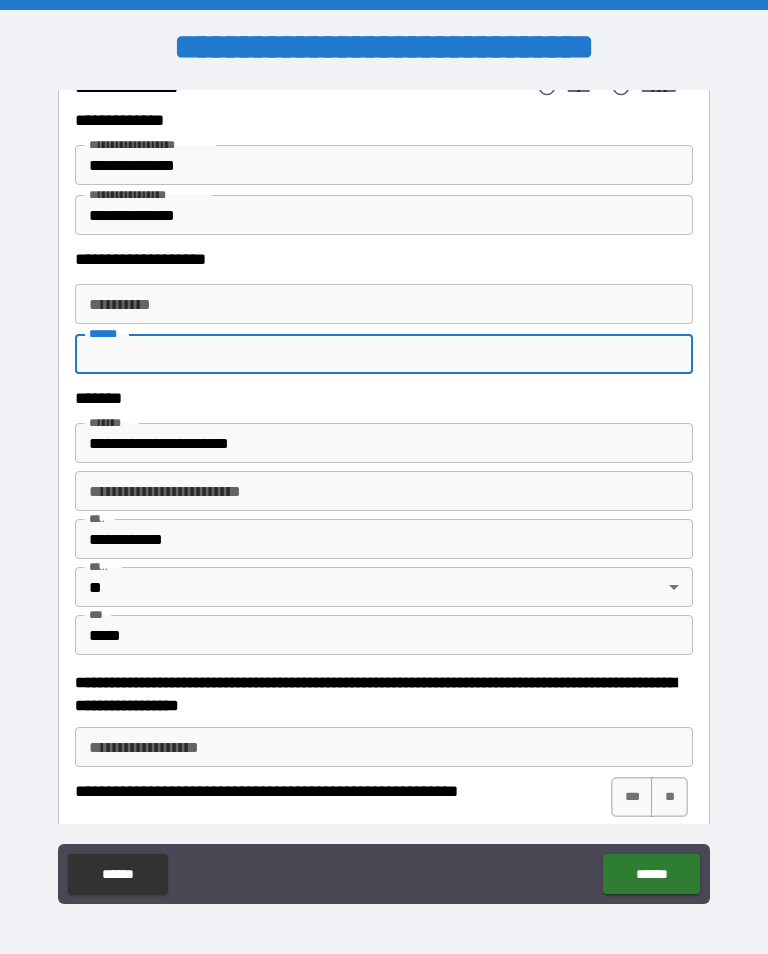 scroll, scrollTop: 443, scrollLeft: 0, axis: vertical 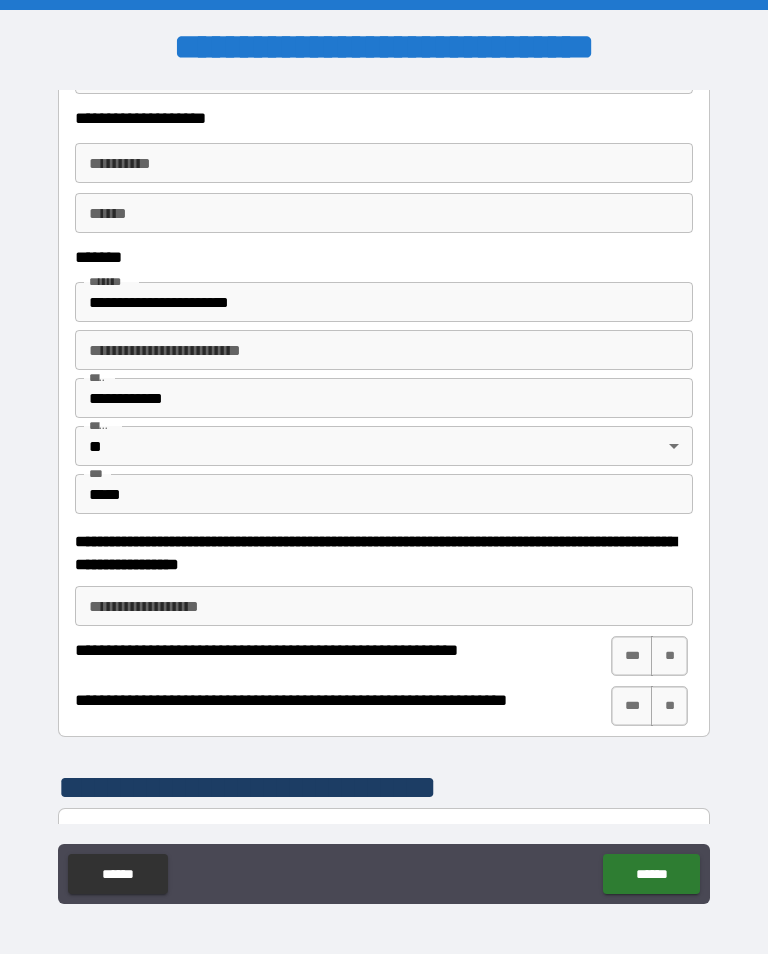 click on "***" at bounding box center (632, 656) 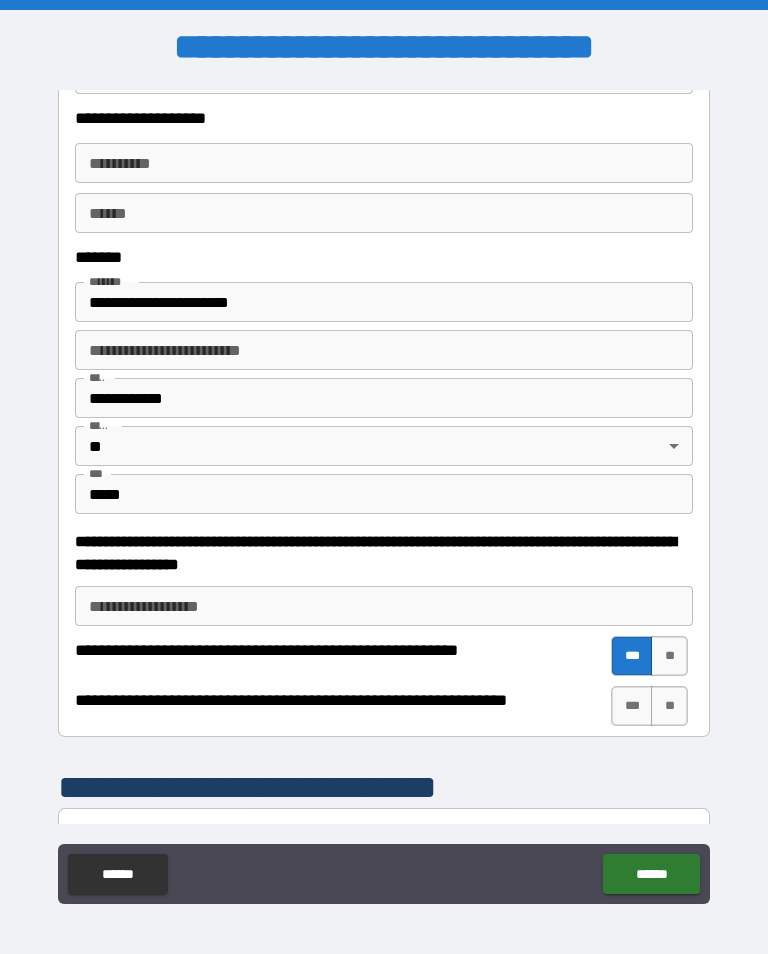 click on "***" at bounding box center [632, 706] 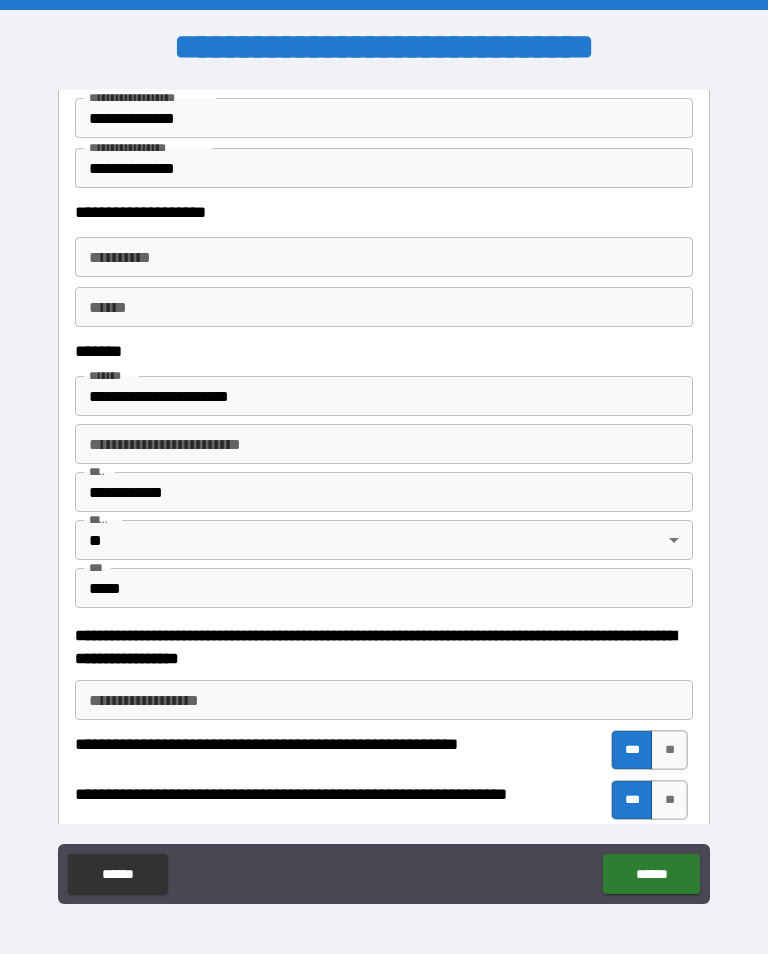 scroll, scrollTop: 480, scrollLeft: 0, axis: vertical 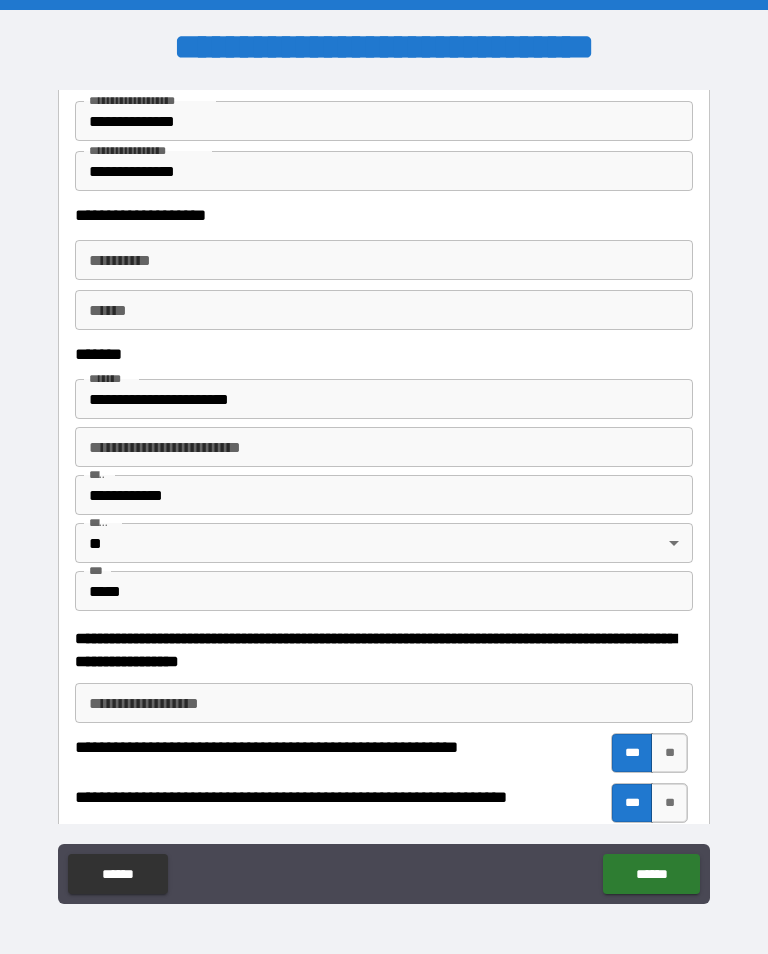 click on "******" at bounding box center (384, 310) 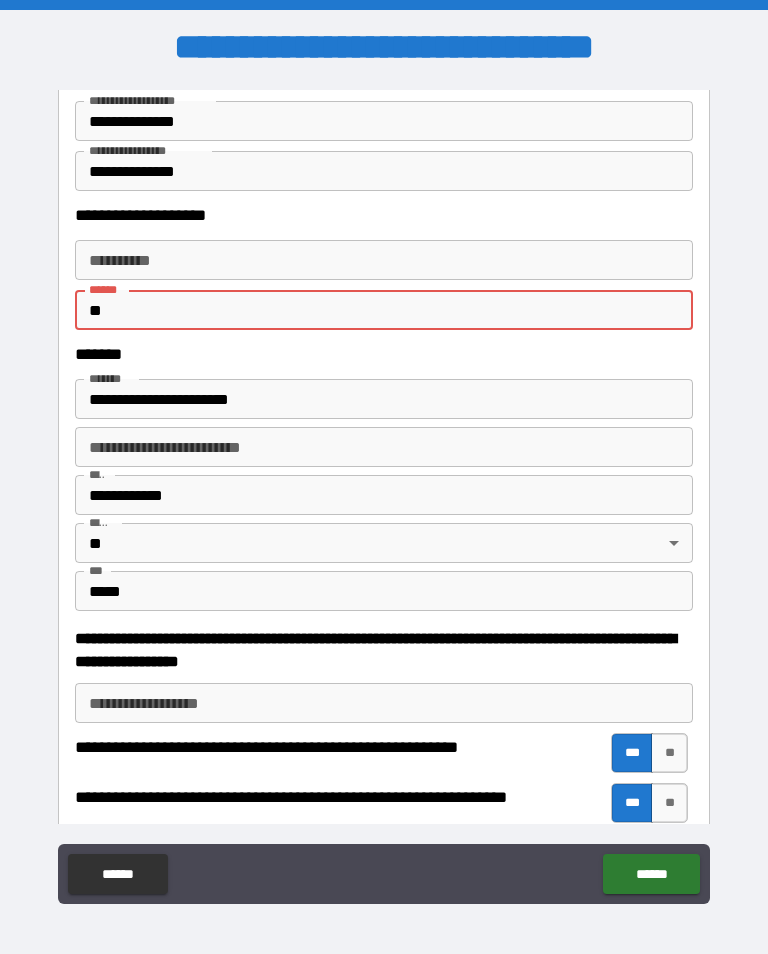 type on "*" 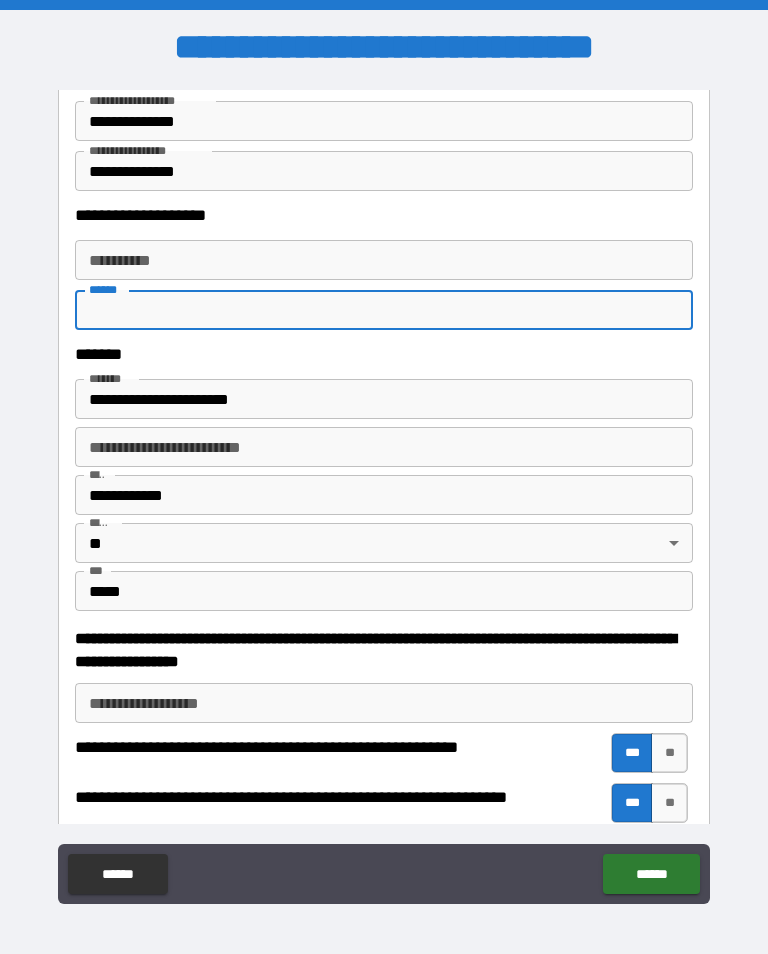 type on "*" 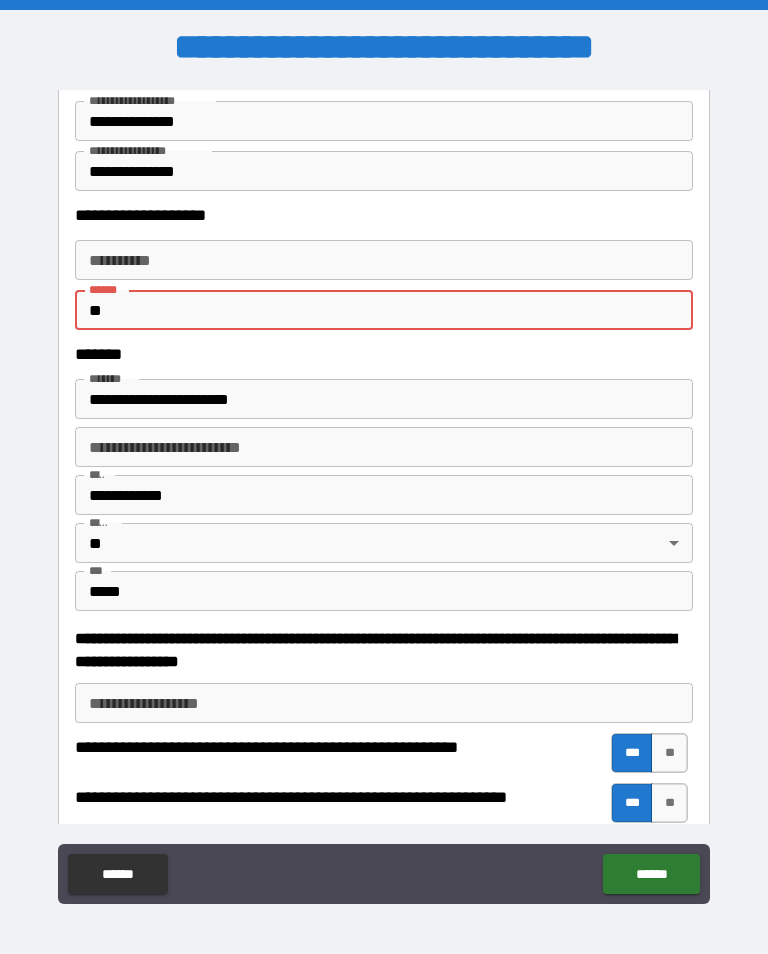 type on "*" 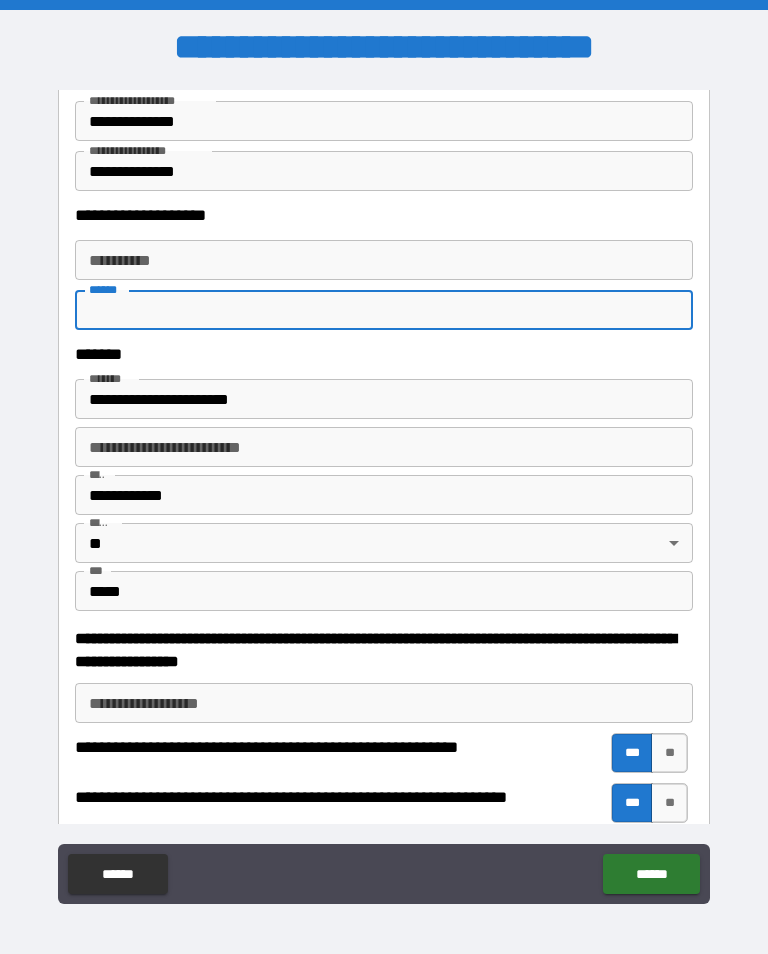 type on "*" 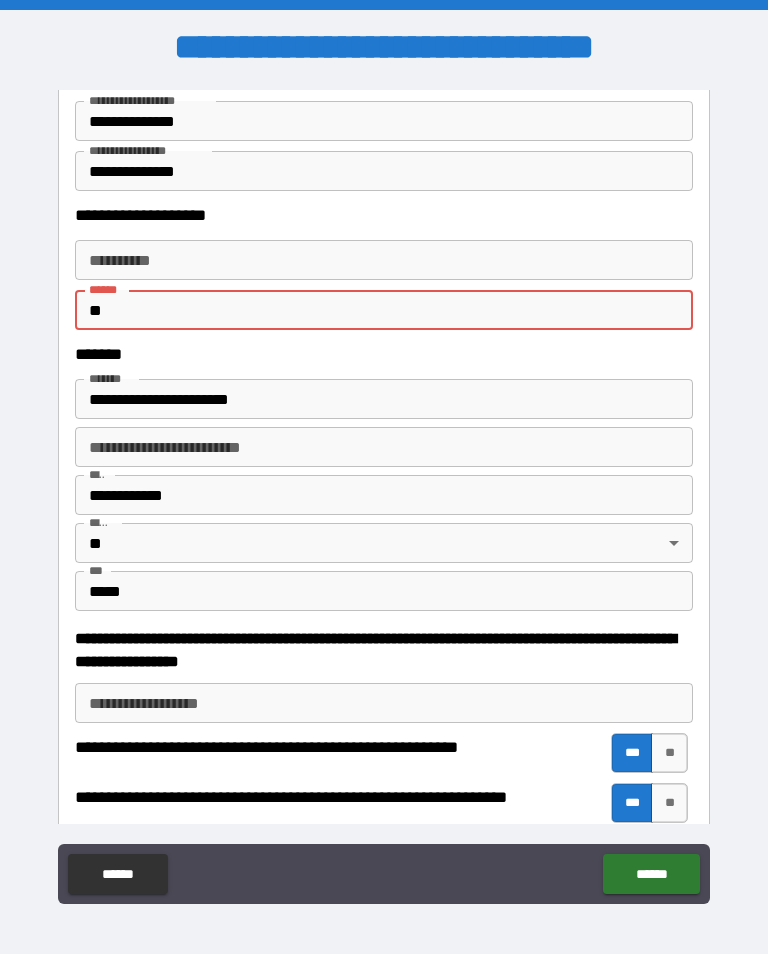 type on "*" 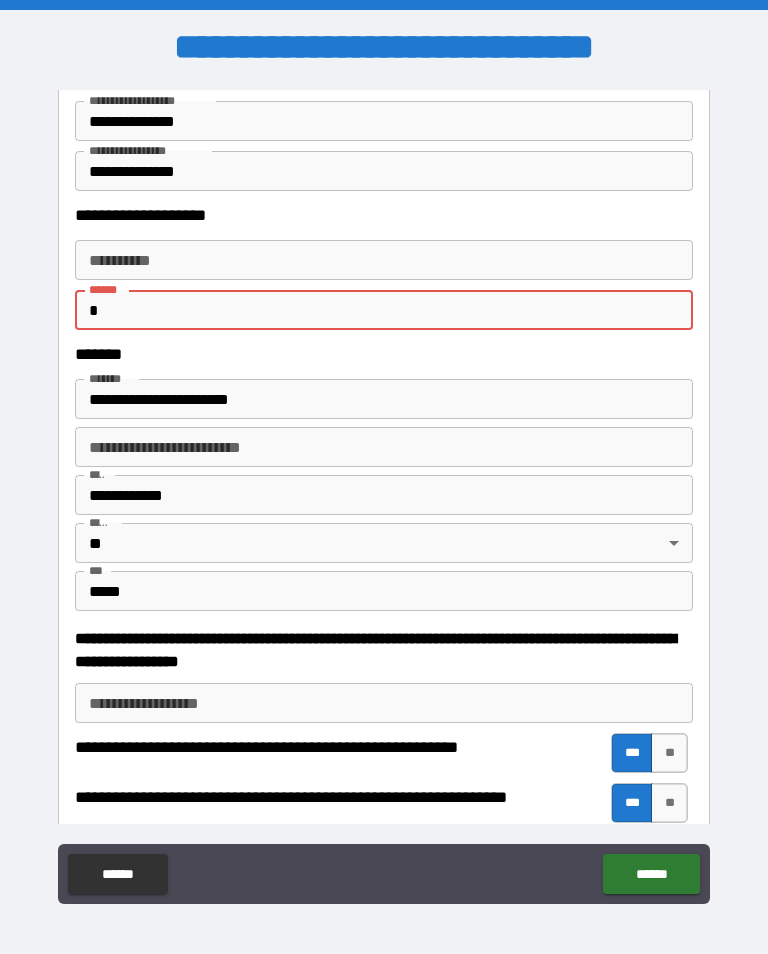 type 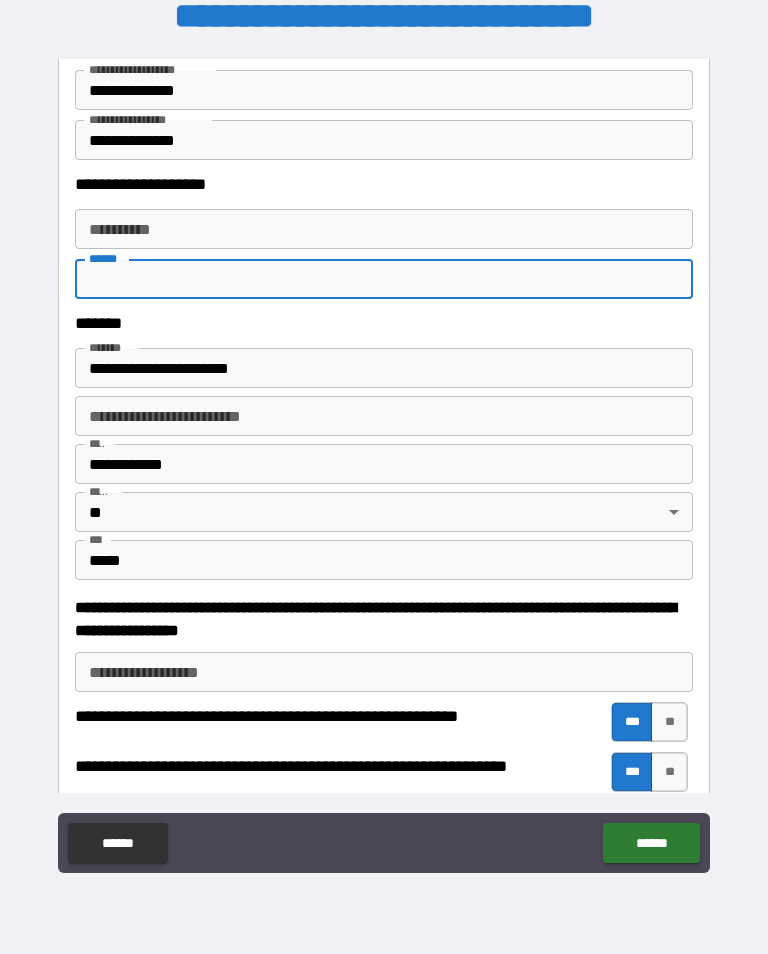 scroll, scrollTop: 102, scrollLeft: 0, axis: vertical 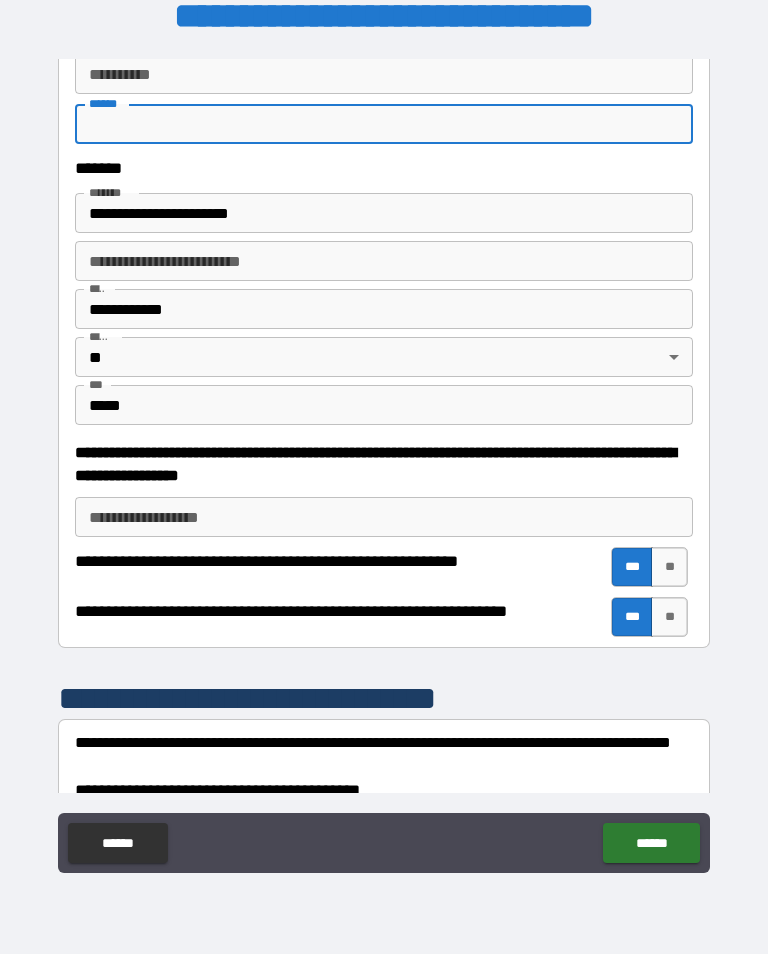 click on "**" at bounding box center (669, 567) 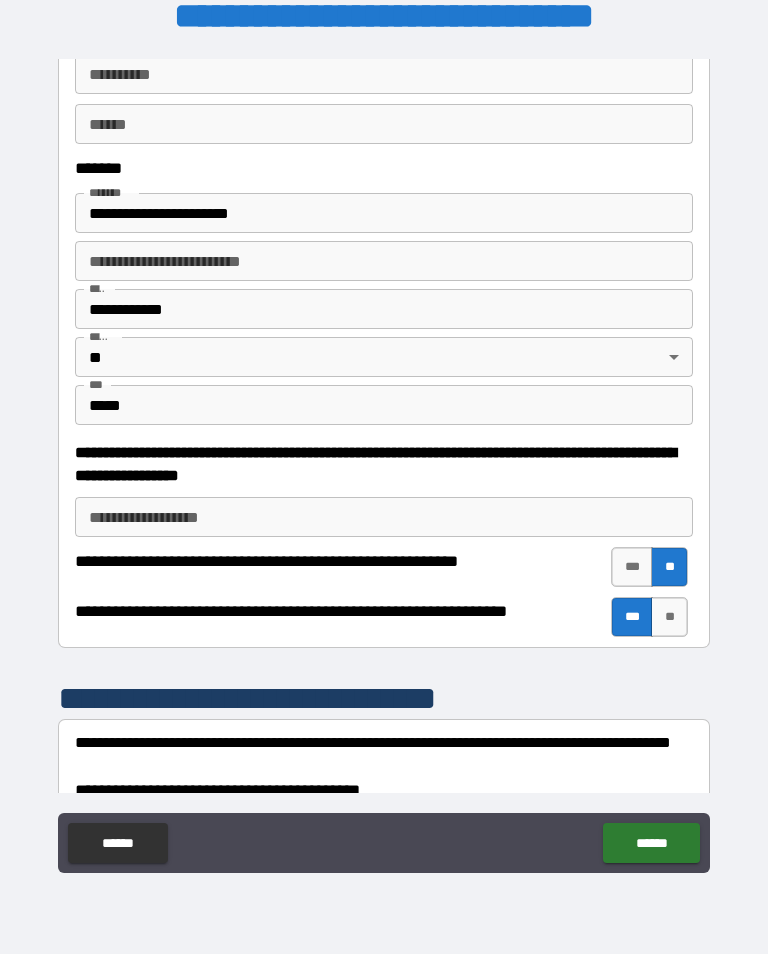 scroll, scrollTop: 1, scrollLeft: 0, axis: vertical 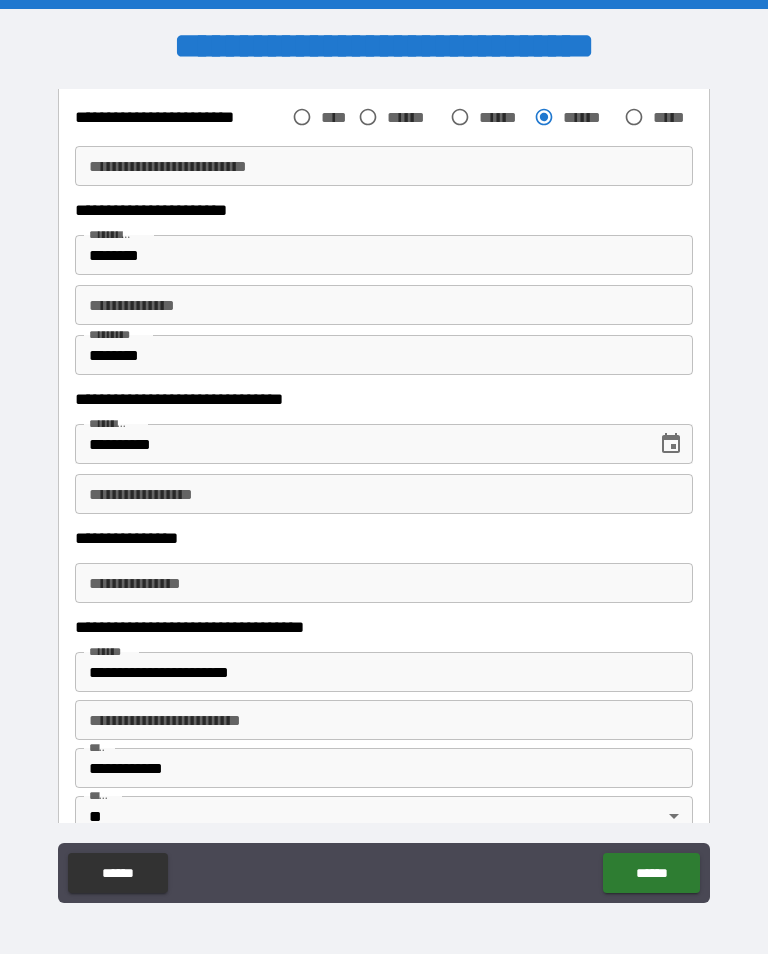 click on "**********" at bounding box center (384, 305) 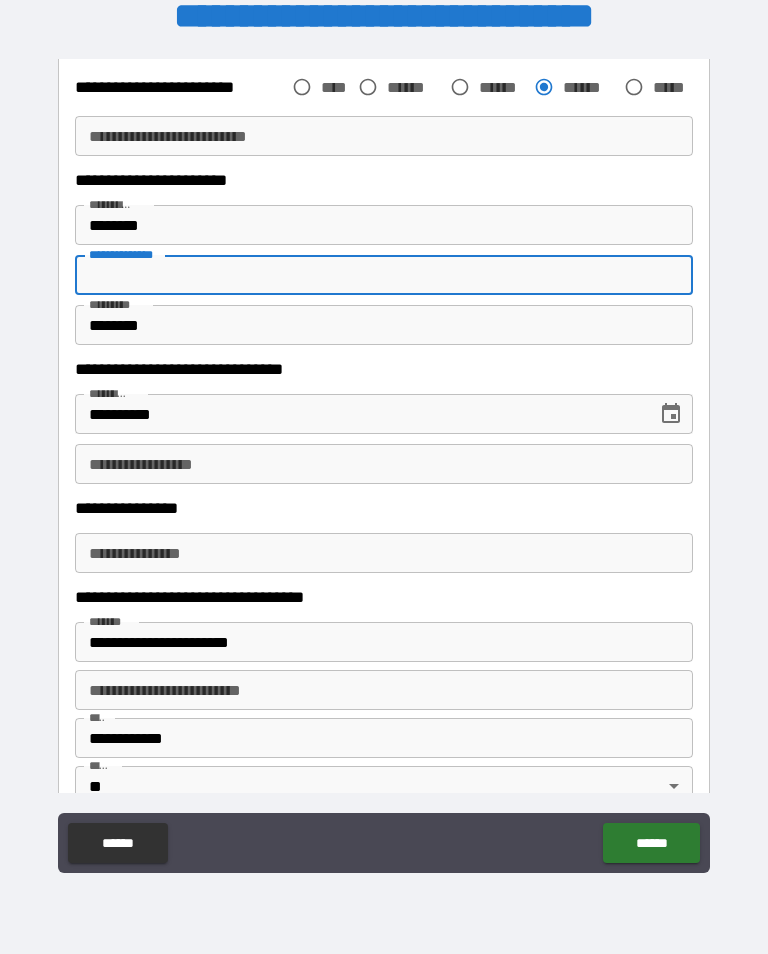 scroll, scrollTop: 314, scrollLeft: 0, axis: vertical 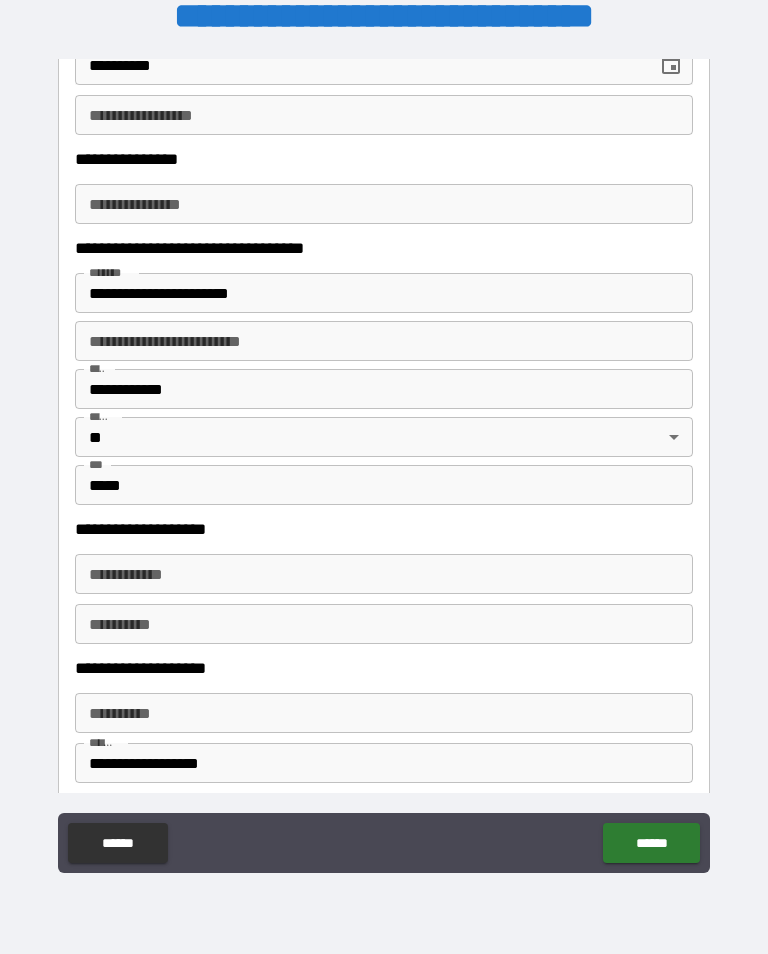 click on "**********" at bounding box center (384, 624) 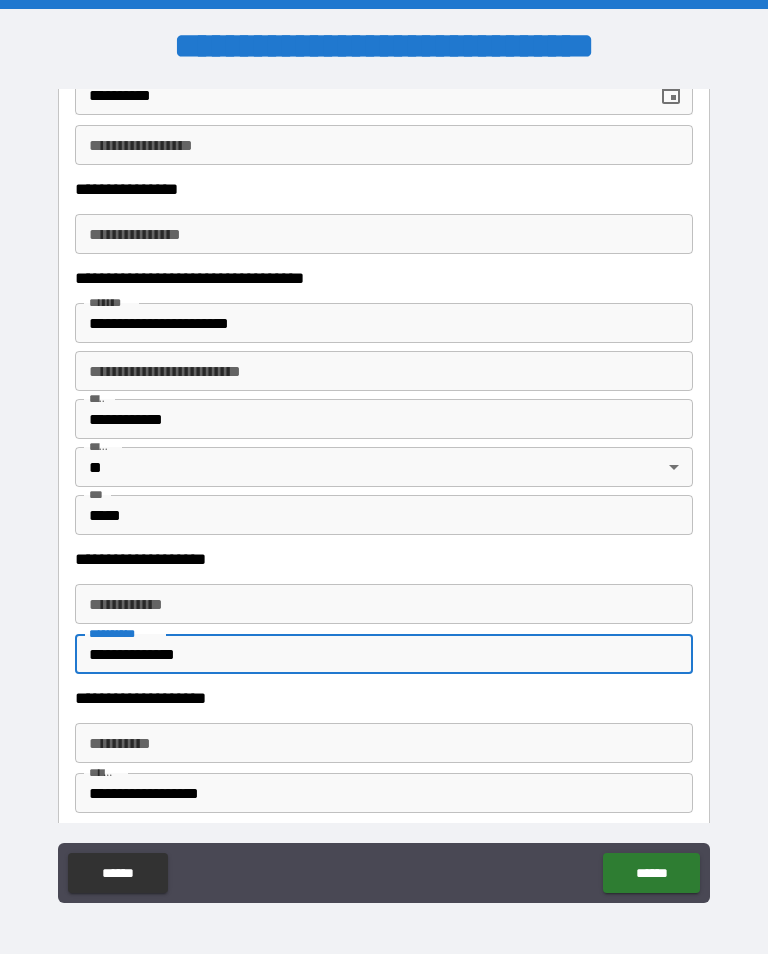 type on "**********" 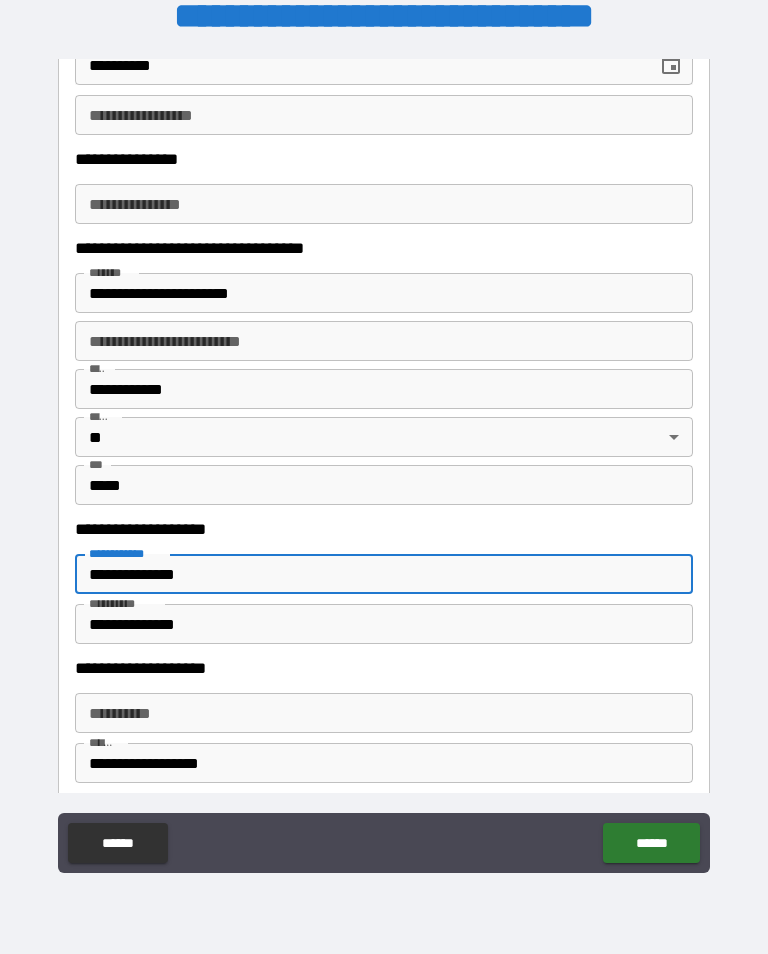 scroll, scrollTop: 314, scrollLeft: 0, axis: vertical 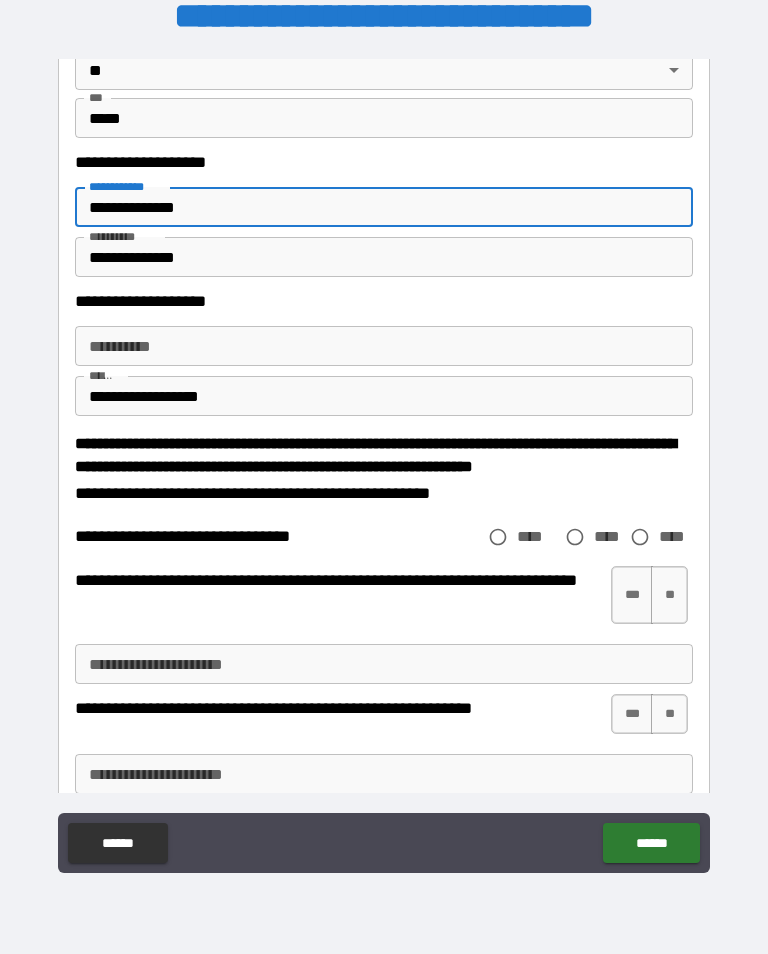 type on "**********" 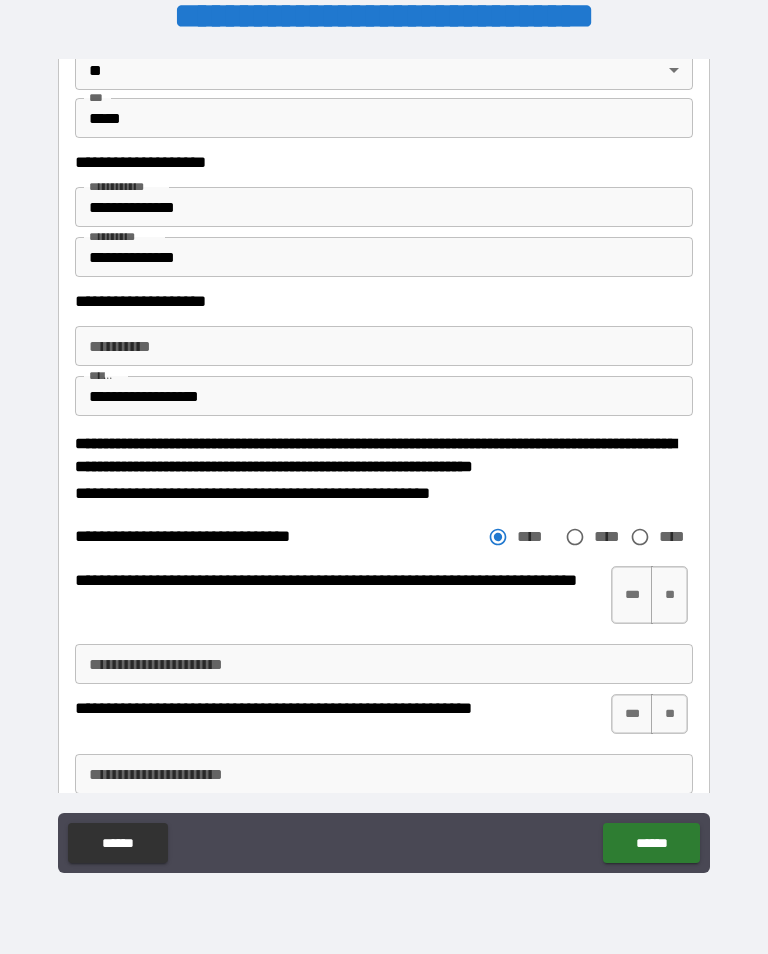 scroll, scrollTop: 1, scrollLeft: 0, axis: vertical 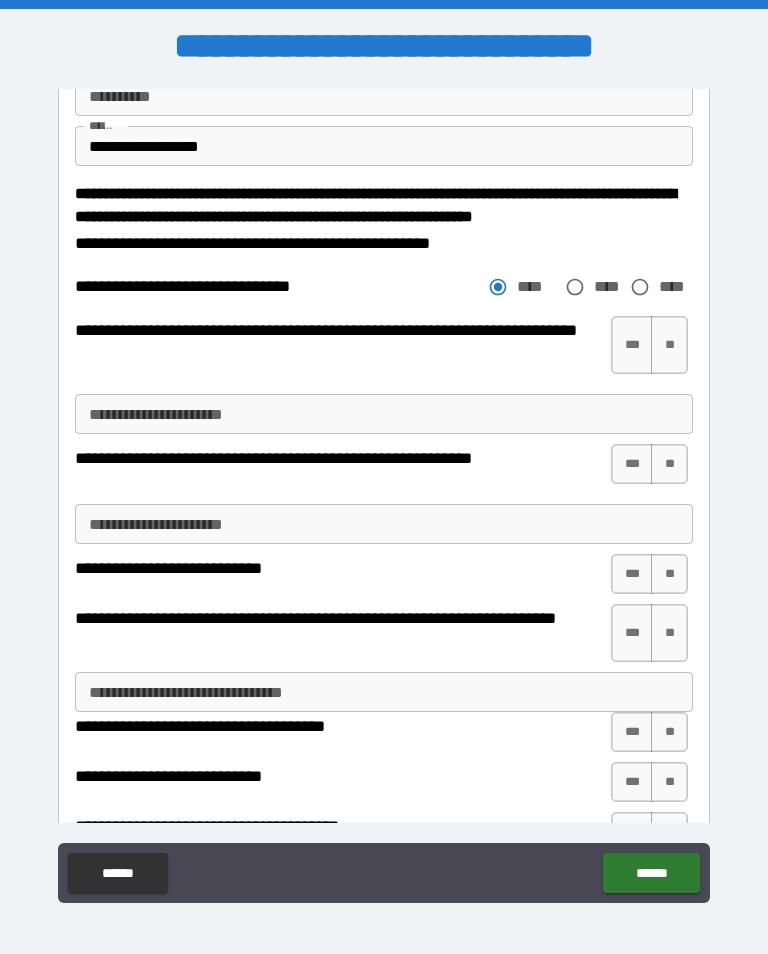 click on "**" at bounding box center [669, 345] 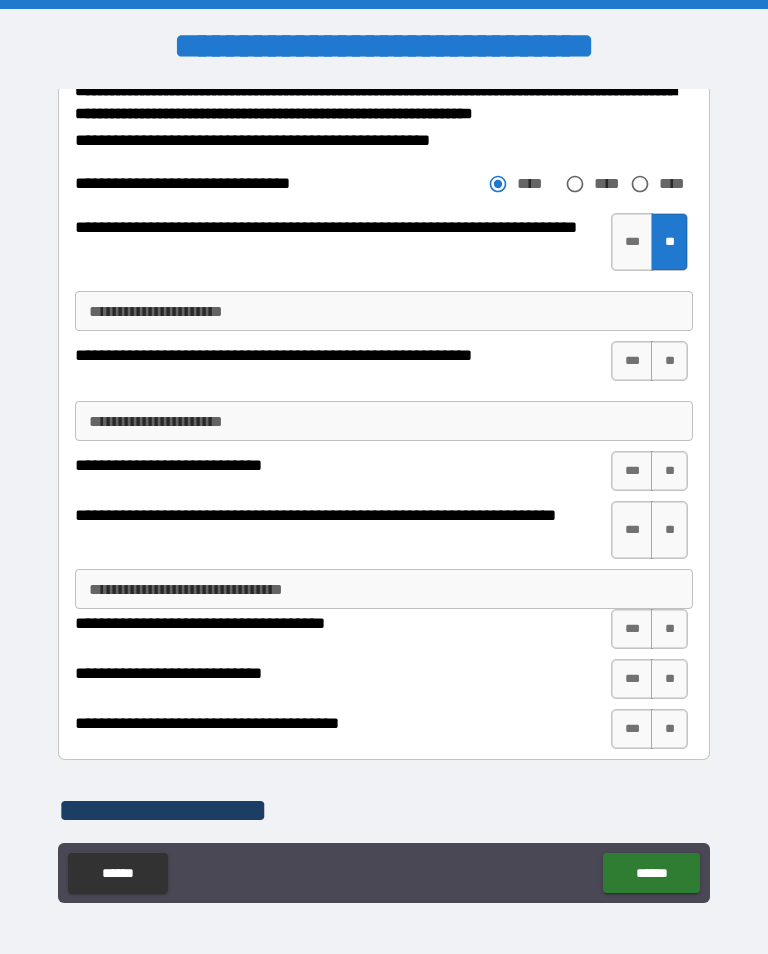 scroll, scrollTop: 2486, scrollLeft: 0, axis: vertical 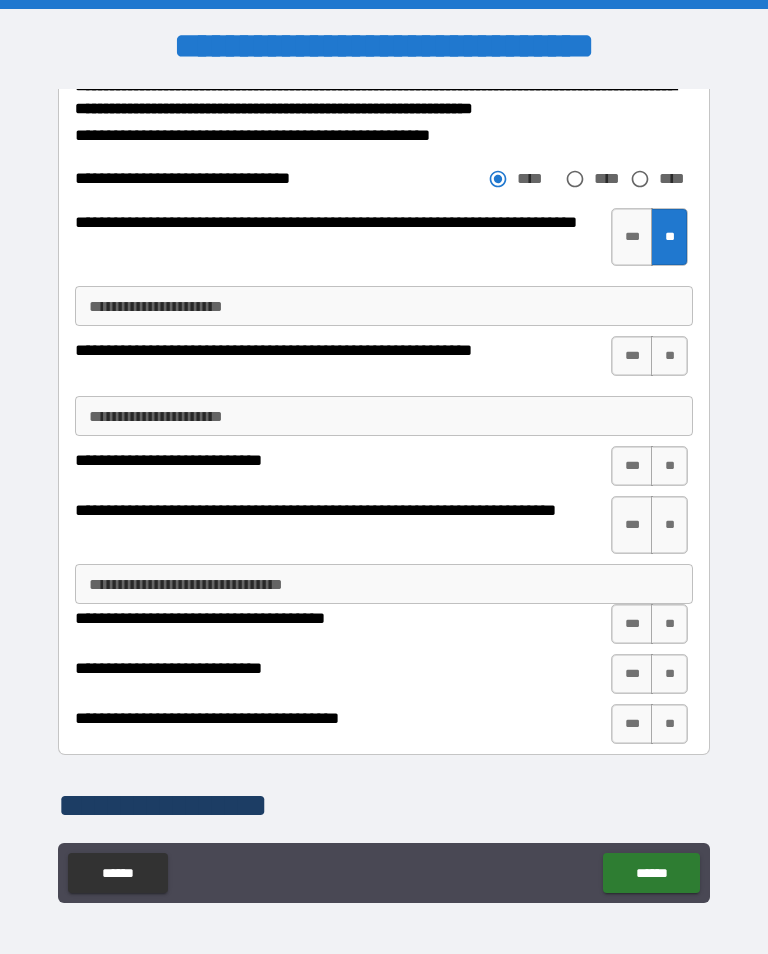 click on "***" at bounding box center (632, 724) 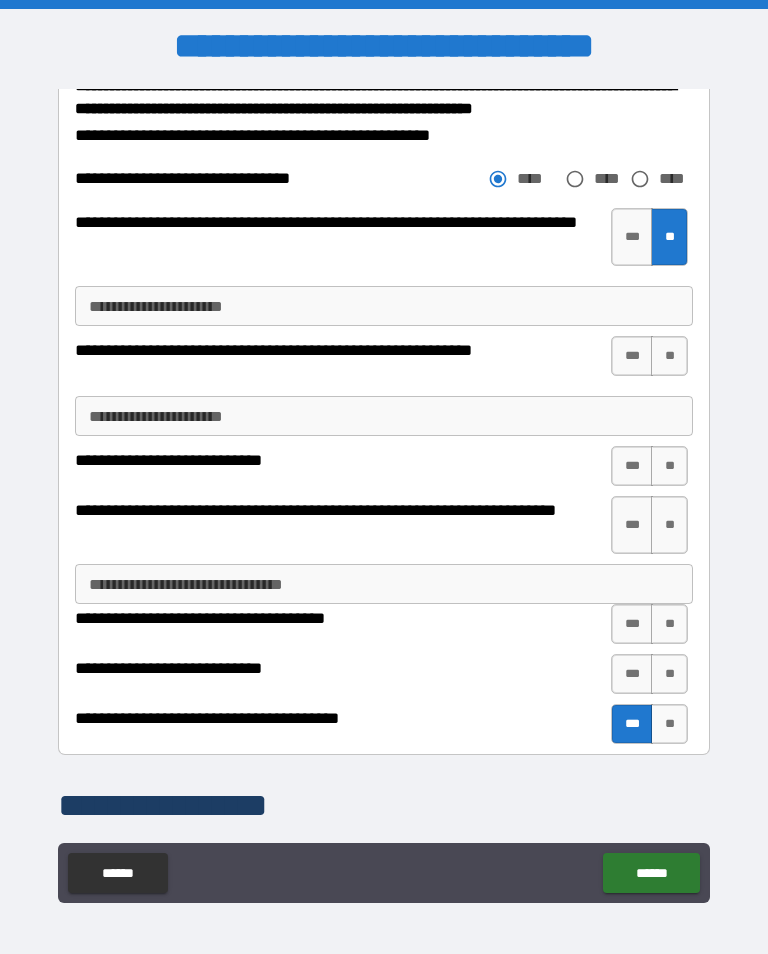 click on "**" at bounding box center (669, 674) 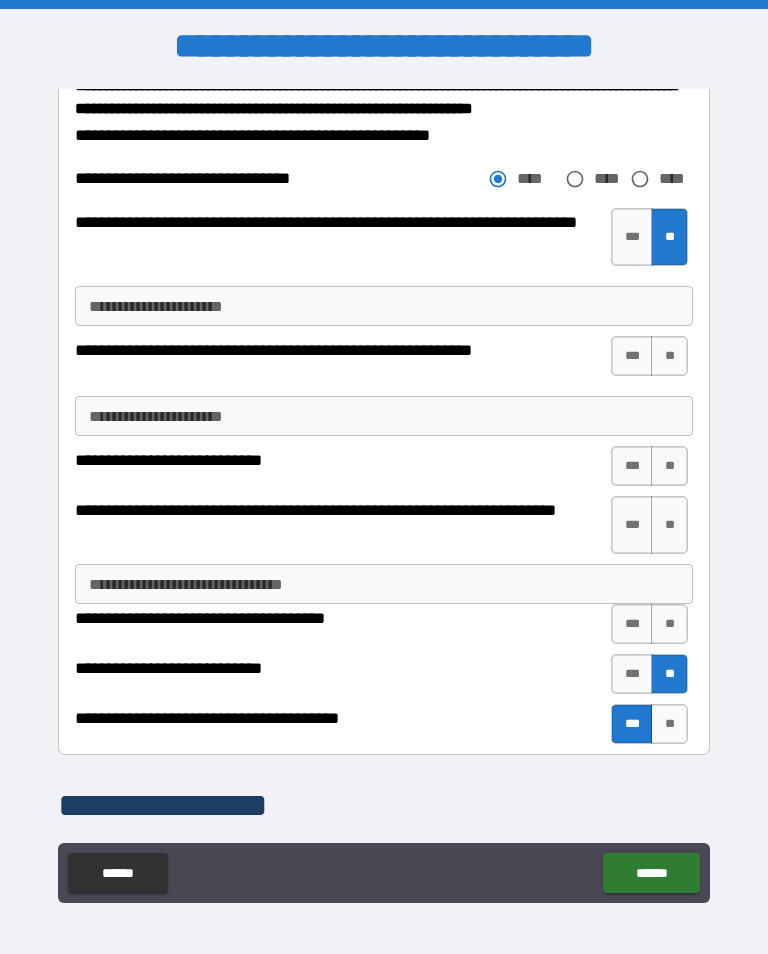 click on "**" at bounding box center [669, 624] 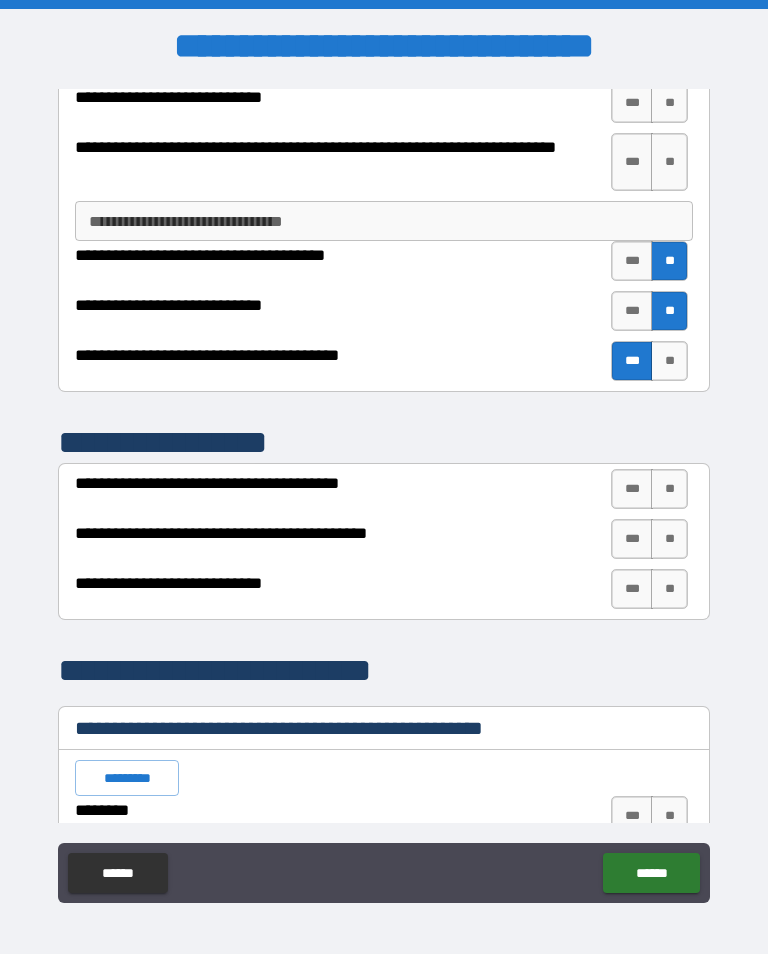 scroll, scrollTop: 2852, scrollLeft: 0, axis: vertical 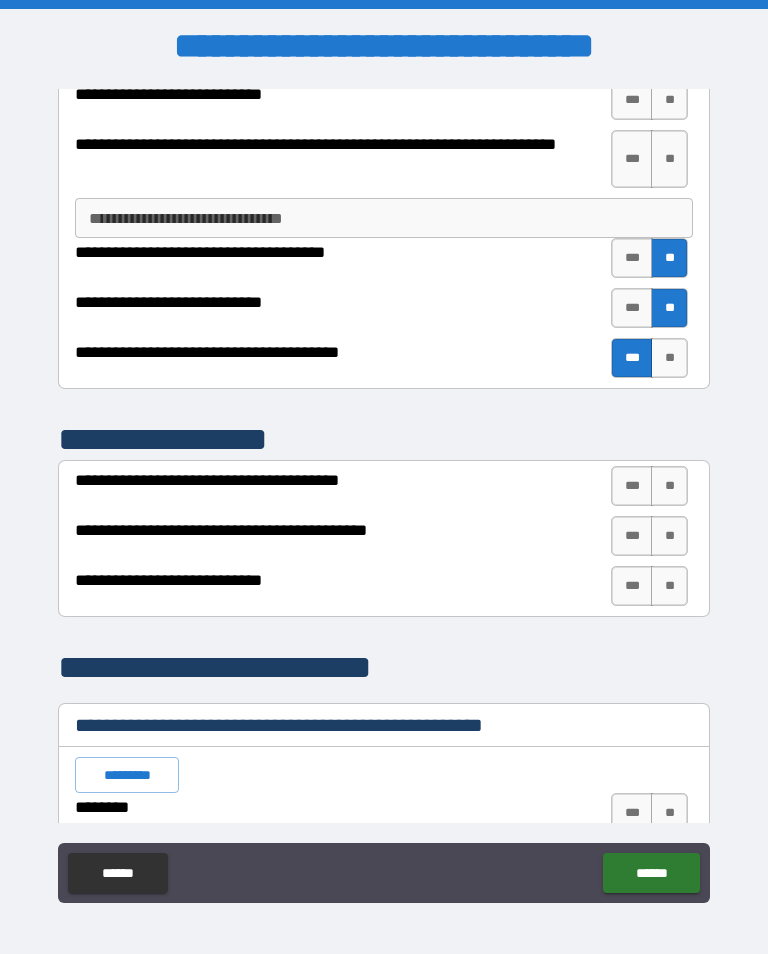 click on "***" at bounding box center [632, 486] 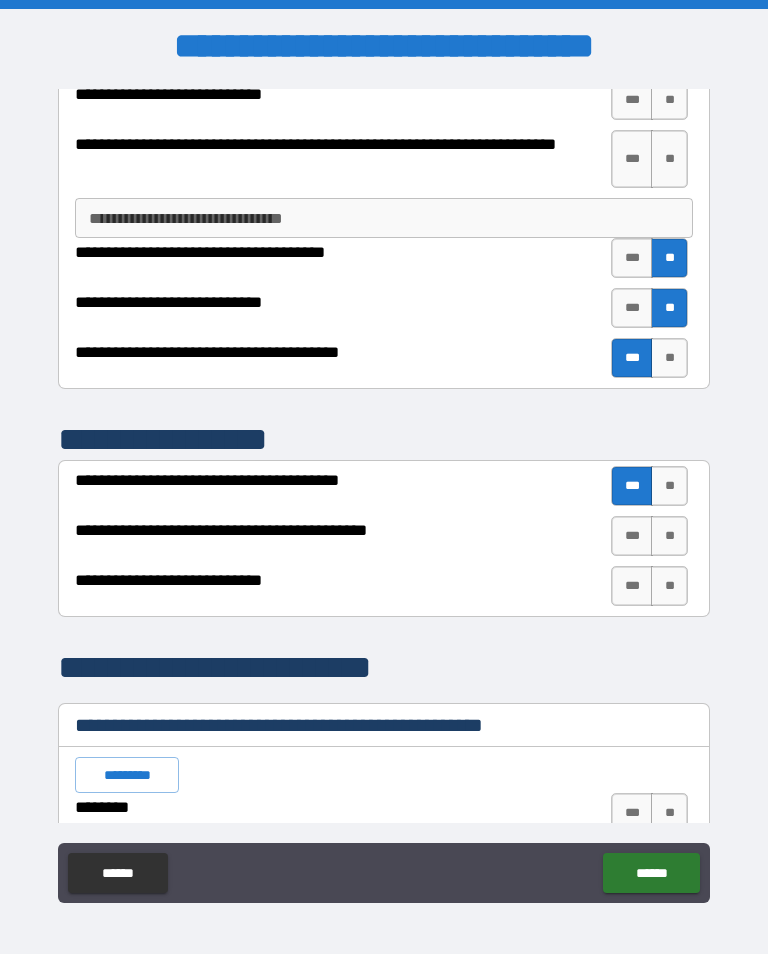 click on "**" at bounding box center [669, 536] 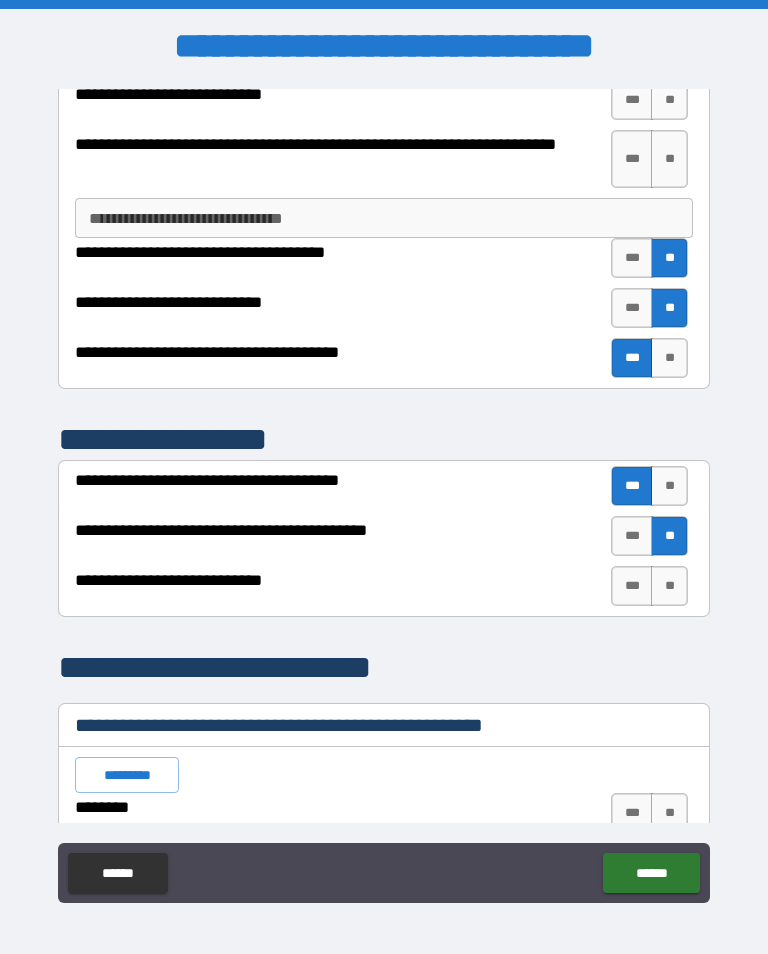 click on "**" at bounding box center (669, 586) 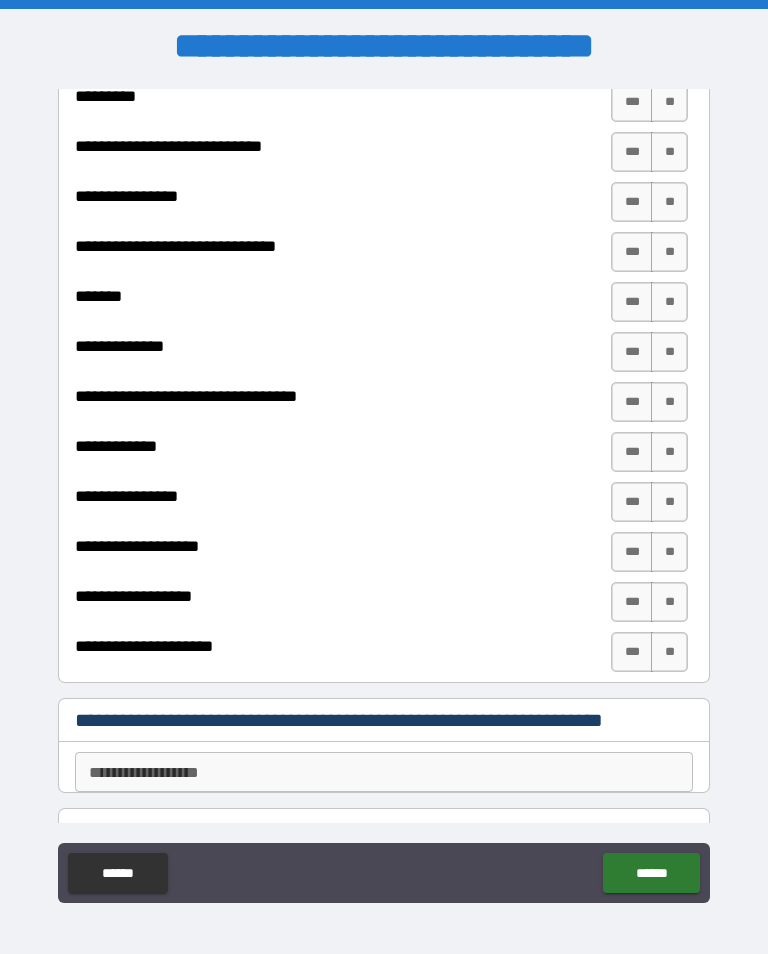 scroll, scrollTop: 4361, scrollLeft: 0, axis: vertical 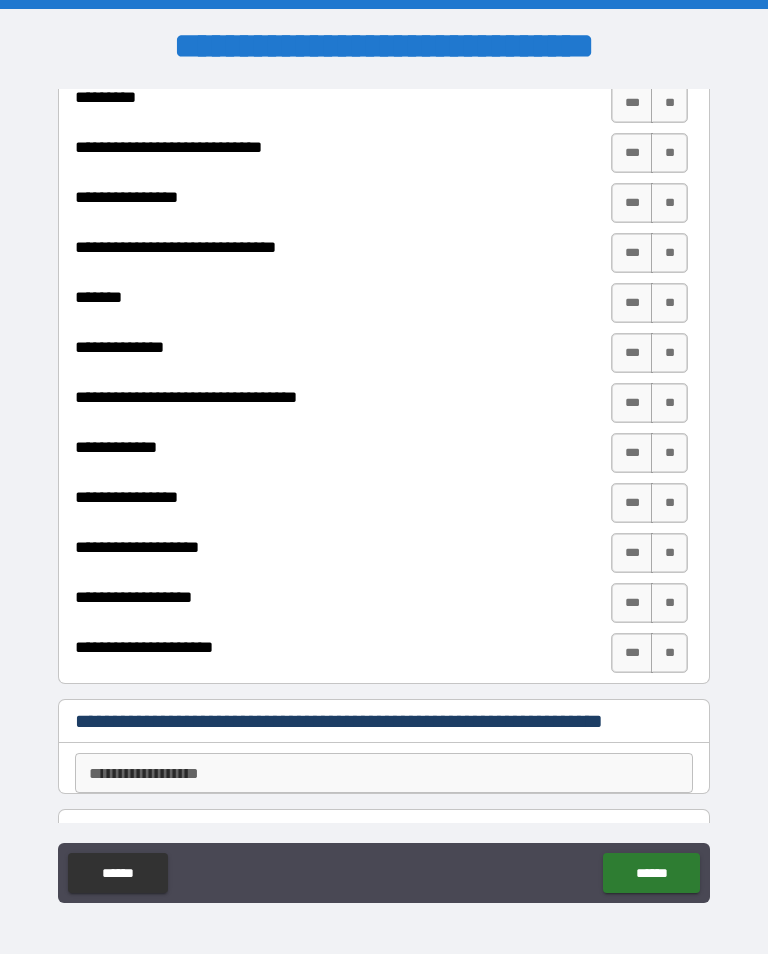 click on "***" at bounding box center (632, 603) 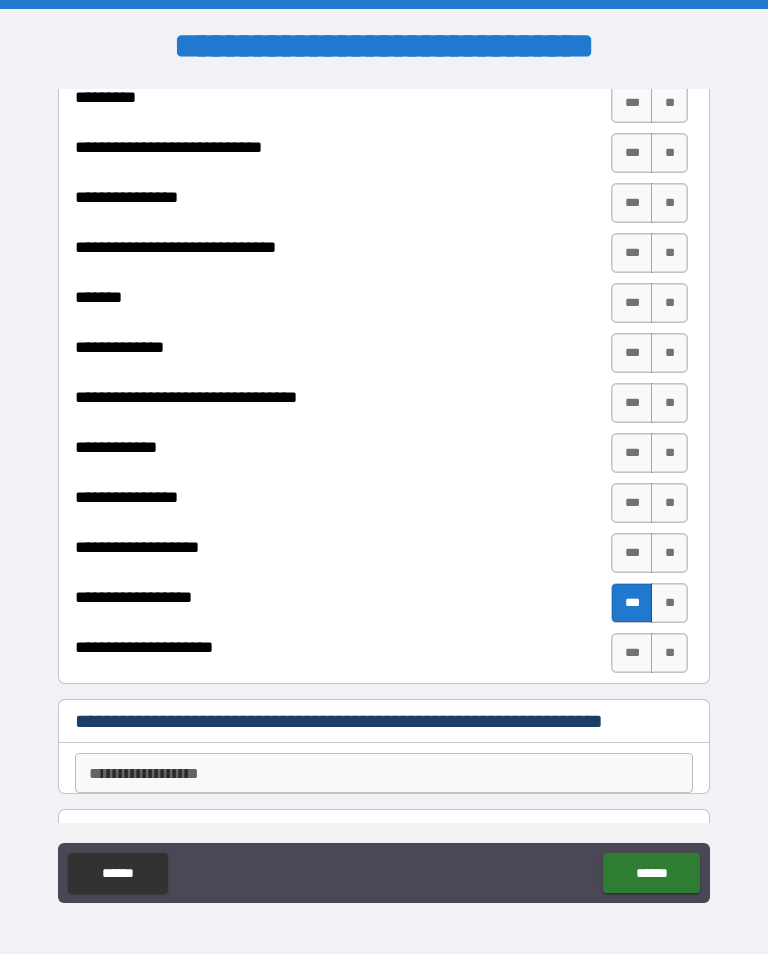 click on "***" at bounding box center (632, 653) 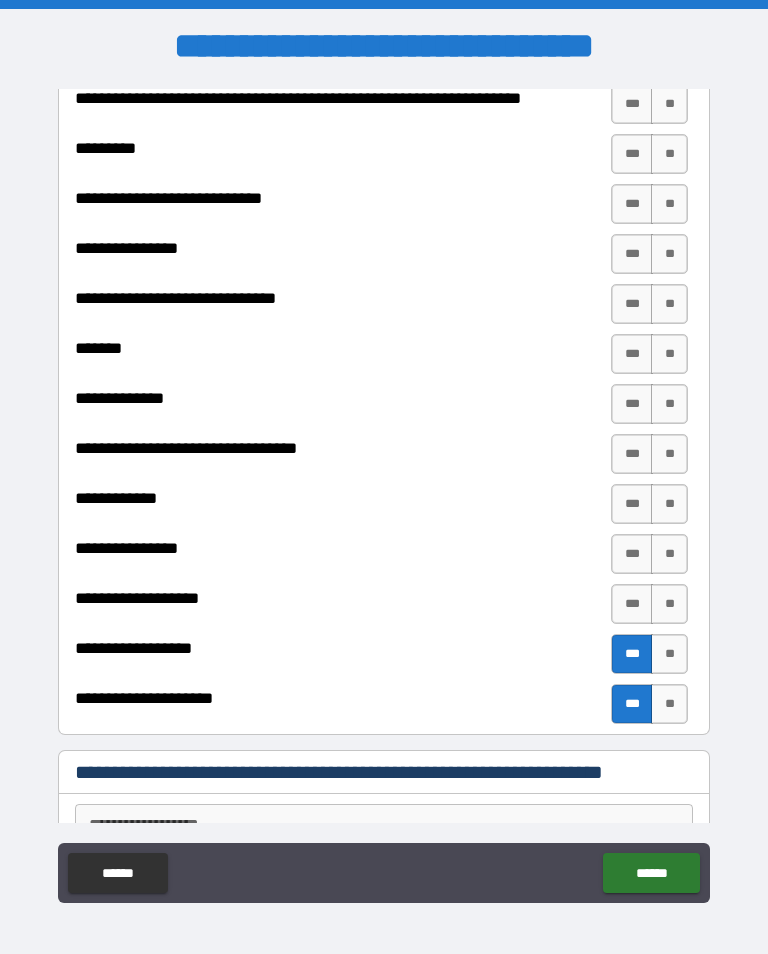 scroll, scrollTop: 4304, scrollLeft: 0, axis: vertical 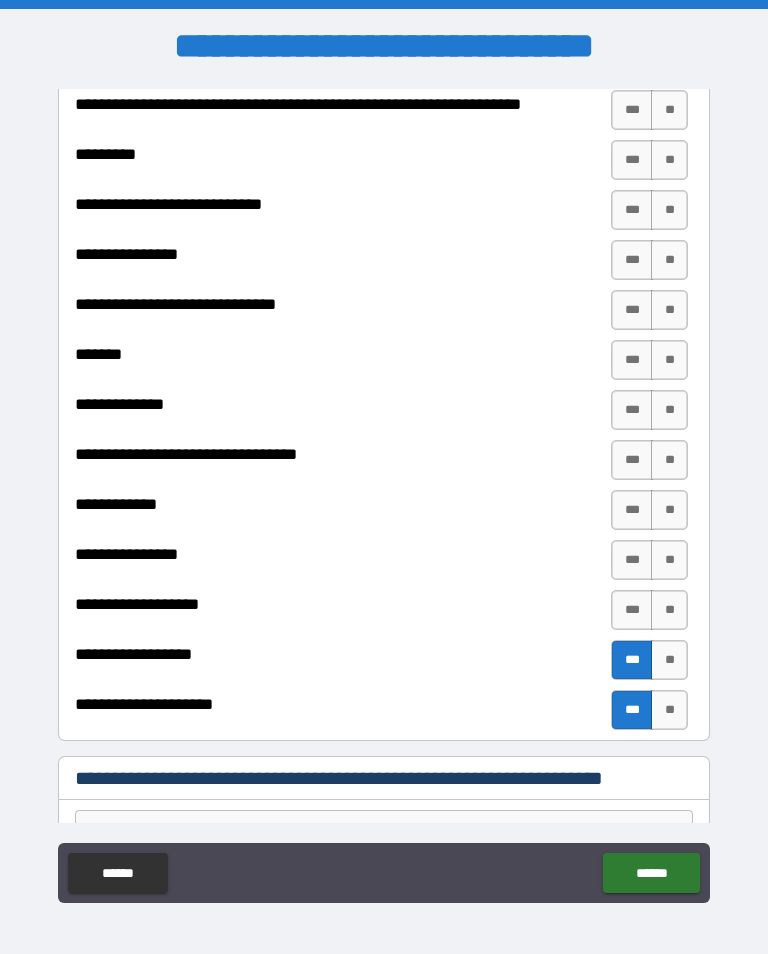 click on "**" at bounding box center (669, 610) 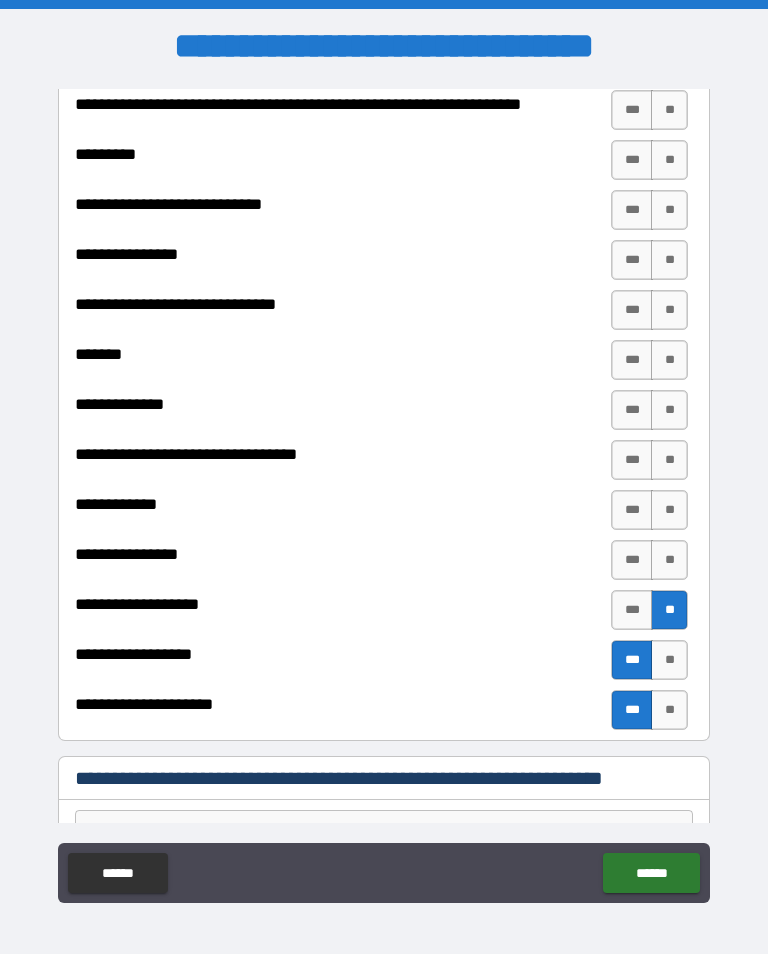 click on "**" at bounding box center (669, 560) 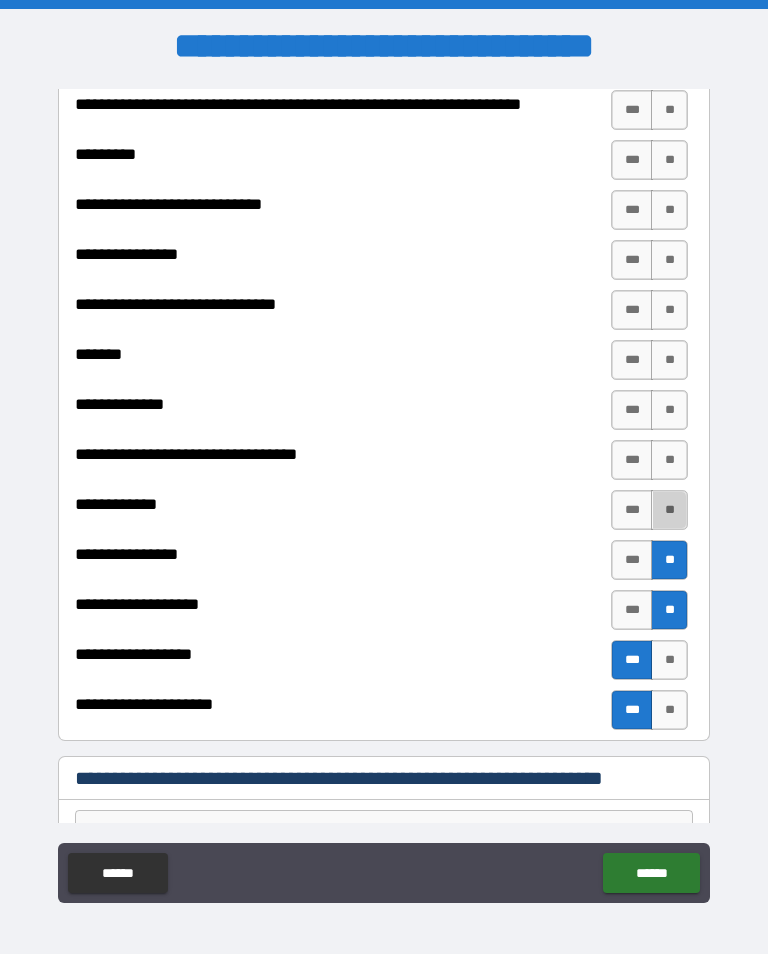 click on "**" at bounding box center [669, 510] 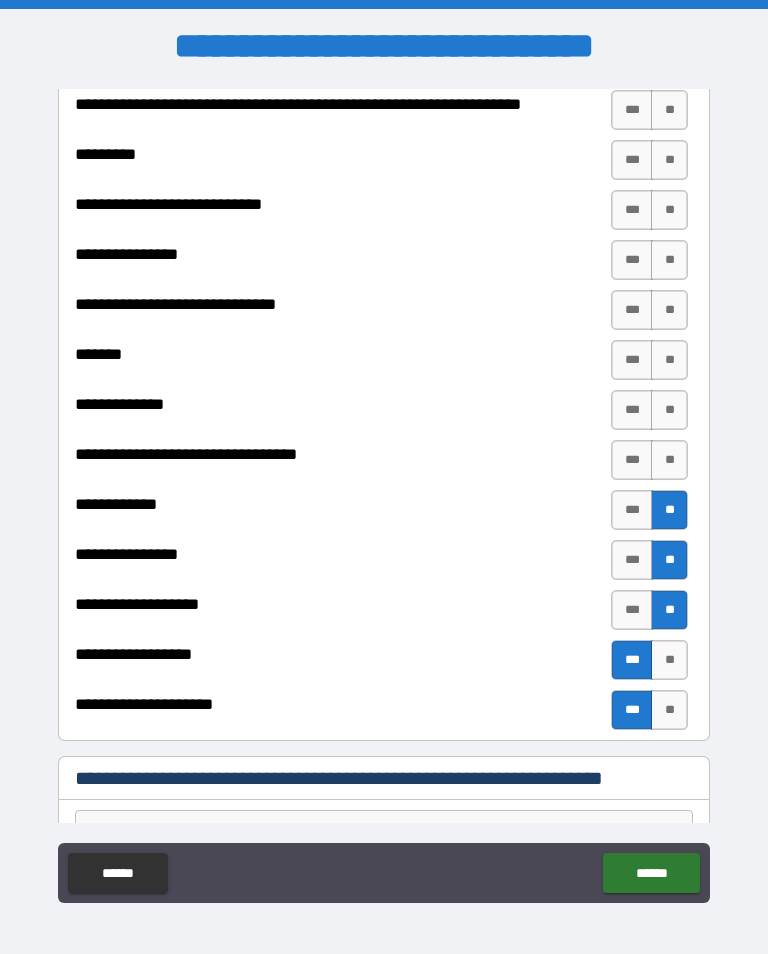 click on "**" at bounding box center (669, 460) 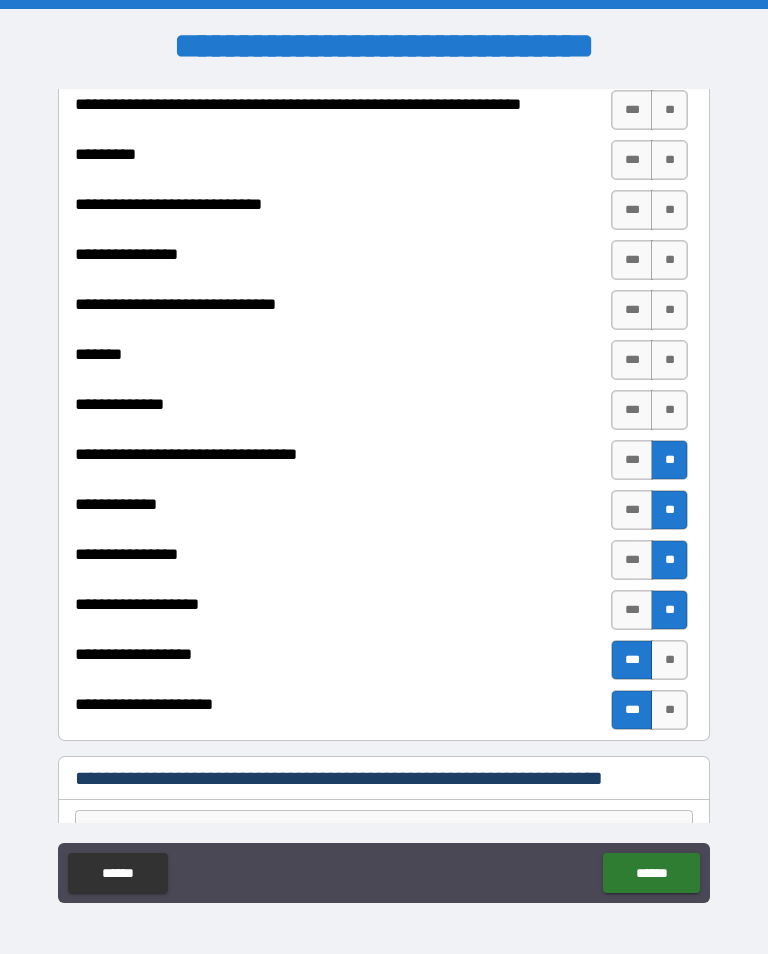 click on "**" at bounding box center (669, 410) 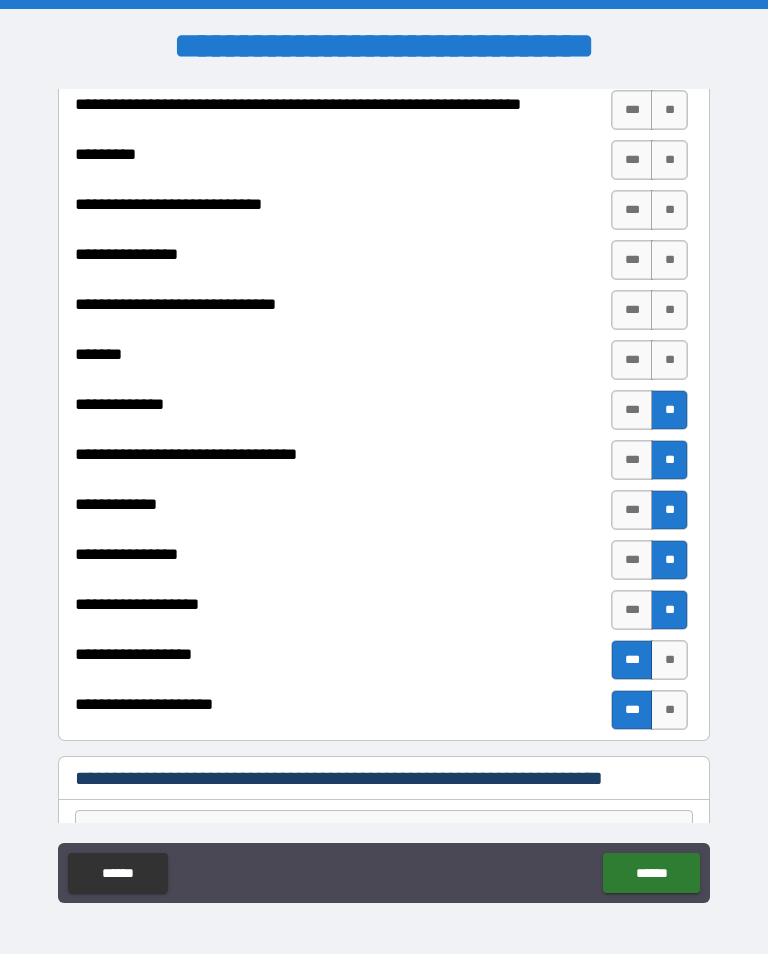 click on "**" at bounding box center [669, 310] 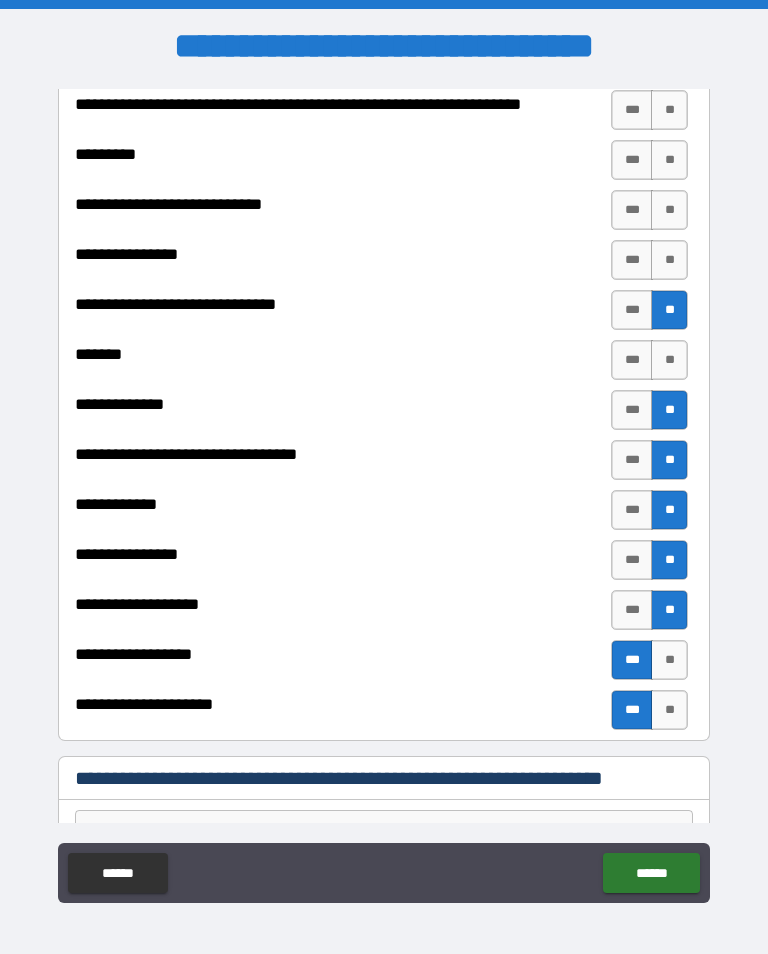 click on "**" at bounding box center [669, 210] 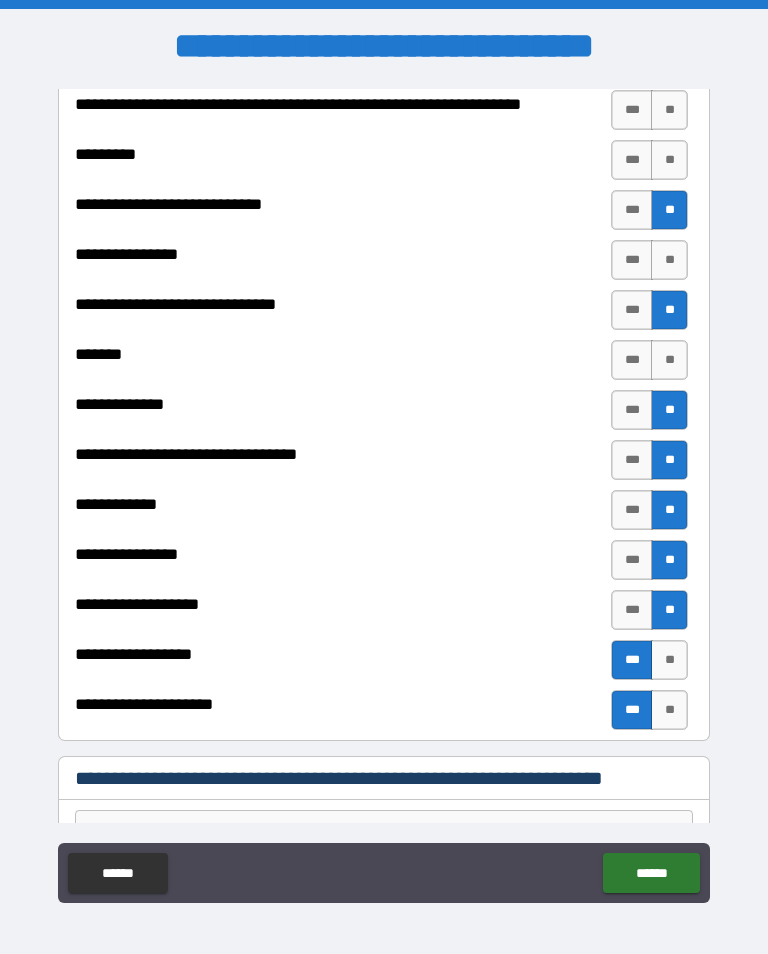 click on "**" at bounding box center [669, 360] 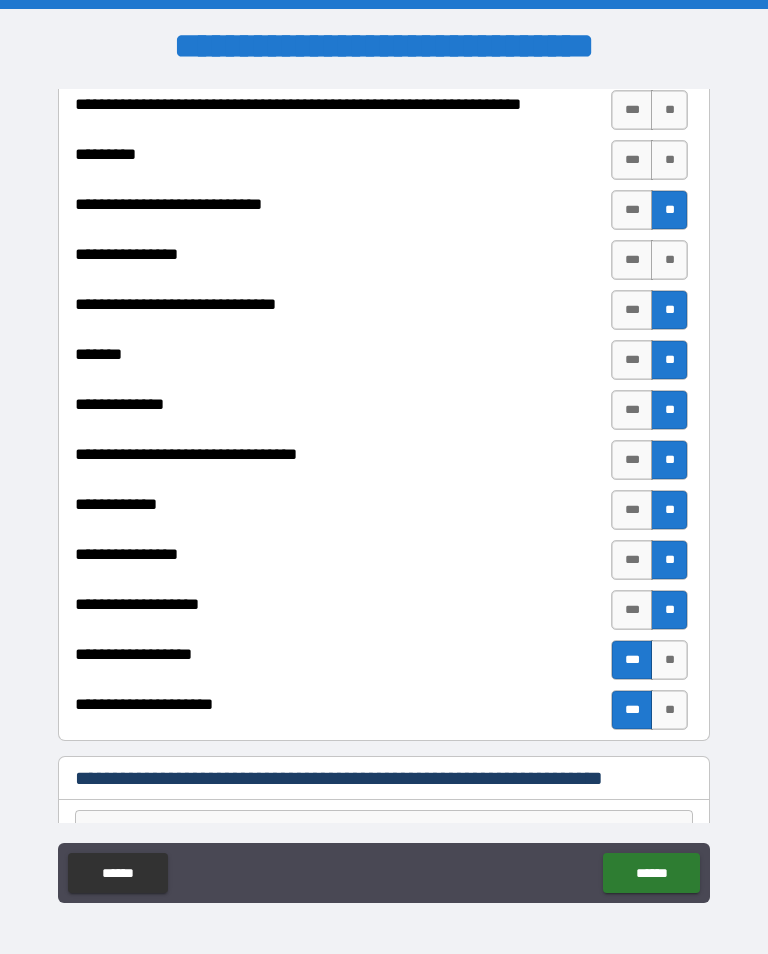 click on "**" at bounding box center (669, 260) 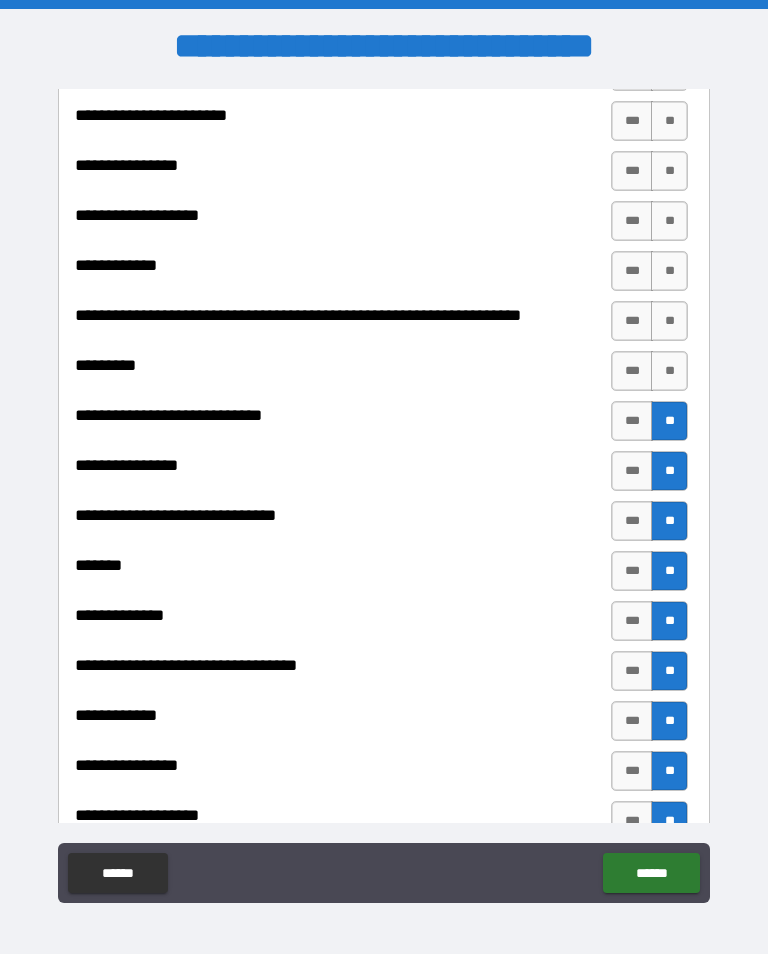 scroll, scrollTop: 4091, scrollLeft: 0, axis: vertical 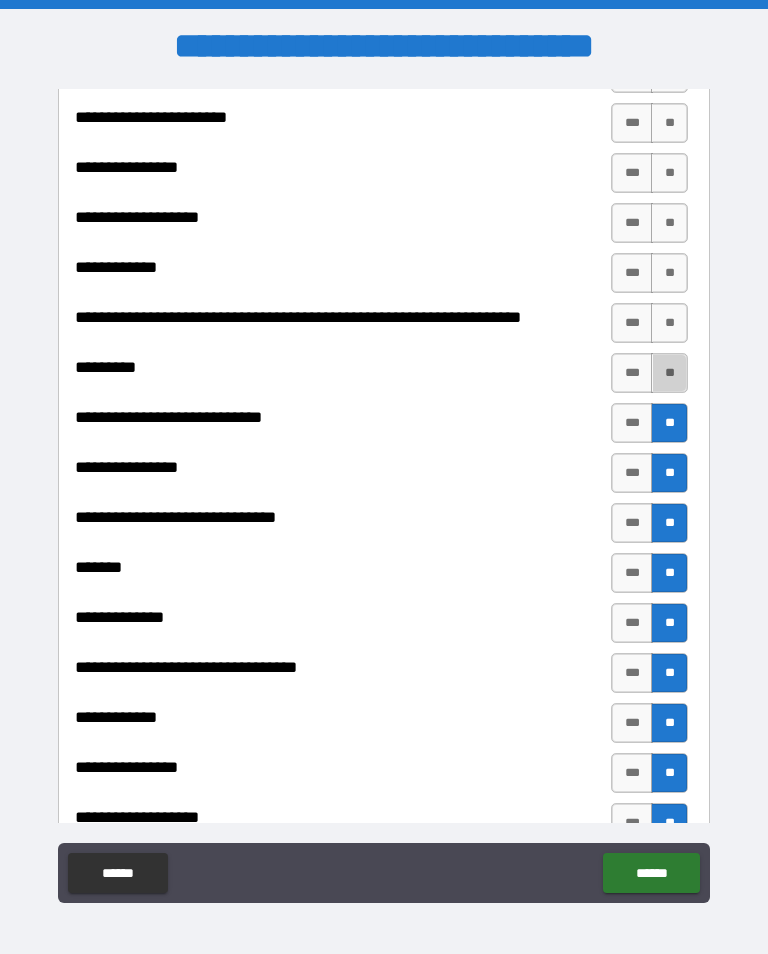 click on "**" at bounding box center [669, 373] 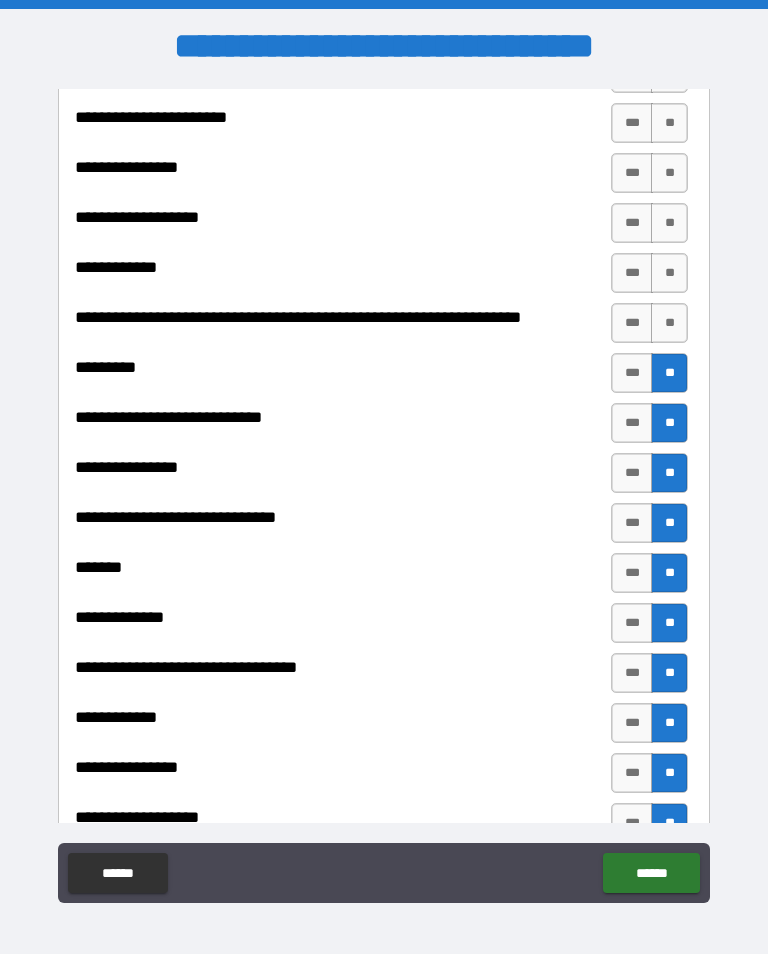 click on "**" at bounding box center [669, 323] 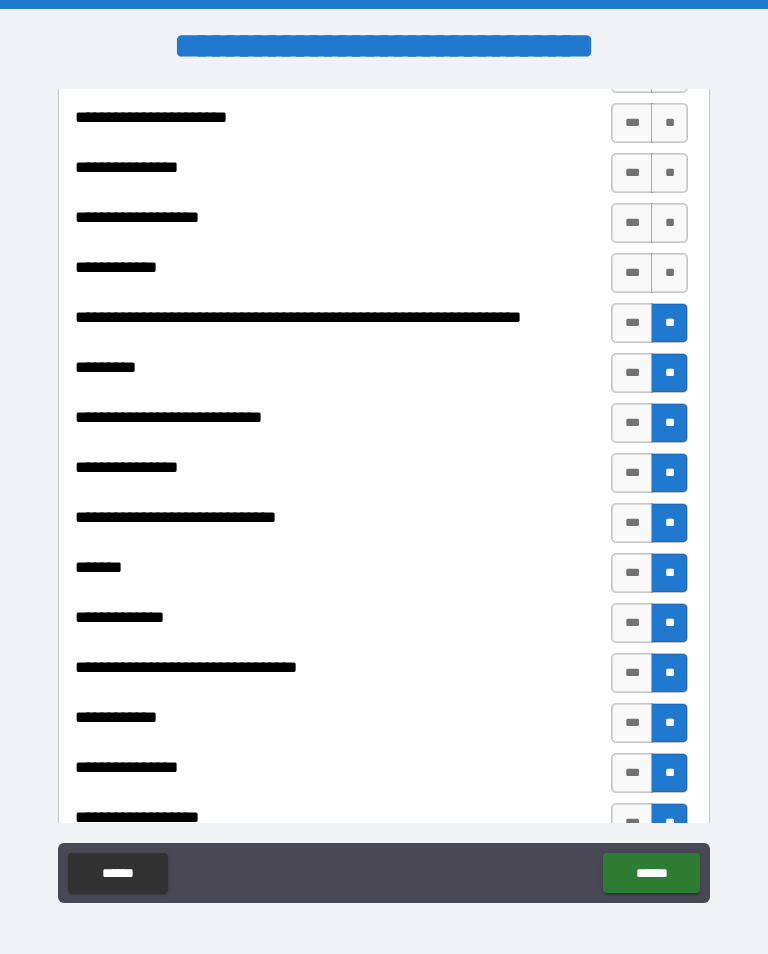 click on "**" at bounding box center (669, 273) 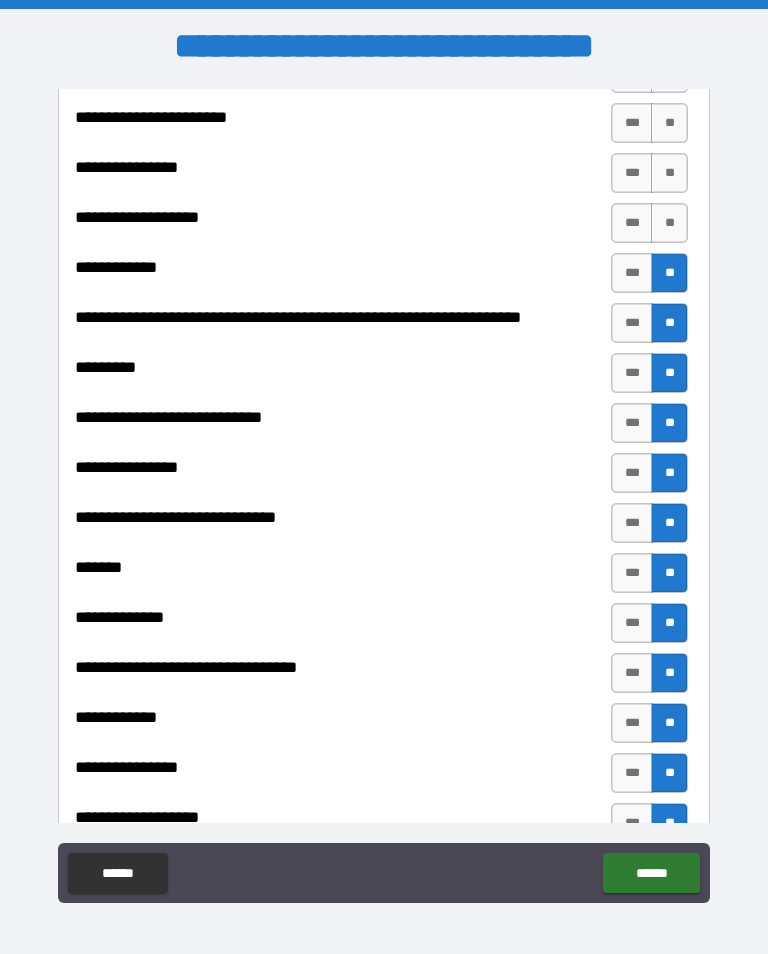 click on "**" at bounding box center [669, 223] 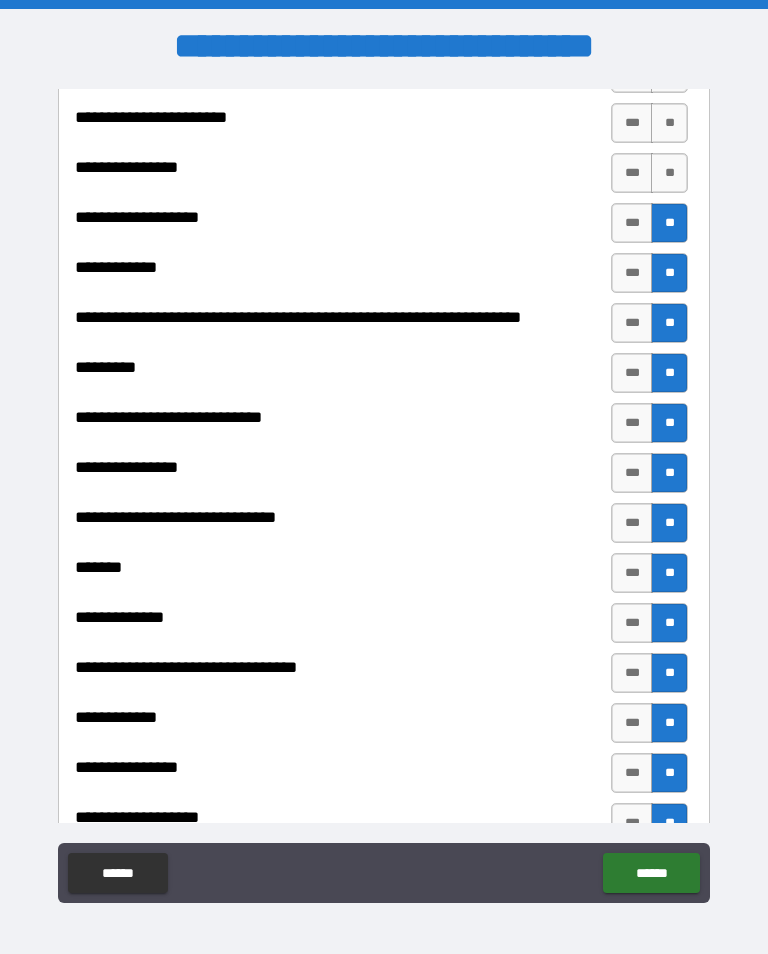 click on "**" at bounding box center (669, 173) 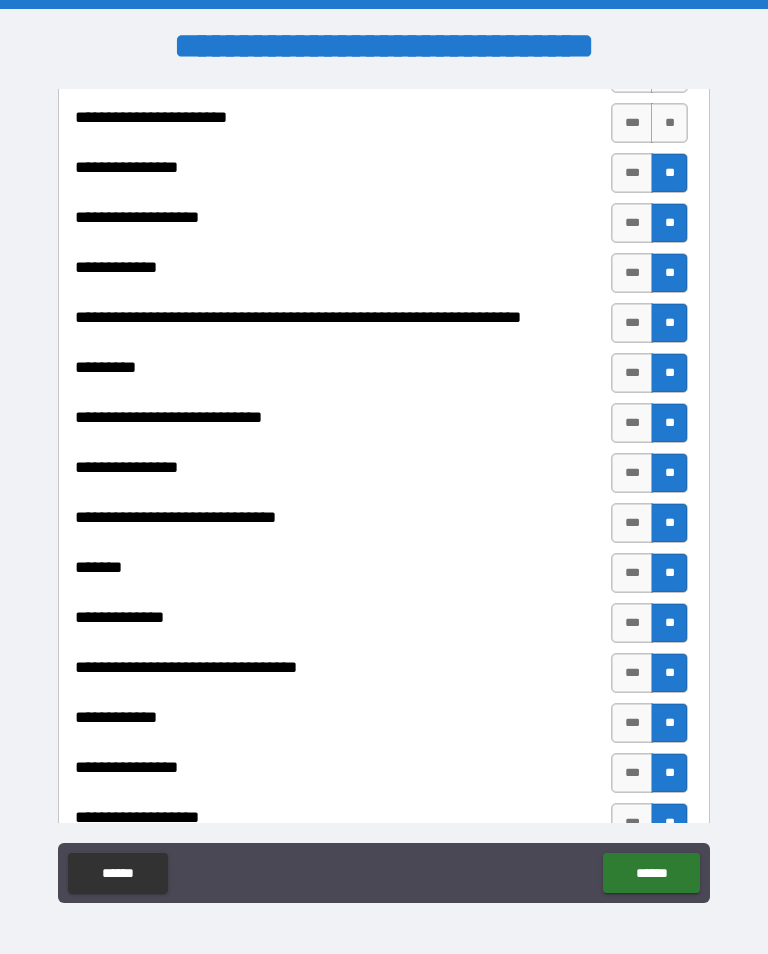 click on "**" at bounding box center (669, 123) 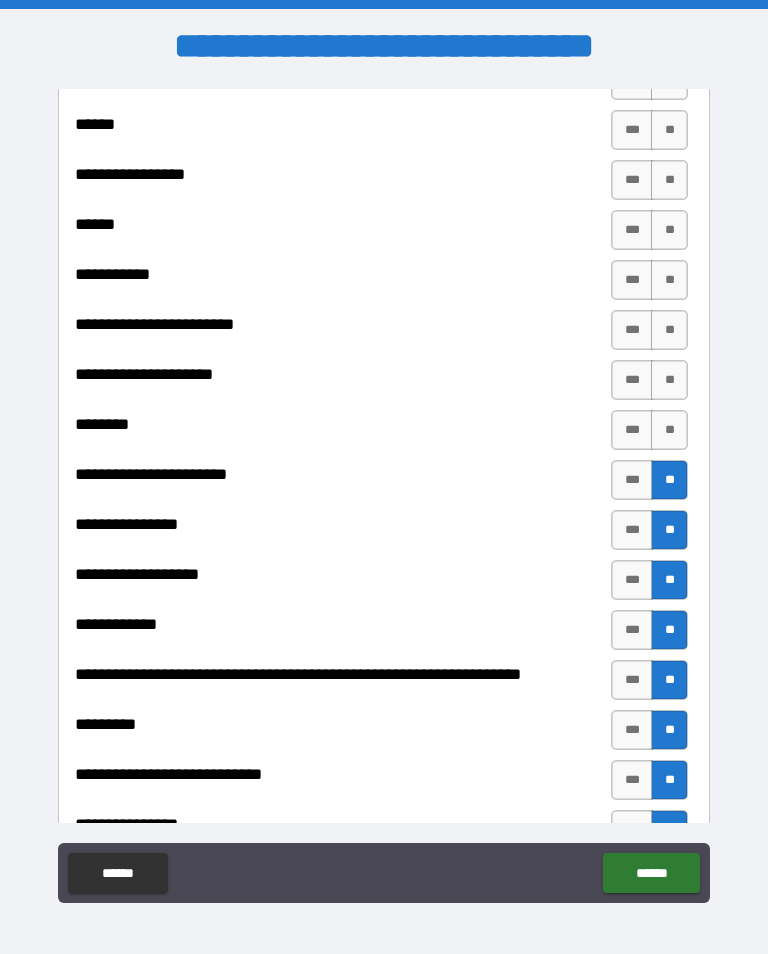 scroll, scrollTop: 3733, scrollLeft: 0, axis: vertical 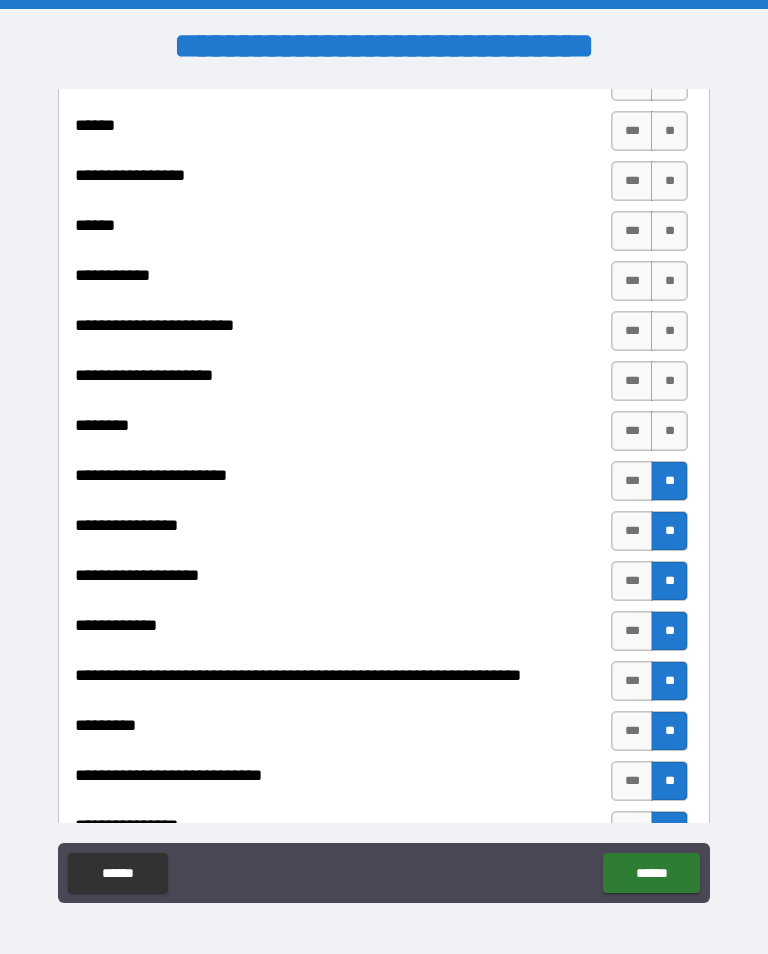click on "**" at bounding box center [669, 431] 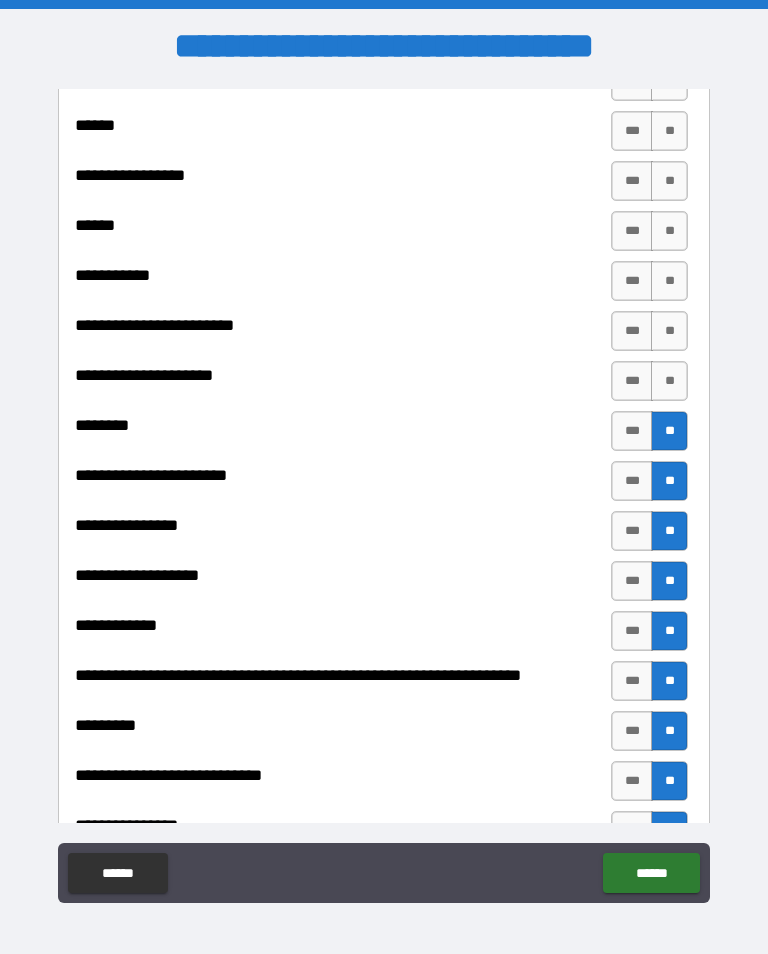 click on "**" at bounding box center (669, 331) 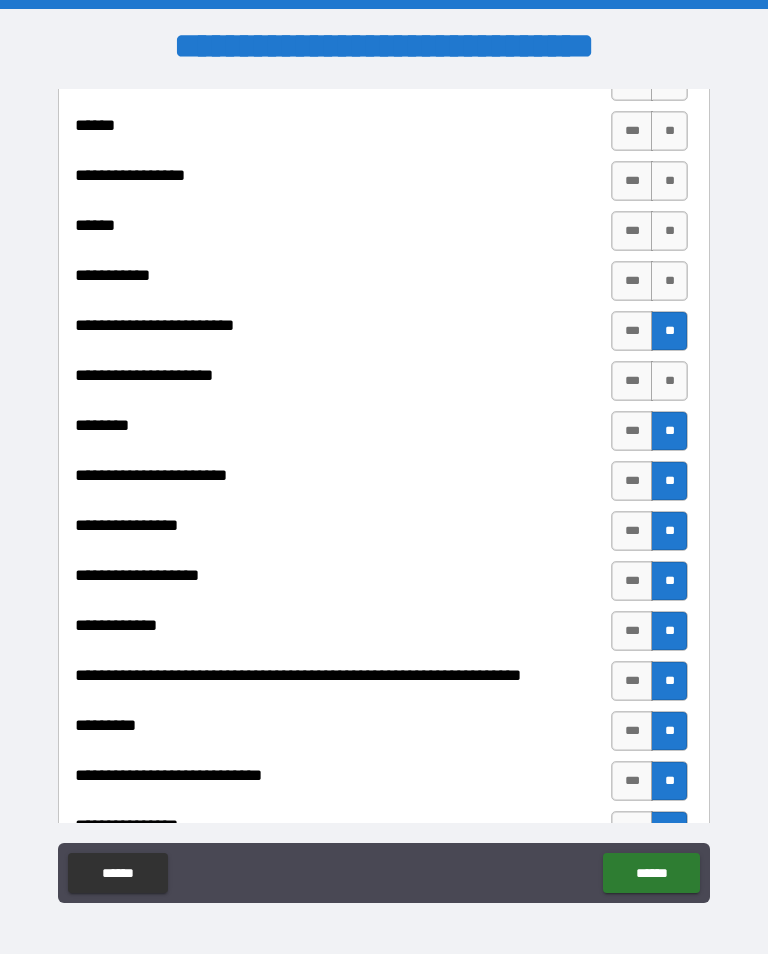 click on "**" at bounding box center [669, 231] 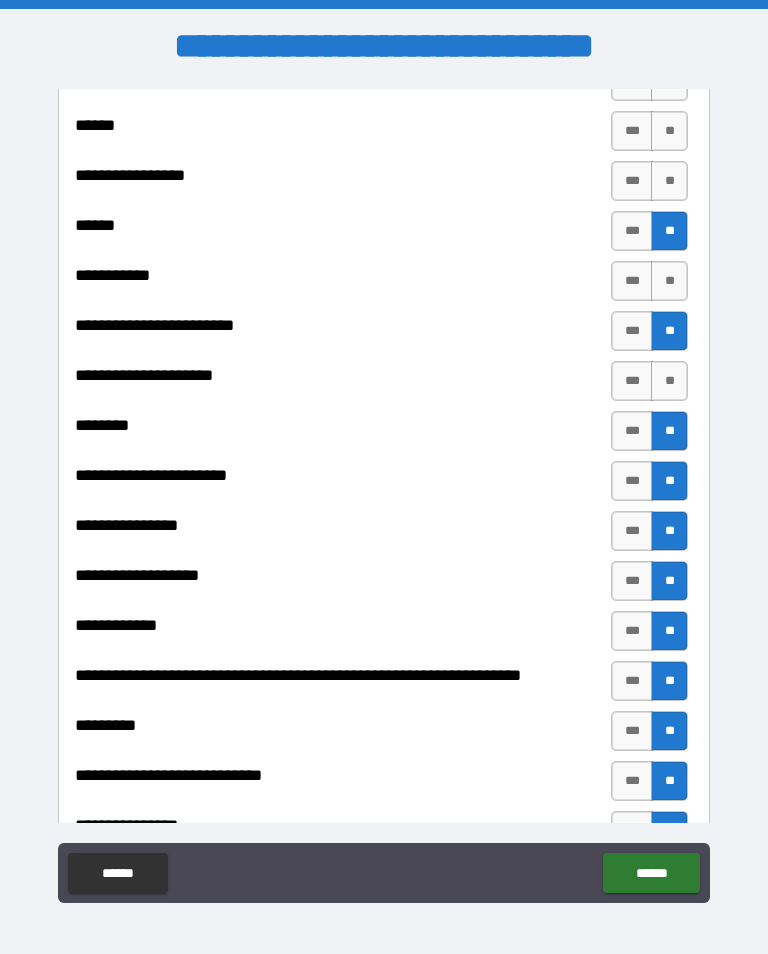 click on "**" at bounding box center (669, 181) 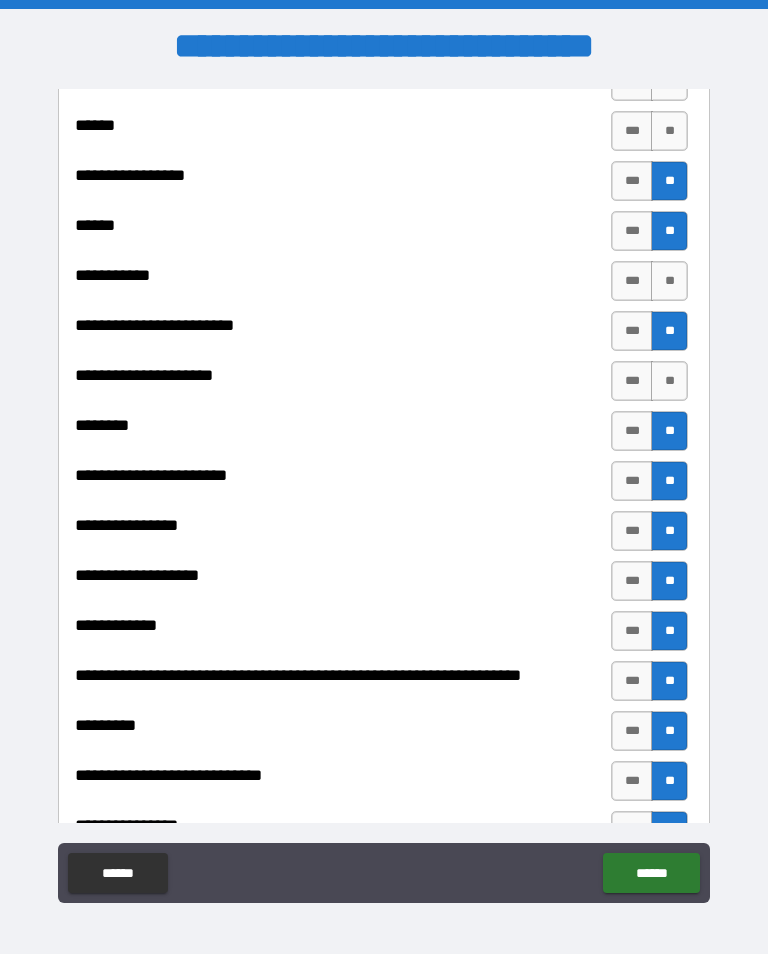 scroll, scrollTop: 0, scrollLeft: 288, axis: horizontal 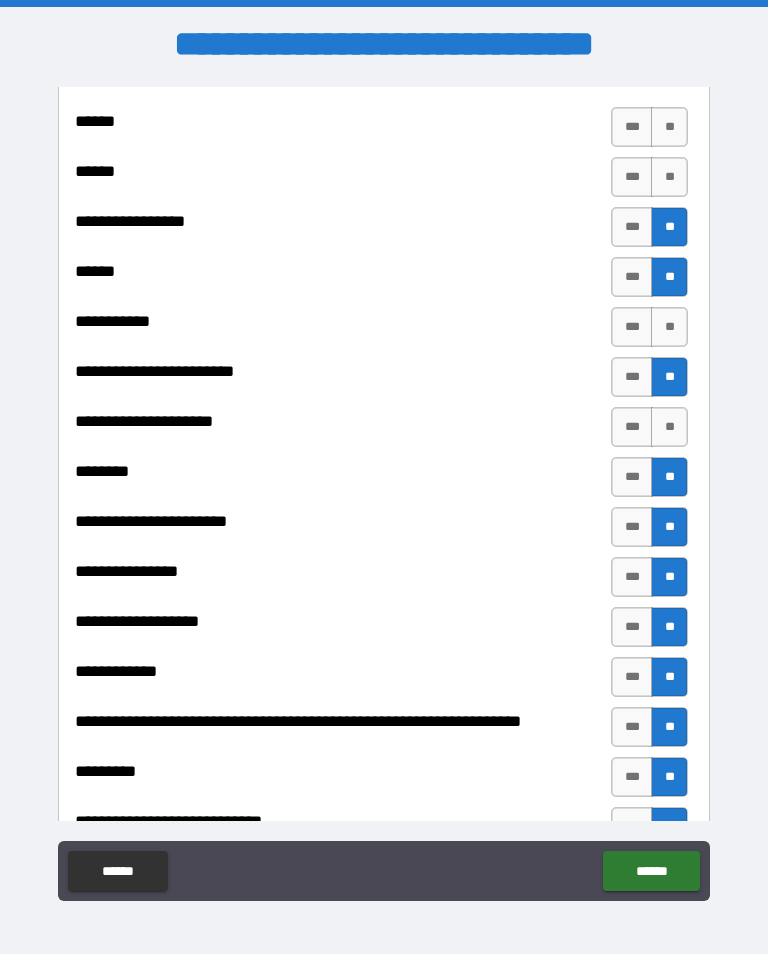 click on "**" at bounding box center [669, 327] 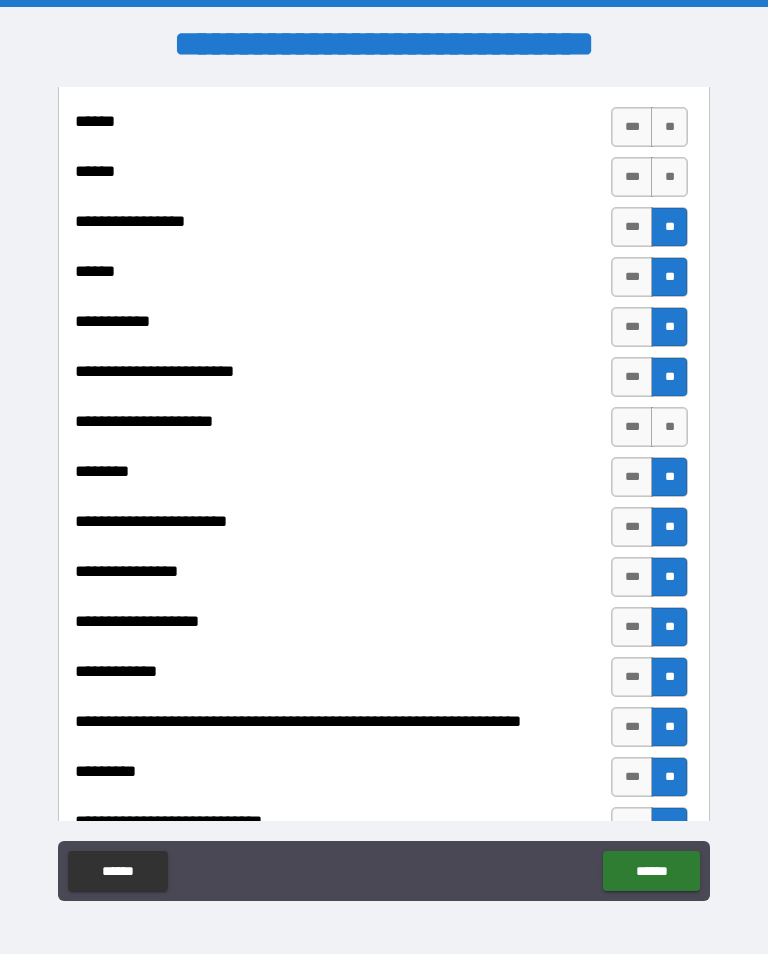 click on "**********" at bounding box center [384, 432] 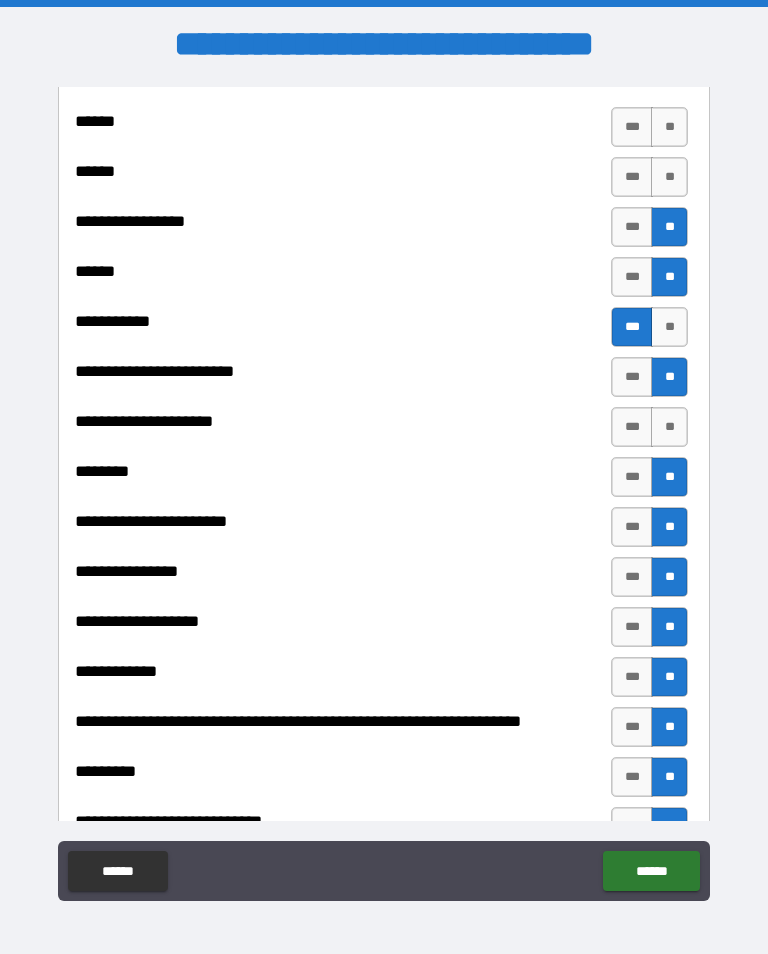 click on "**" at bounding box center [669, 427] 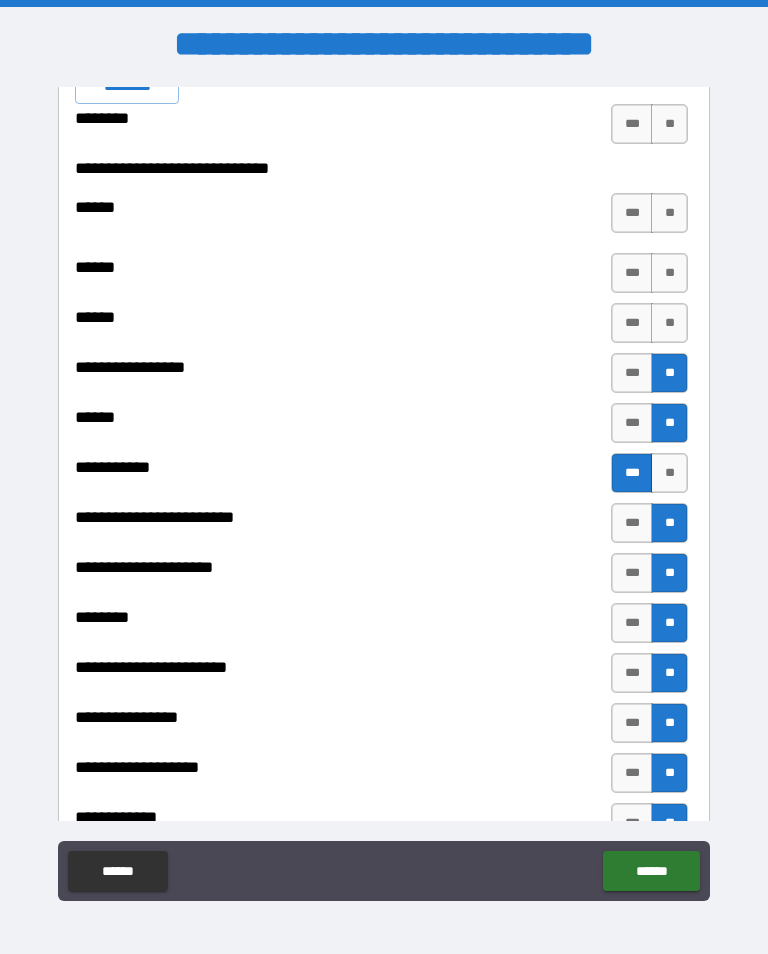 scroll, scrollTop: 3541, scrollLeft: 0, axis: vertical 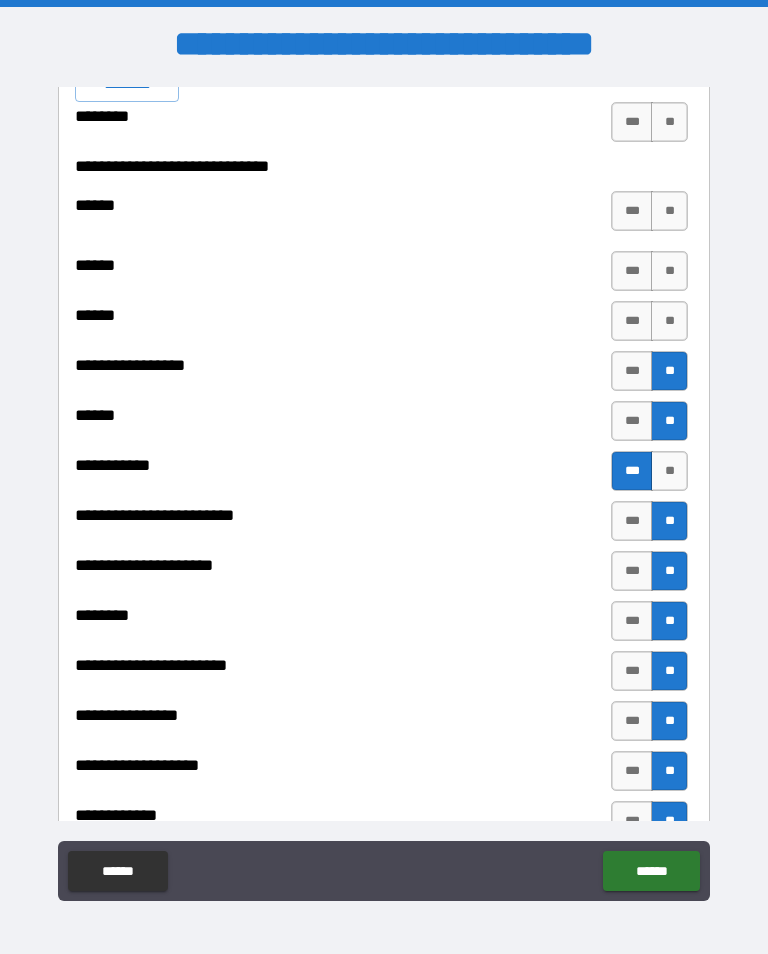 click on "**" at bounding box center [669, 321] 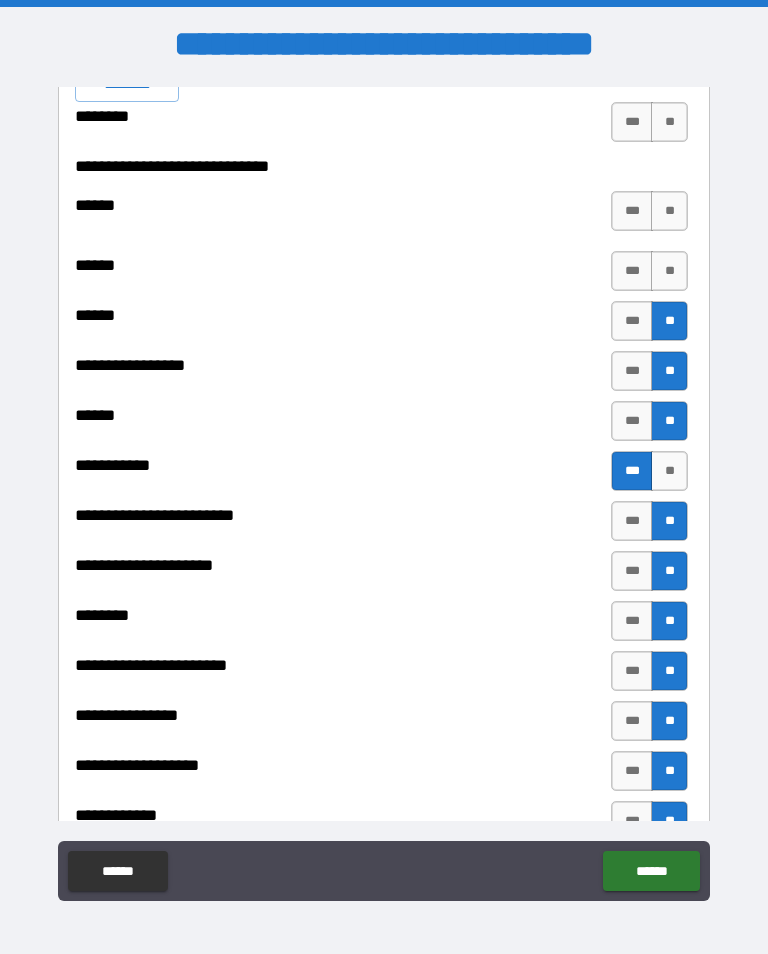 click on "**" at bounding box center [669, 271] 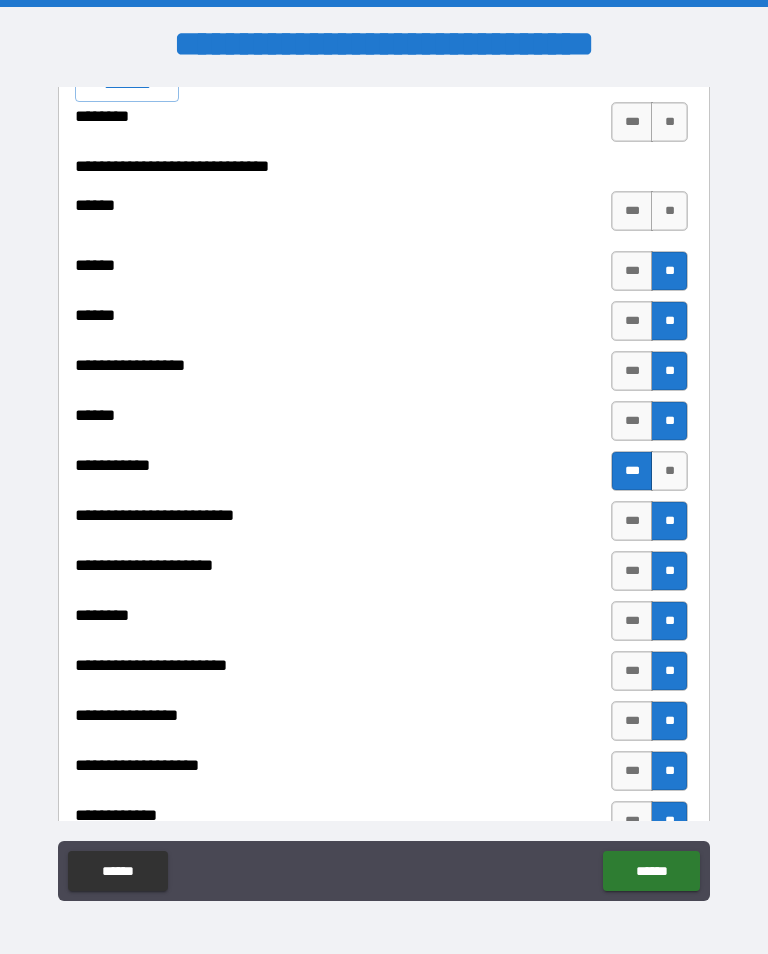 click on "**" at bounding box center (669, 211) 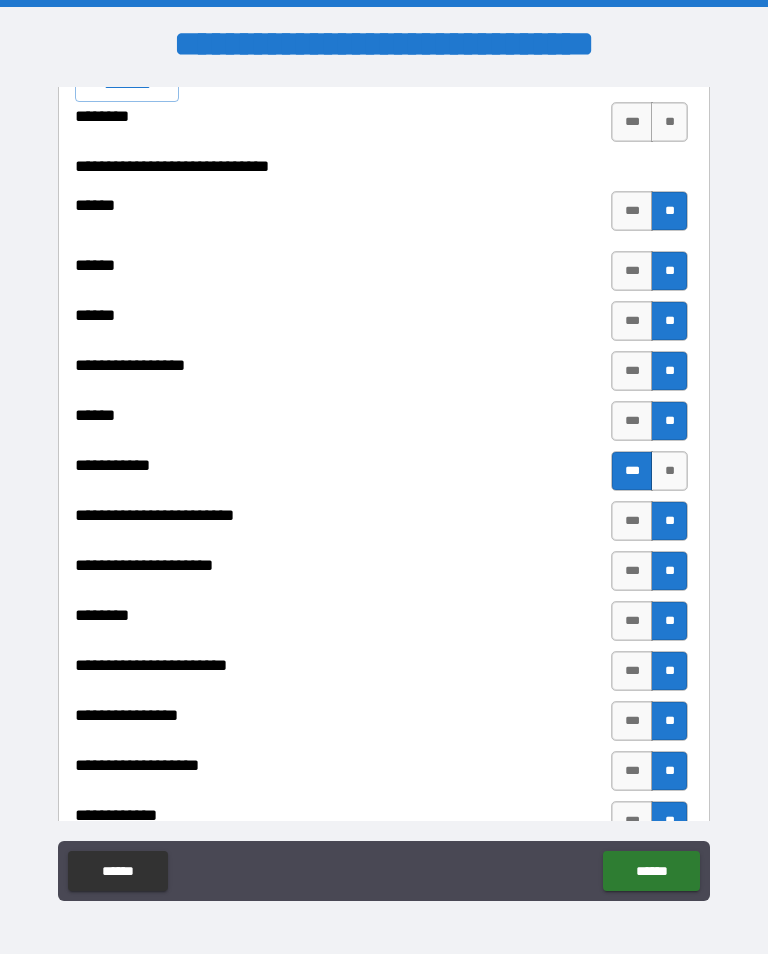 click on "**" at bounding box center [669, 122] 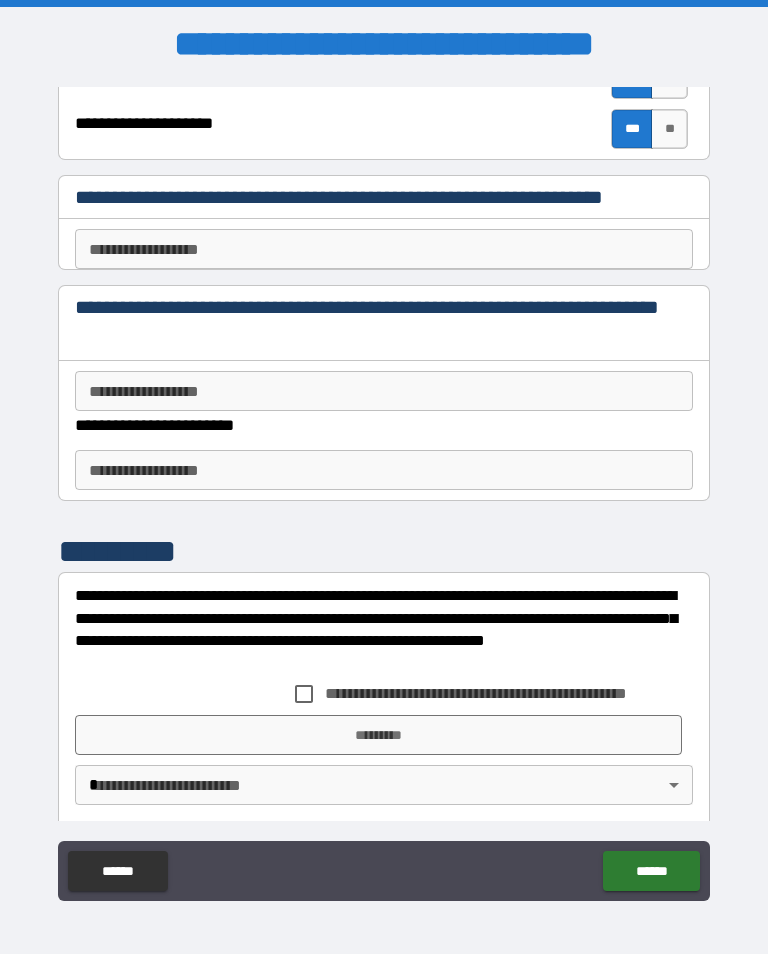 scroll, scrollTop: 4895, scrollLeft: 0, axis: vertical 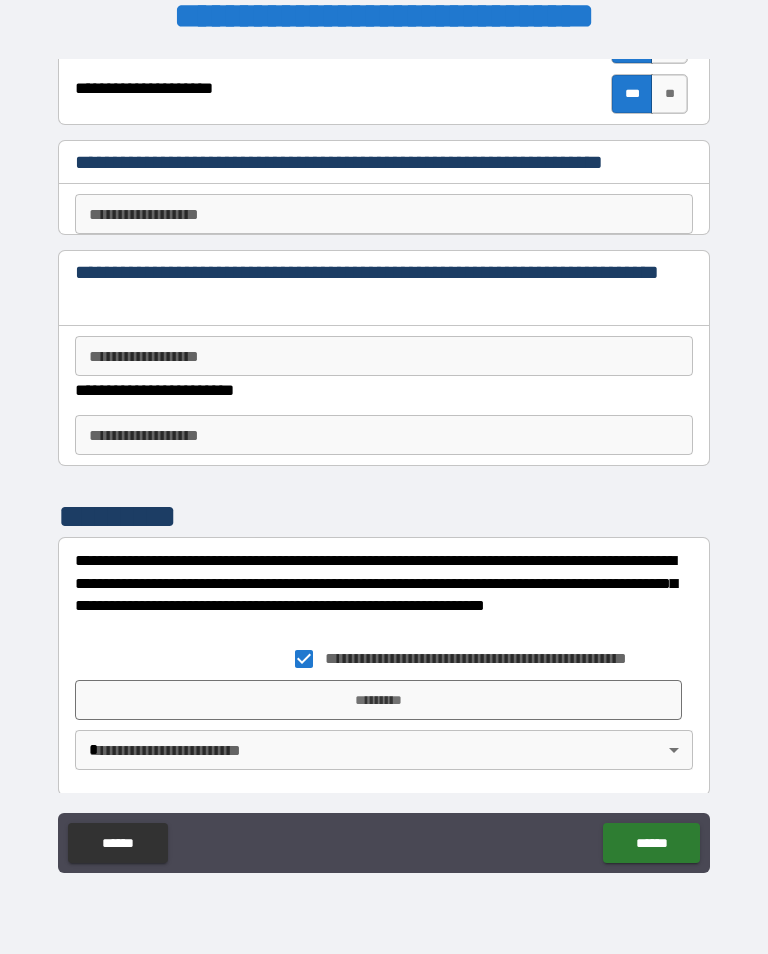 click on "**********" at bounding box center (384, 461) 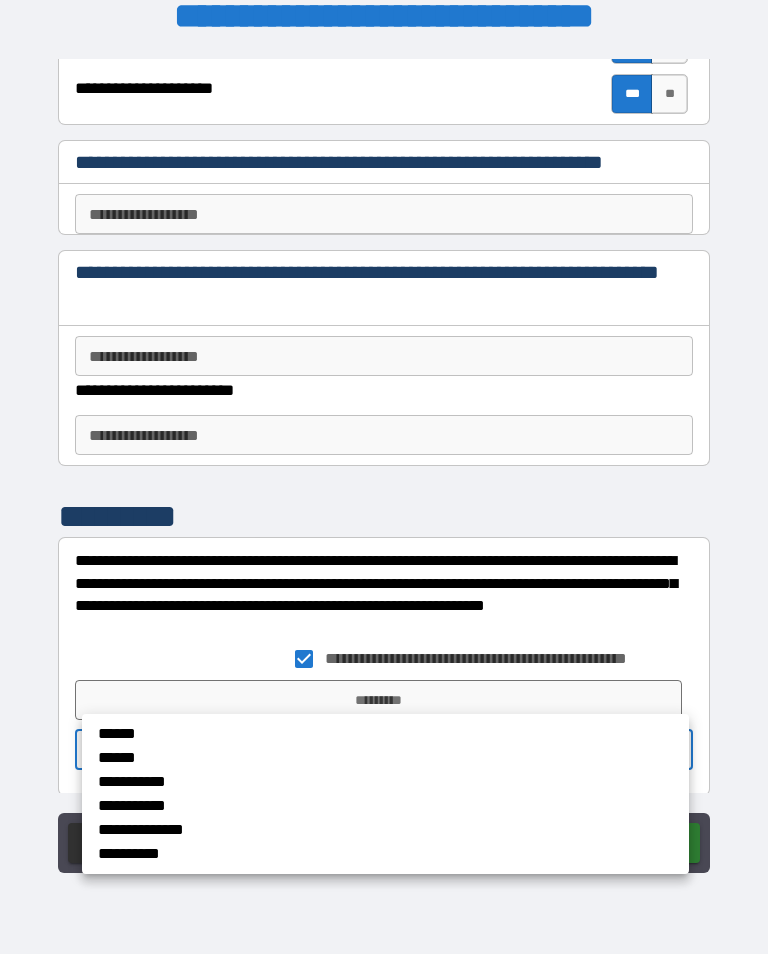 scroll, scrollTop: 31, scrollLeft: 0, axis: vertical 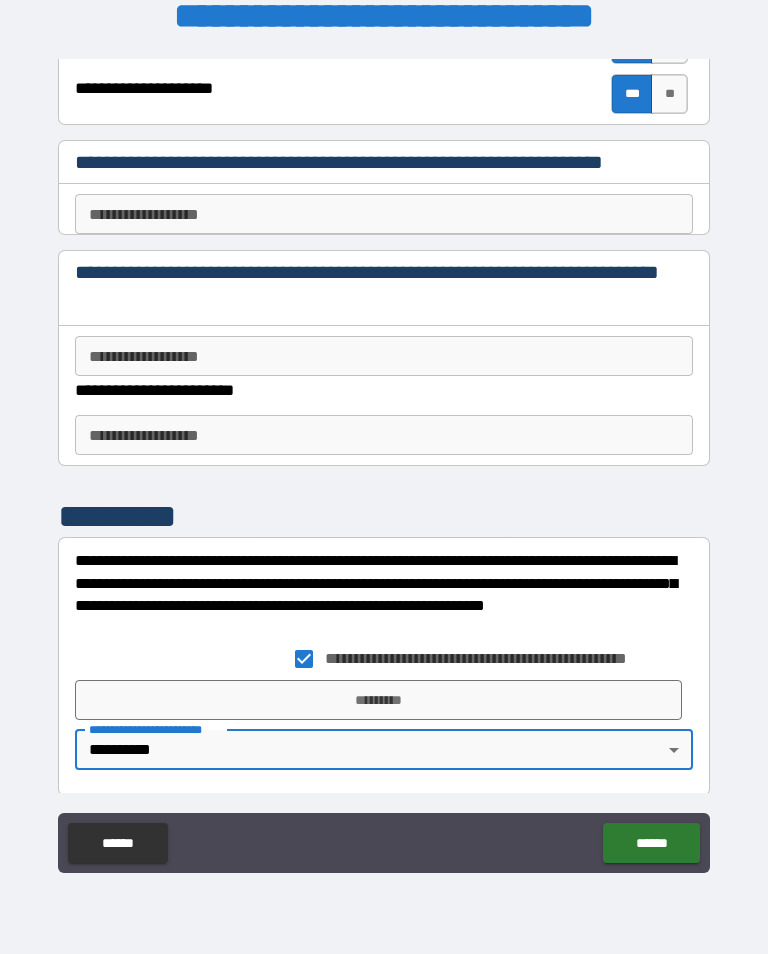 type on "********" 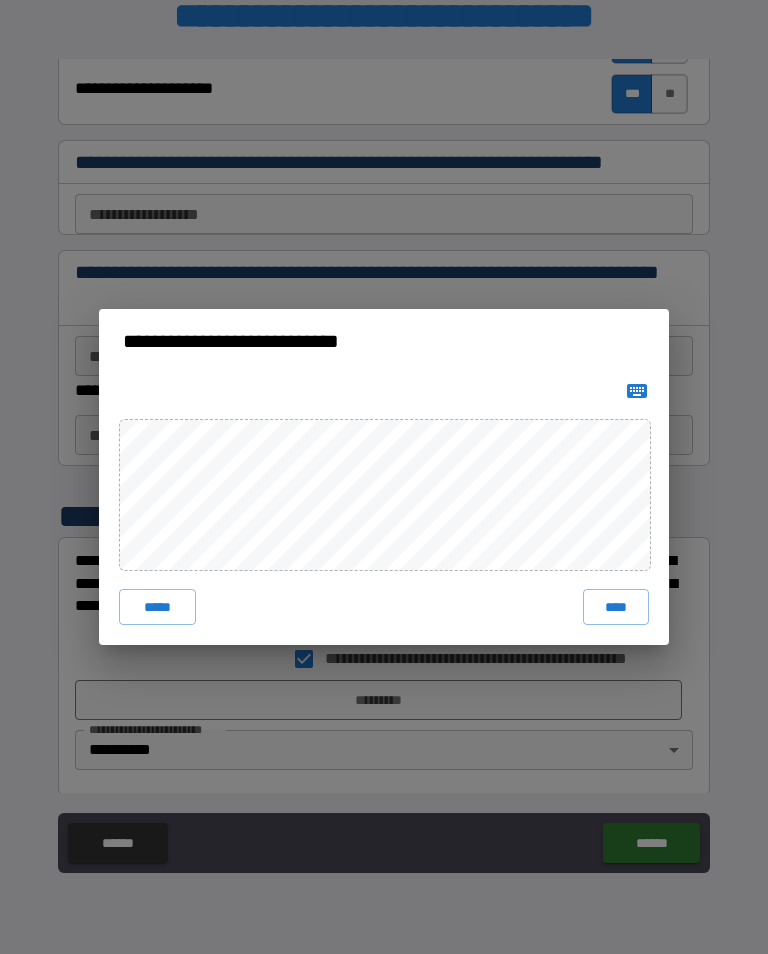 click on "****" at bounding box center (616, 607) 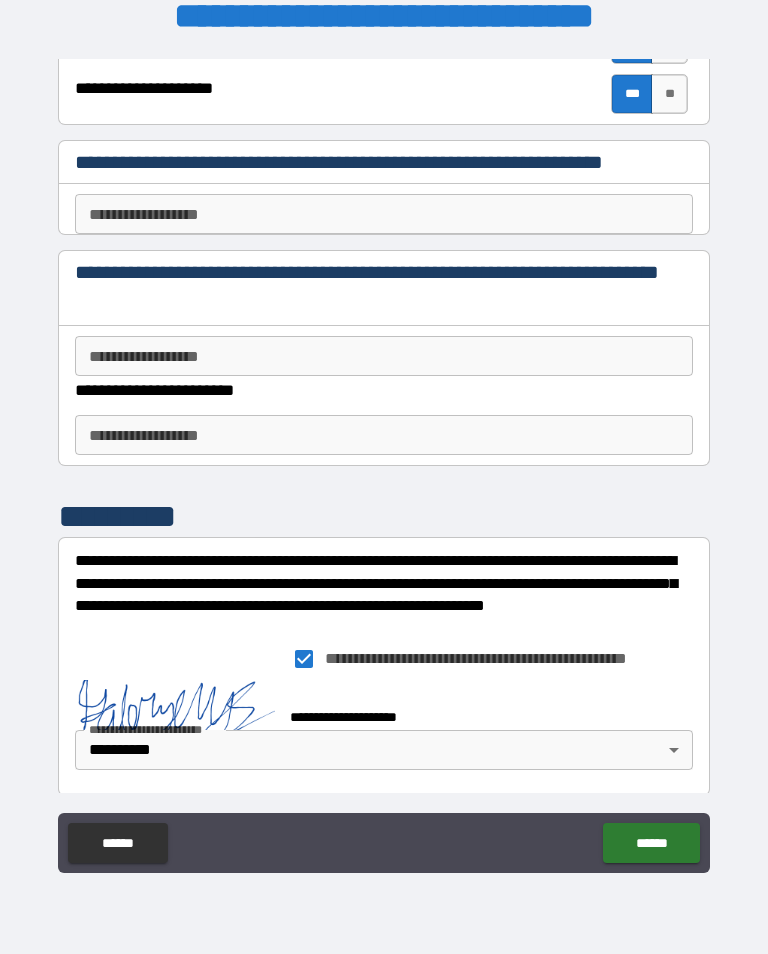 scroll, scrollTop: 4885, scrollLeft: 0, axis: vertical 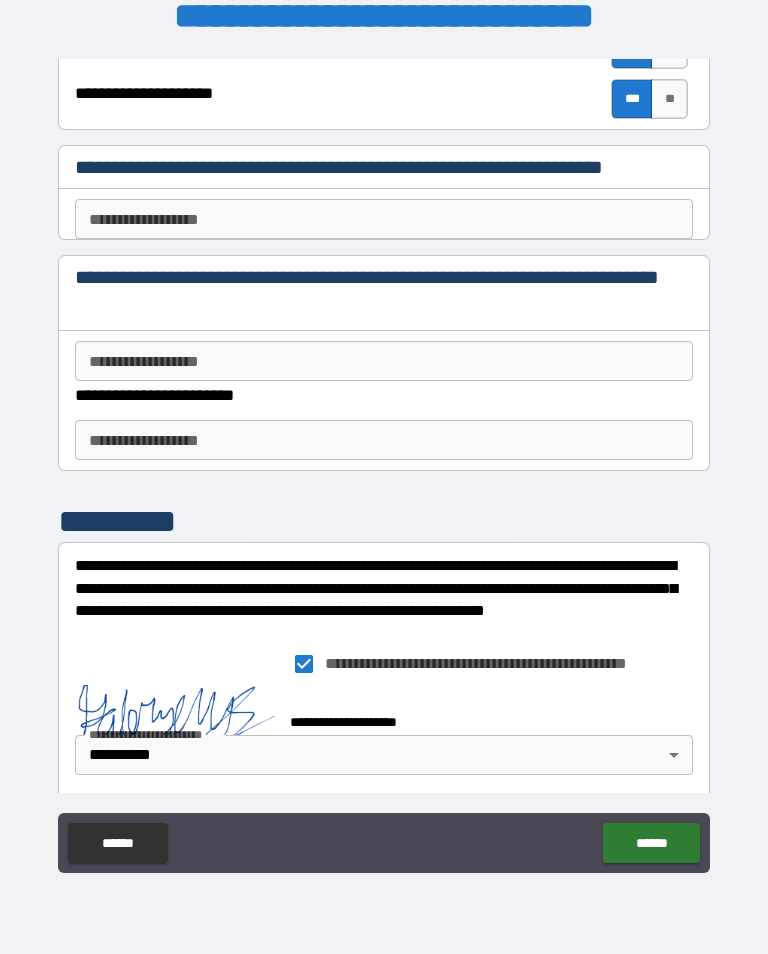 click on "******" at bounding box center [651, 843] 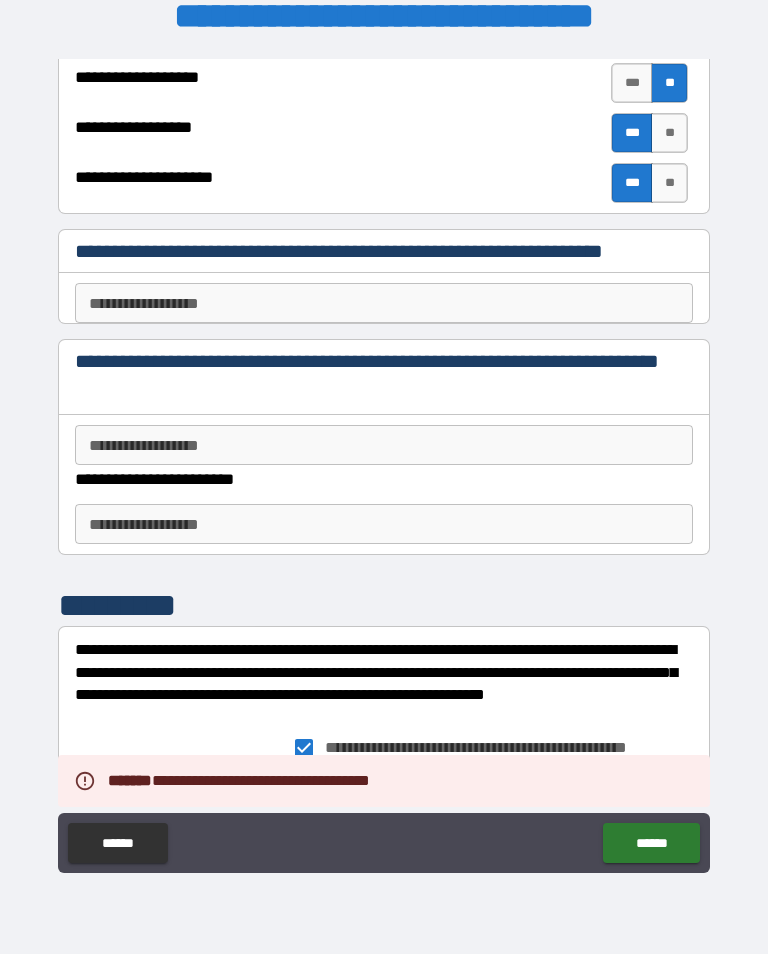 scroll, scrollTop: 4646, scrollLeft: 0, axis: vertical 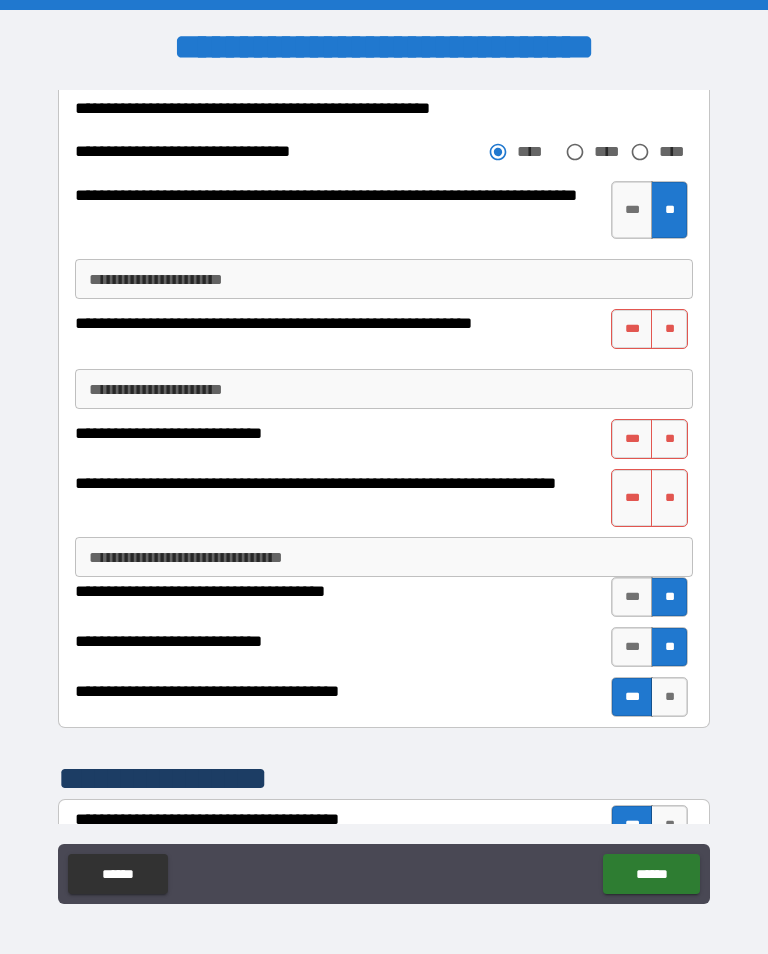 click on "**" at bounding box center [669, 329] 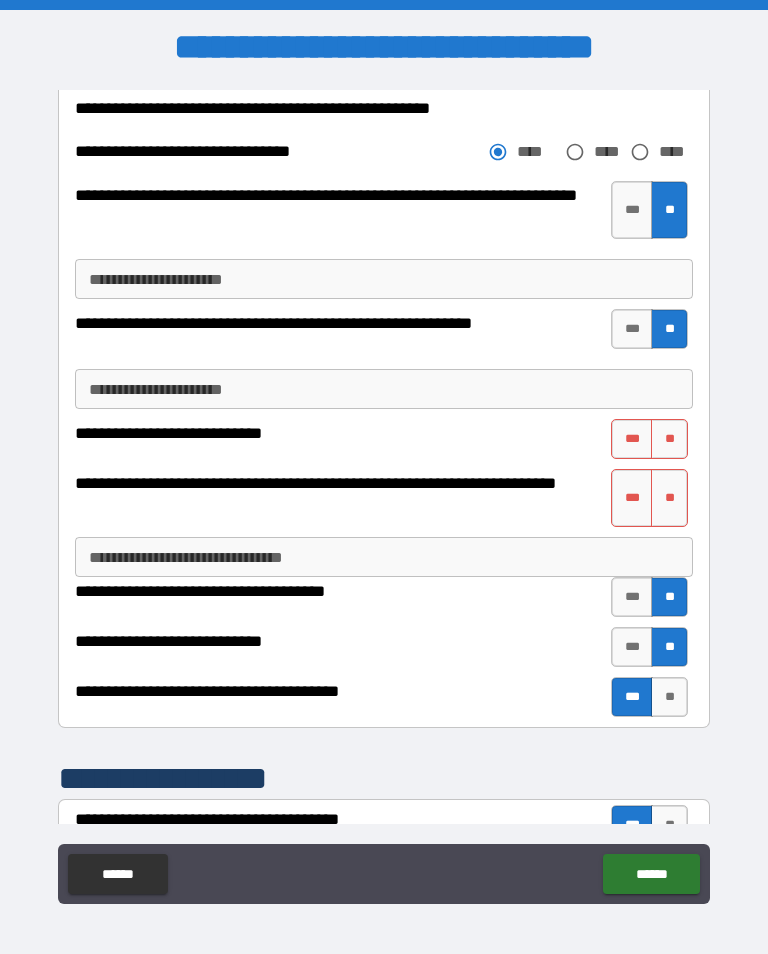 click on "**" at bounding box center (669, 498) 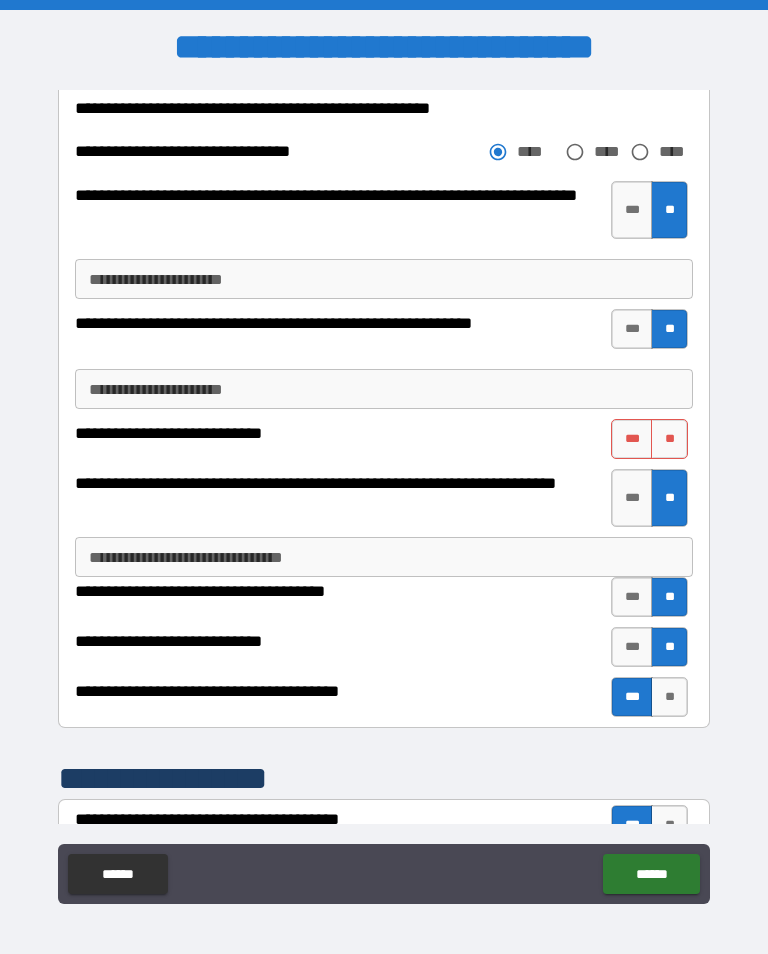 click on "**" at bounding box center [669, 439] 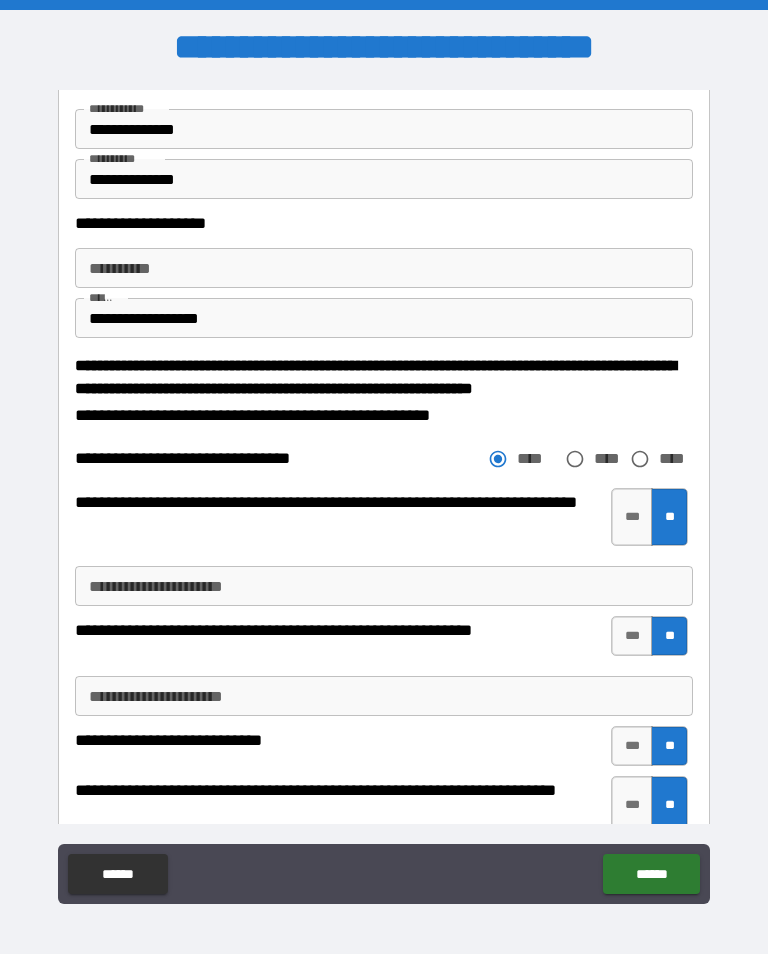 scroll, scrollTop: 2180, scrollLeft: 0, axis: vertical 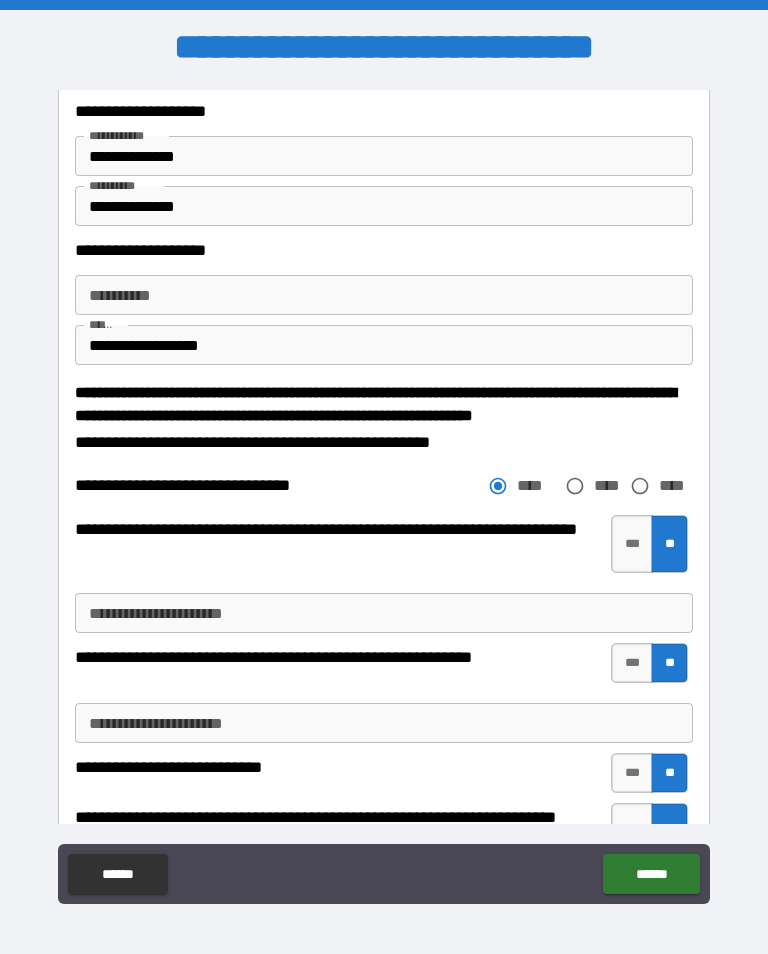 click on "******" at bounding box center (651, 874) 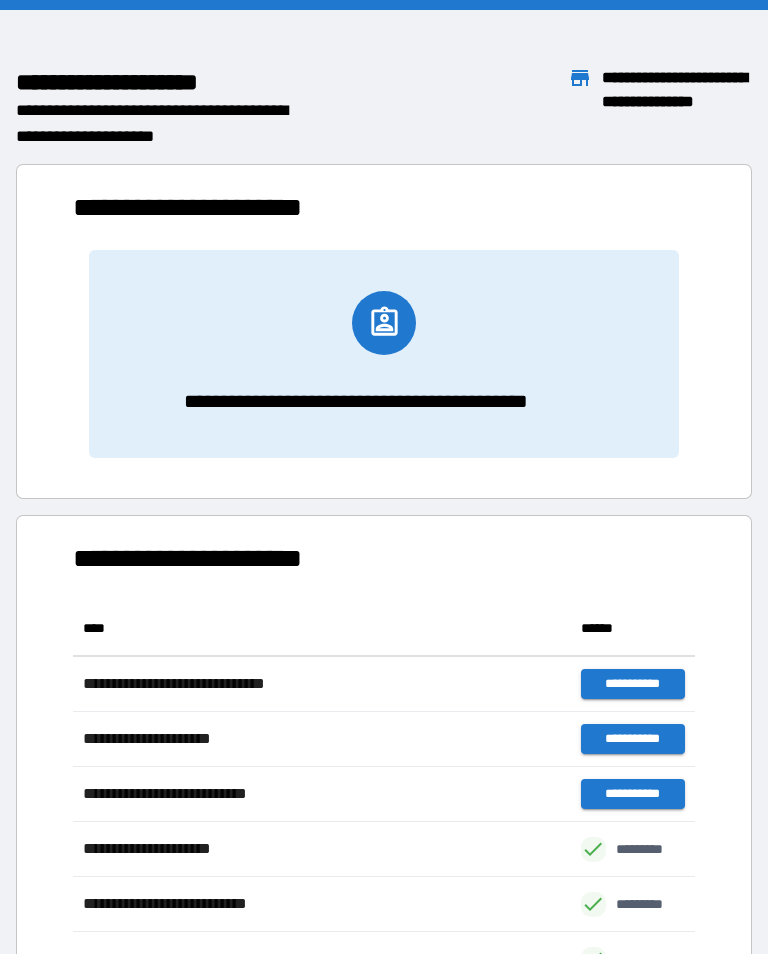 scroll, scrollTop: 551, scrollLeft: 622, axis: both 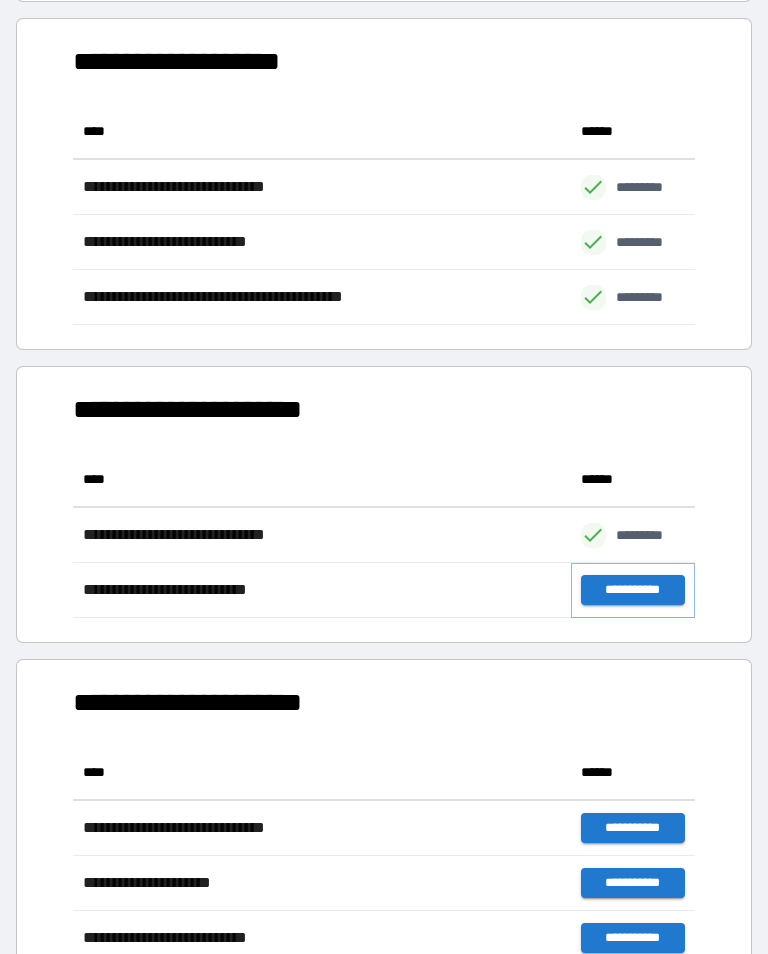 click on "**********" at bounding box center (633, 590) 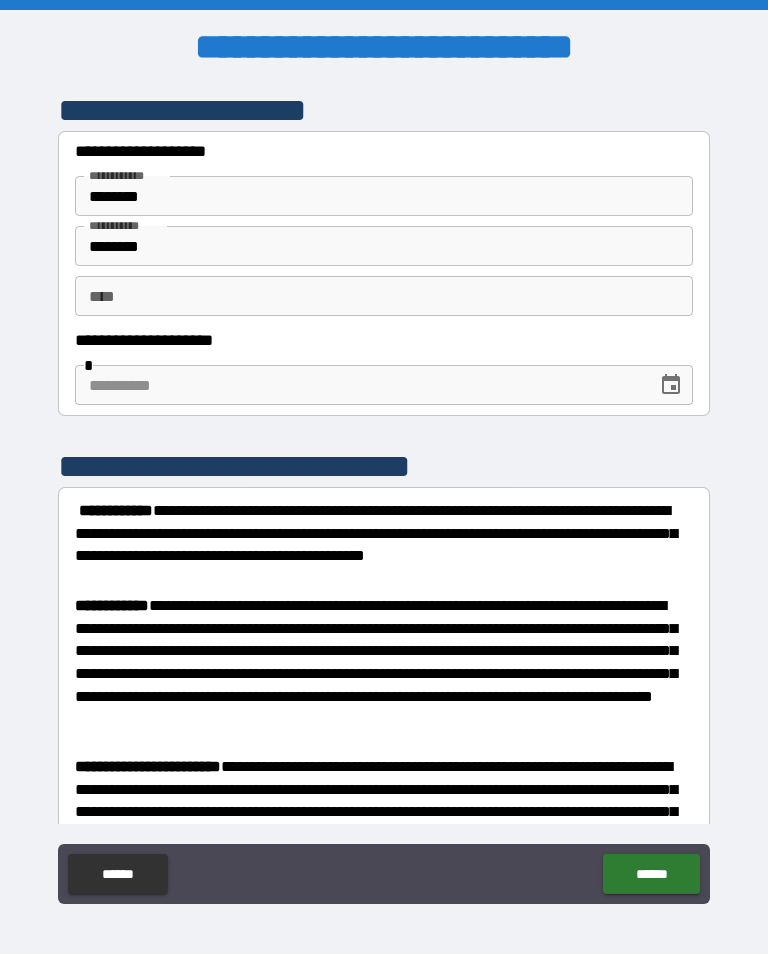 click on "**   *" at bounding box center [384, 296] 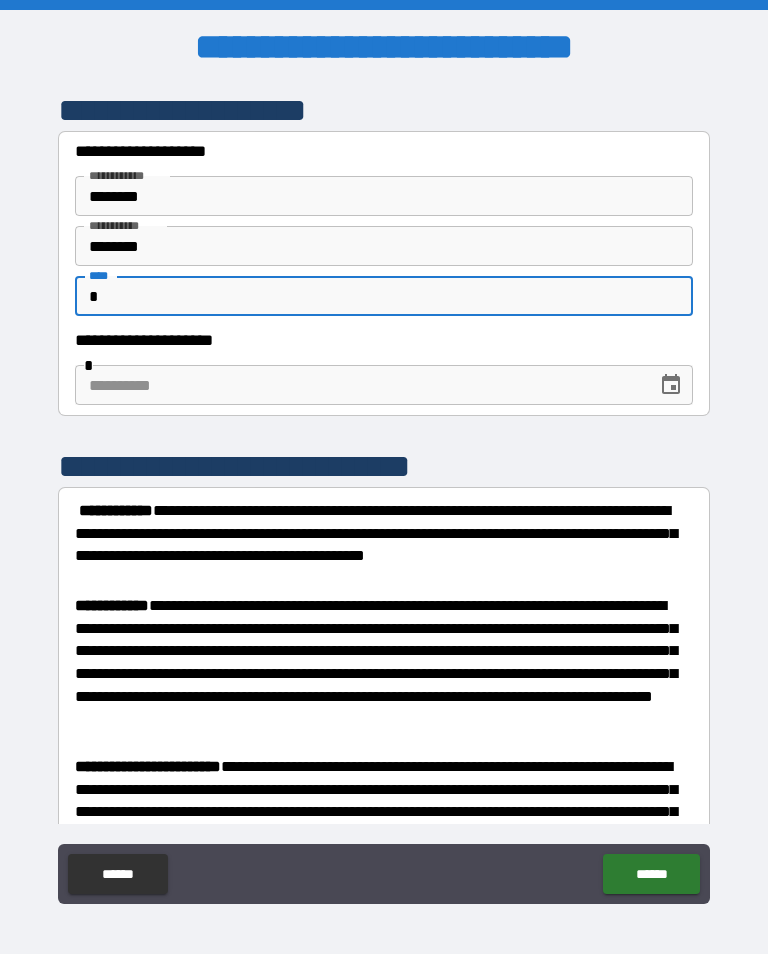 type on "*" 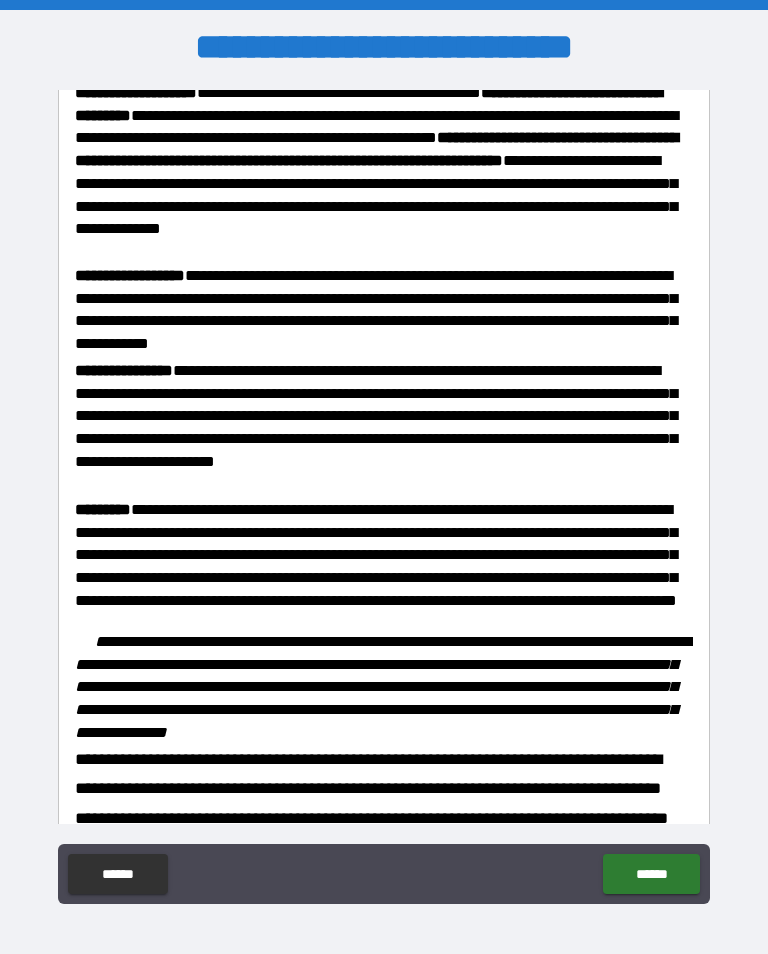 scroll, scrollTop: 1411, scrollLeft: 0, axis: vertical 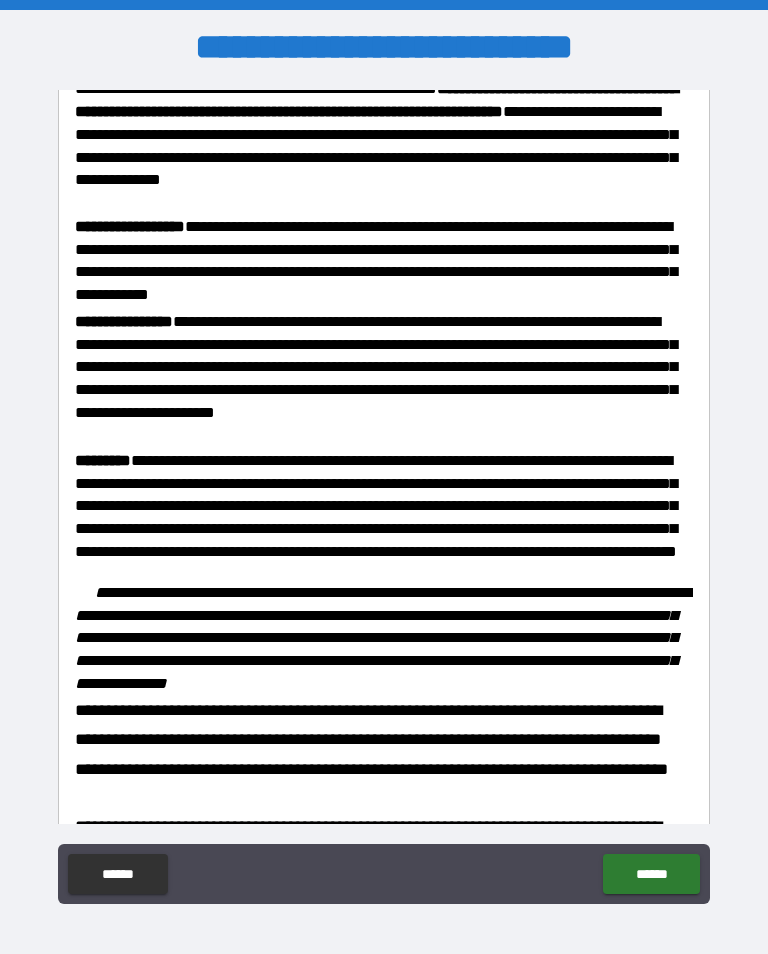 type on "**********" 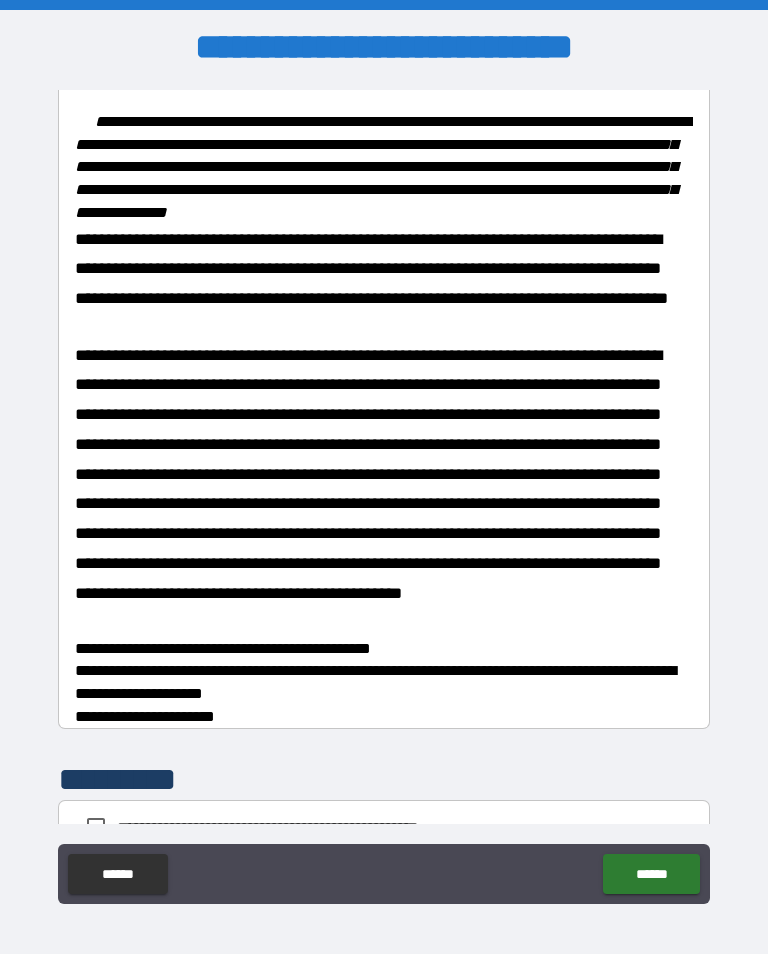 scroll, scrollTop: 2016, scrollLeft: 0, axis: vertical 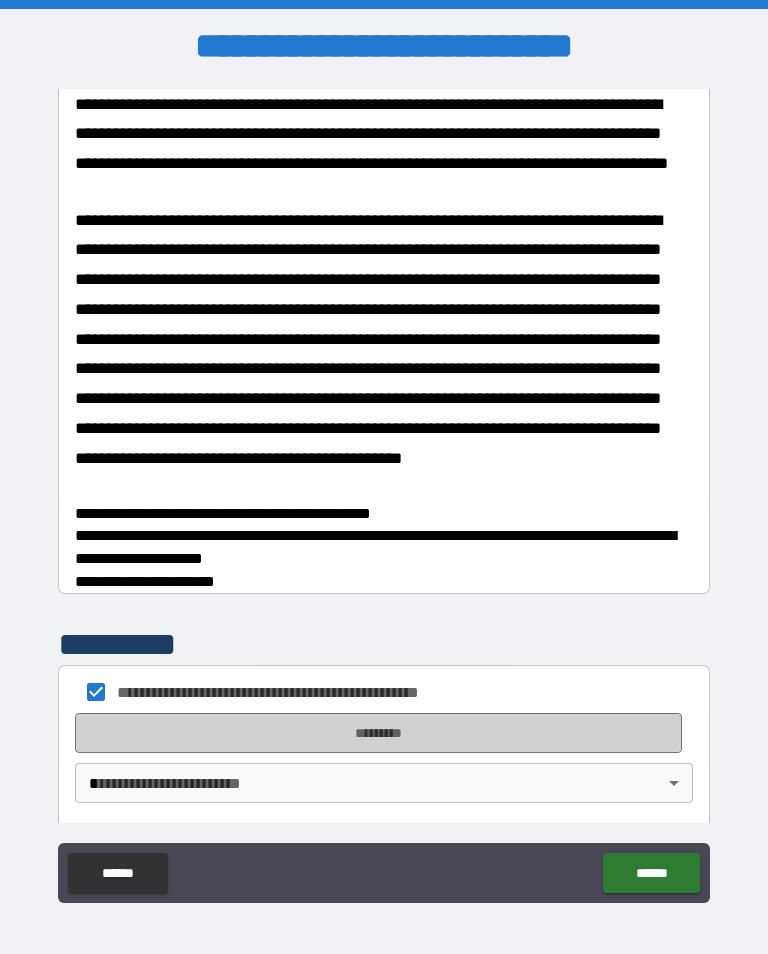 click on "*********" at bounding box center (378, 733) 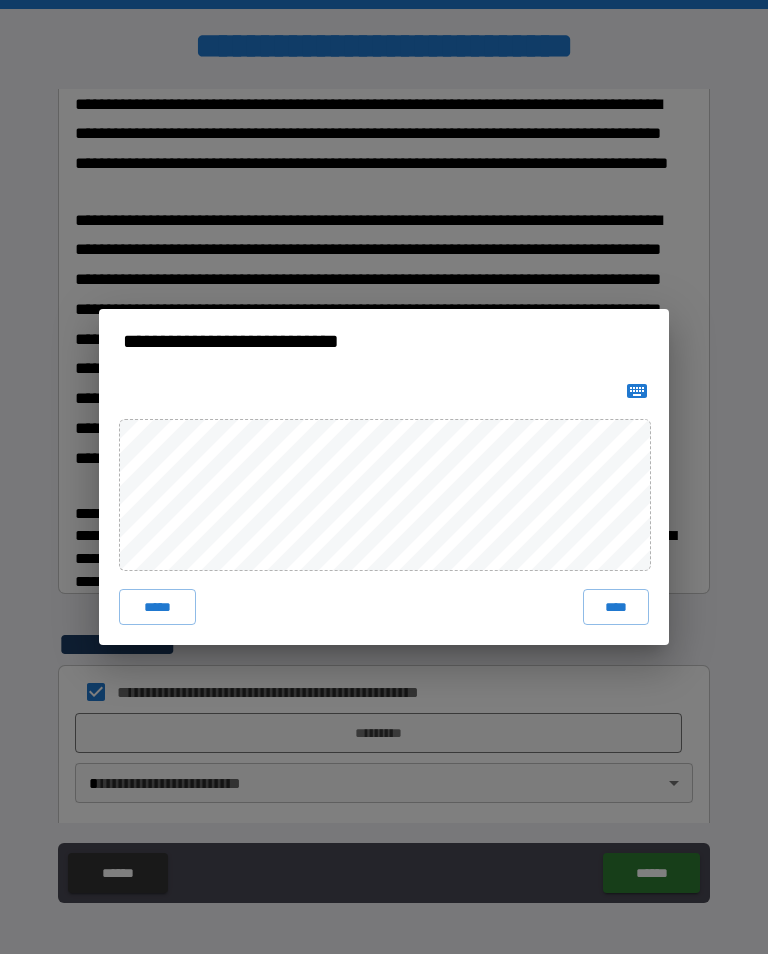 click on "****" at bounding box center [616, 607] 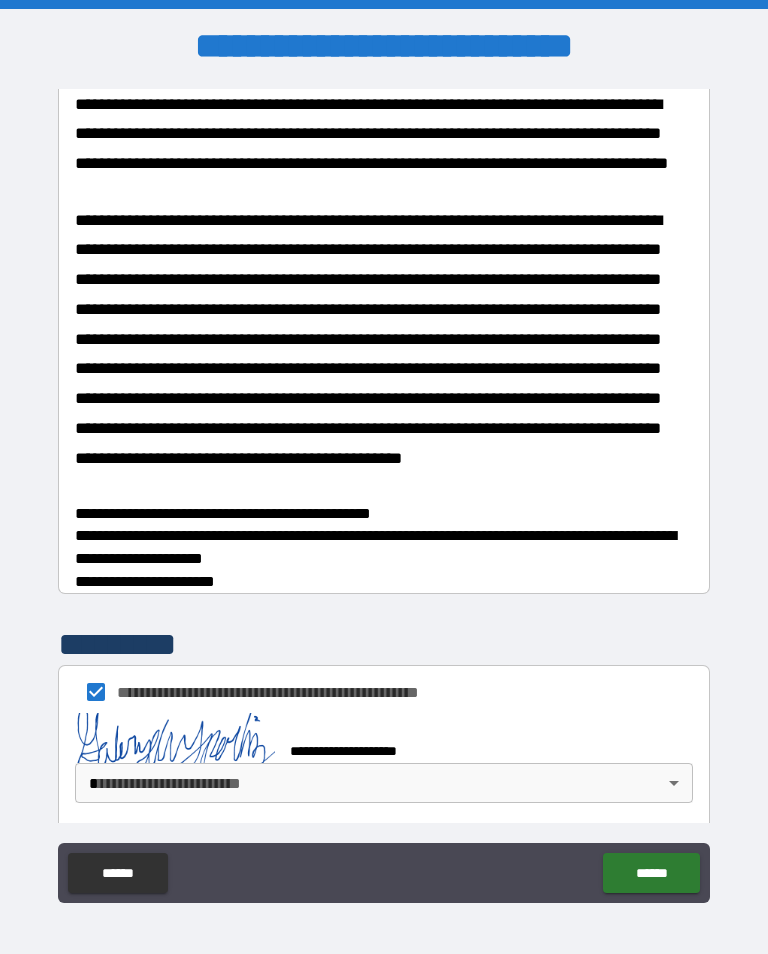 click on "**********" at bounding box center (384, 491) 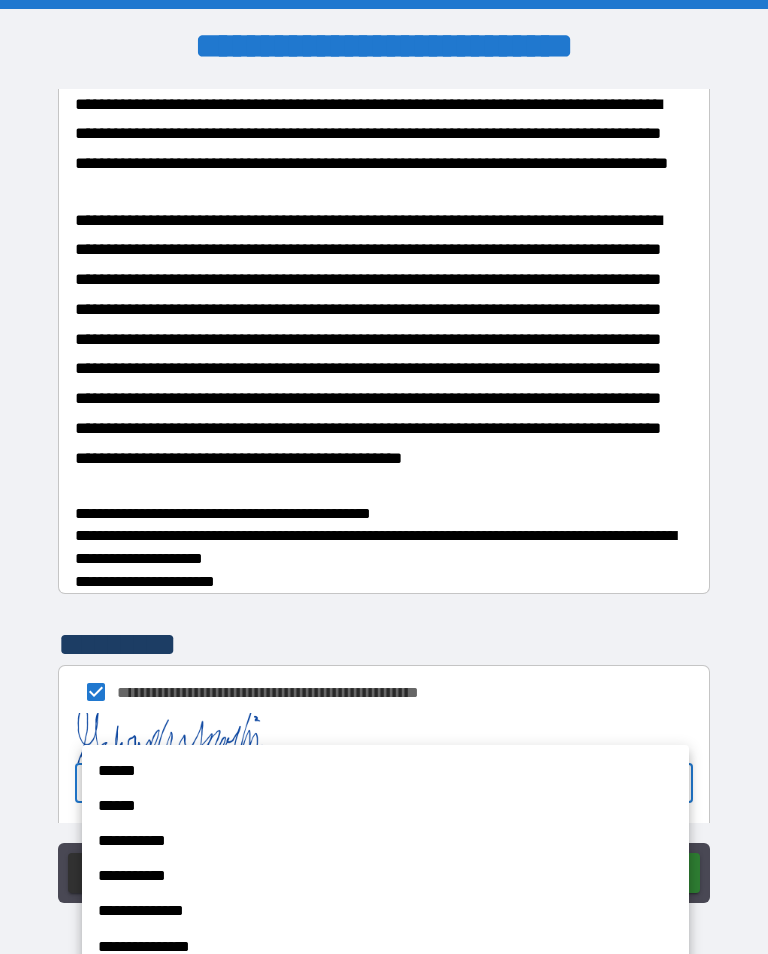 click on "**********" at bounding box center [381, 946] 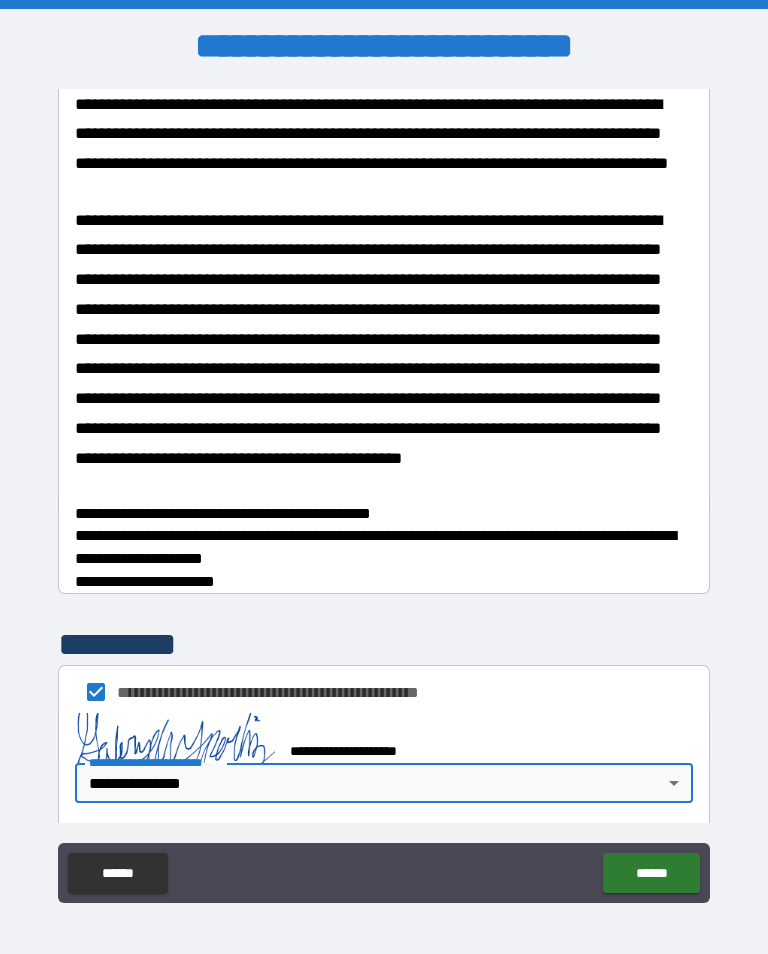 click on "******" at bounding box center [651, 873] 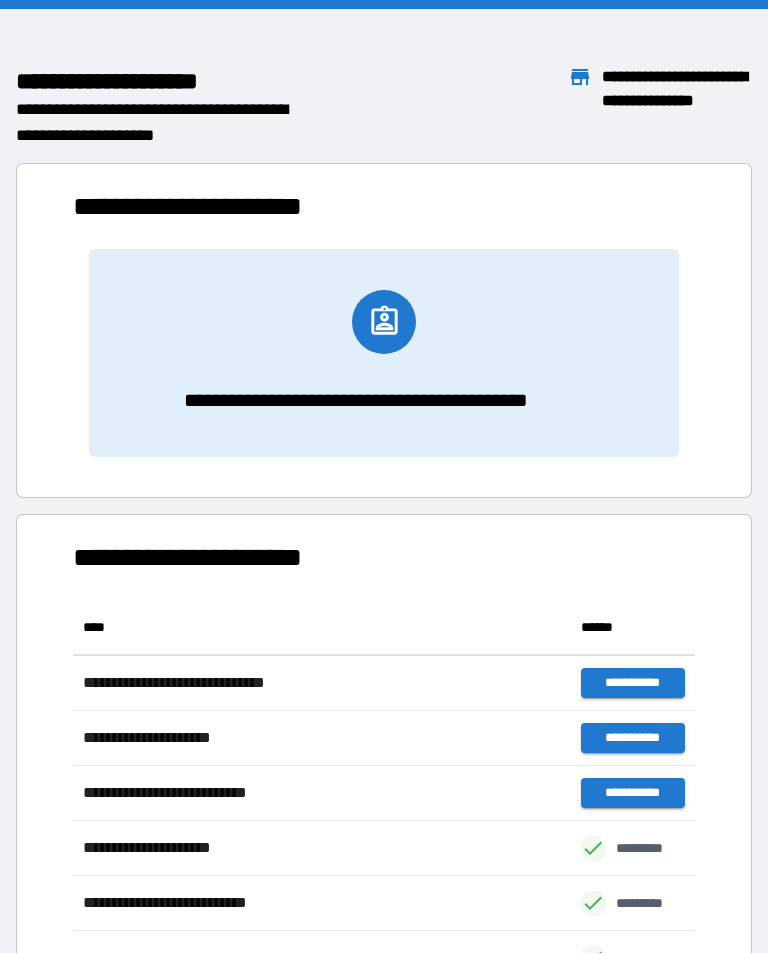 scroll, scrollTop: 1, scrollLeft: 1, axis: both 